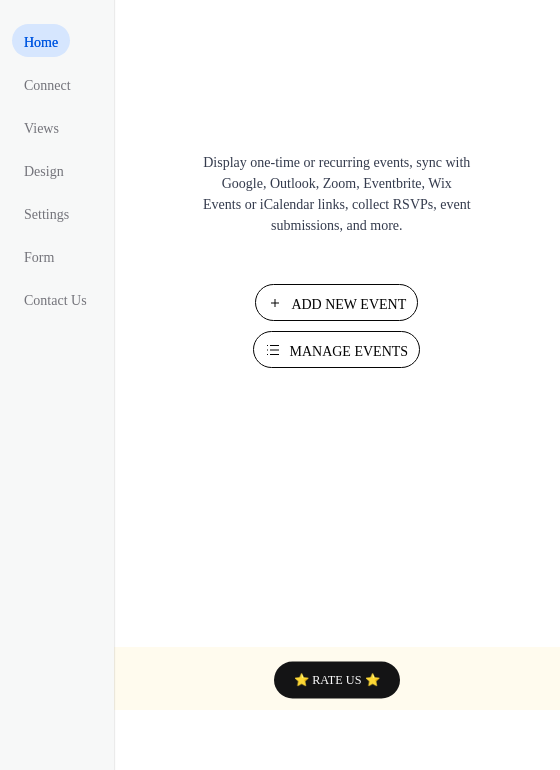 scroll, scrollTop: 0, scrollLeft: 0, axis: both 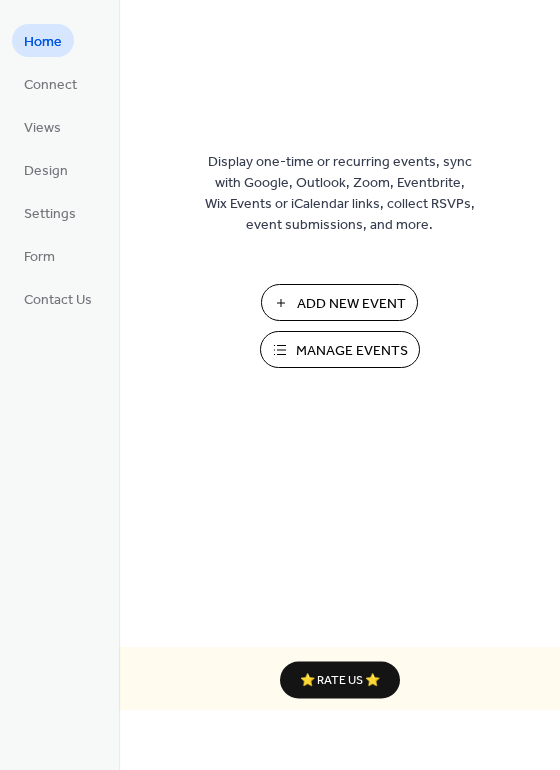 click on "Manage Events" at bounding box center (352, 351) 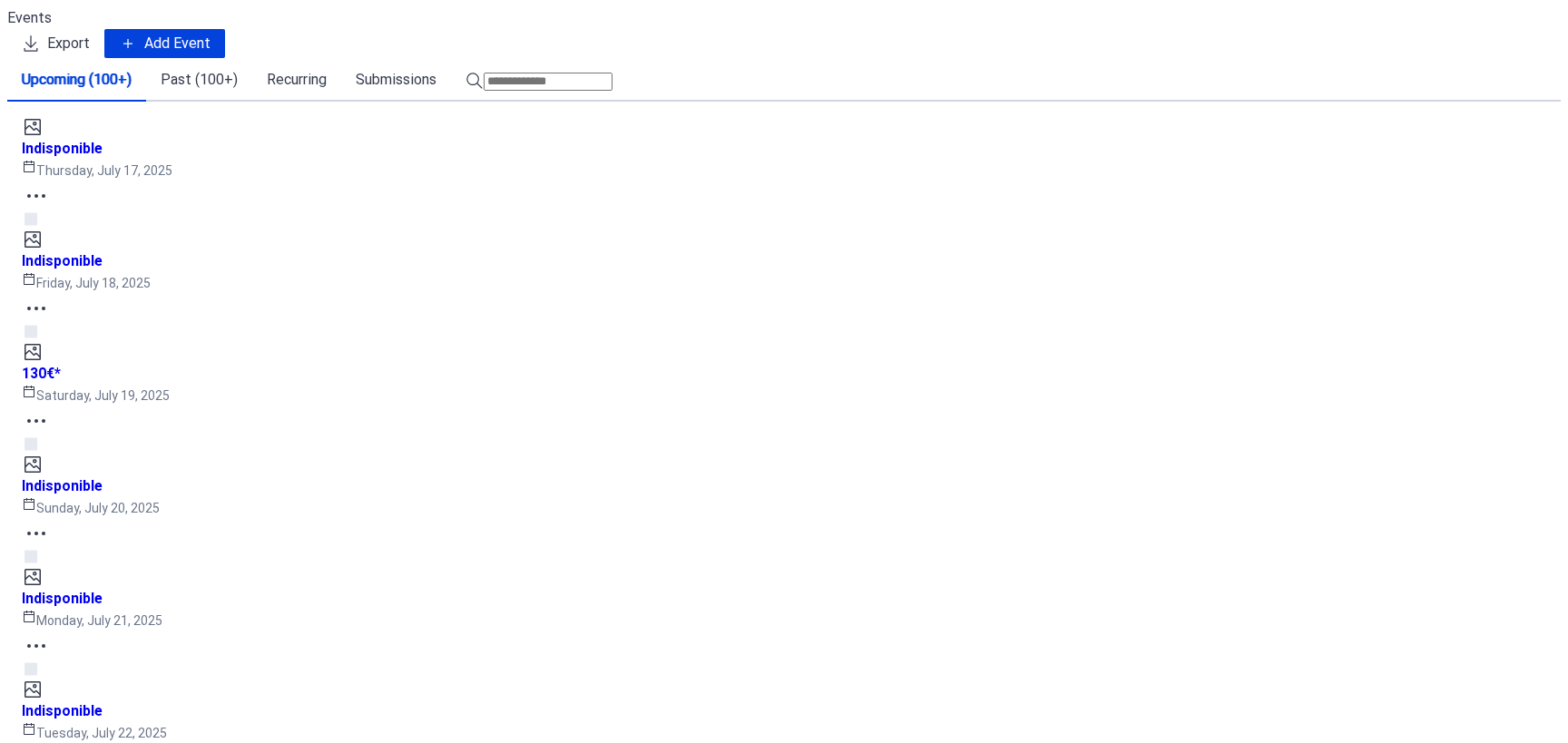 scroll, scrollTop: 0, scrollLeft: 0, axis: both 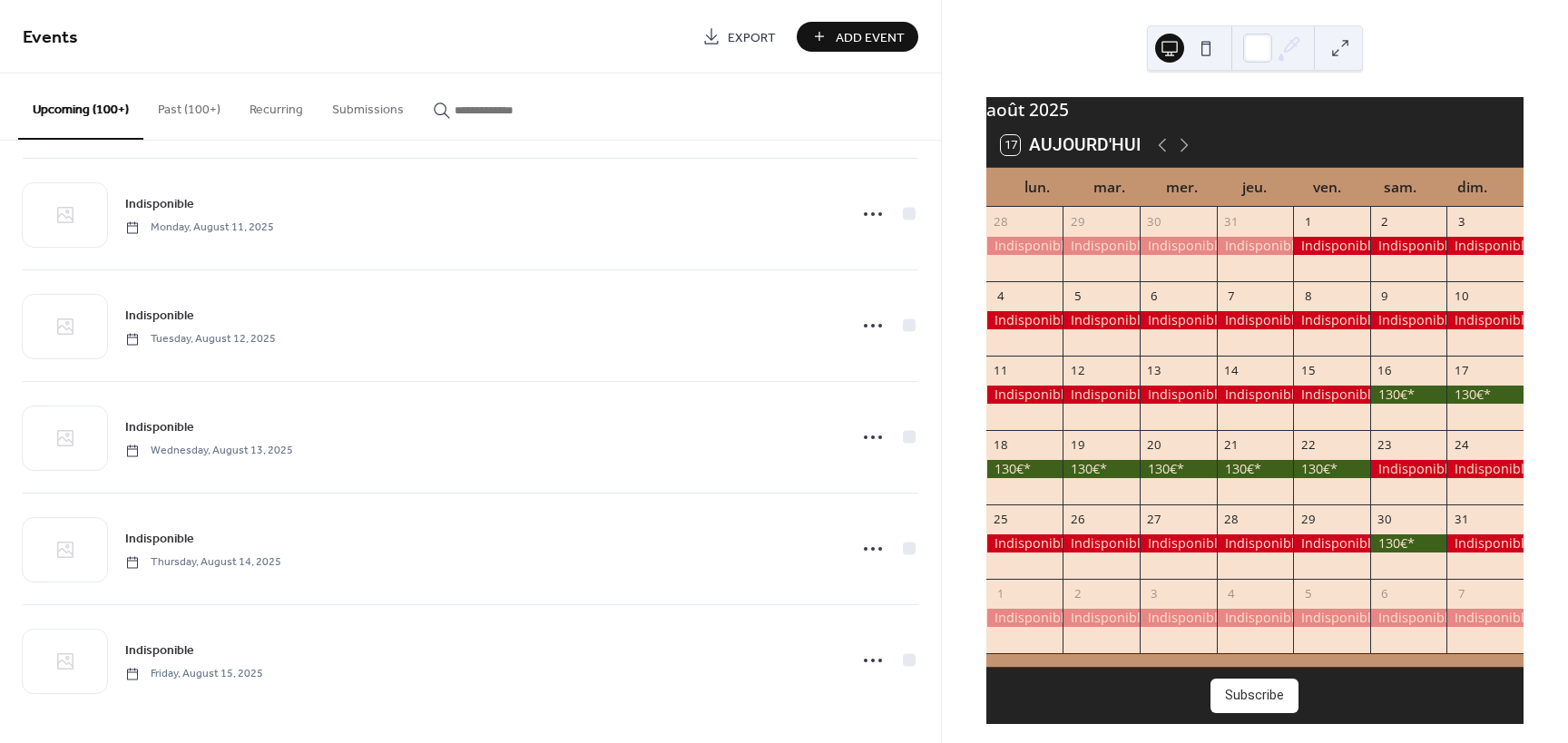 click at bounding box center [1408, 395] 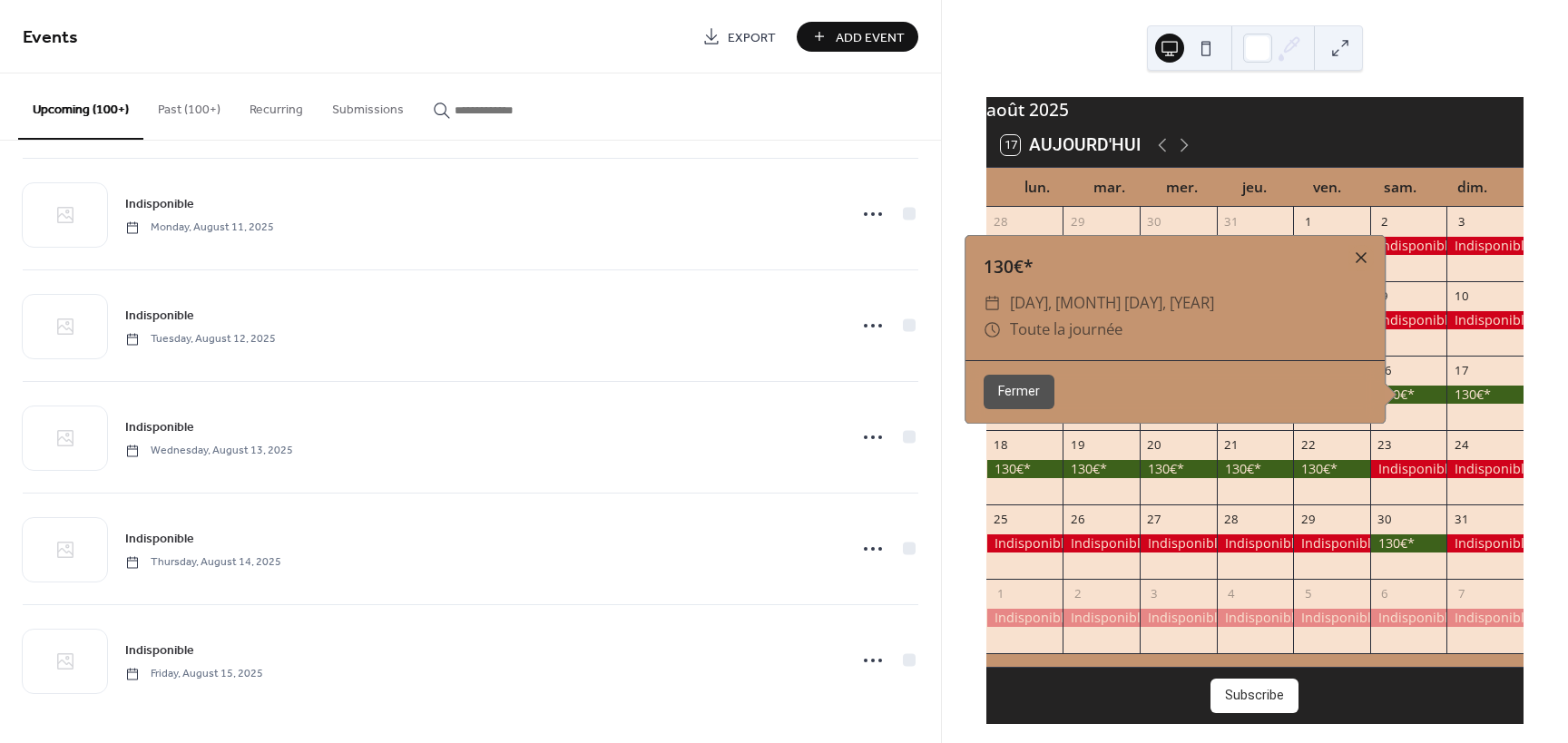 click at bounding box center (1361, 258) 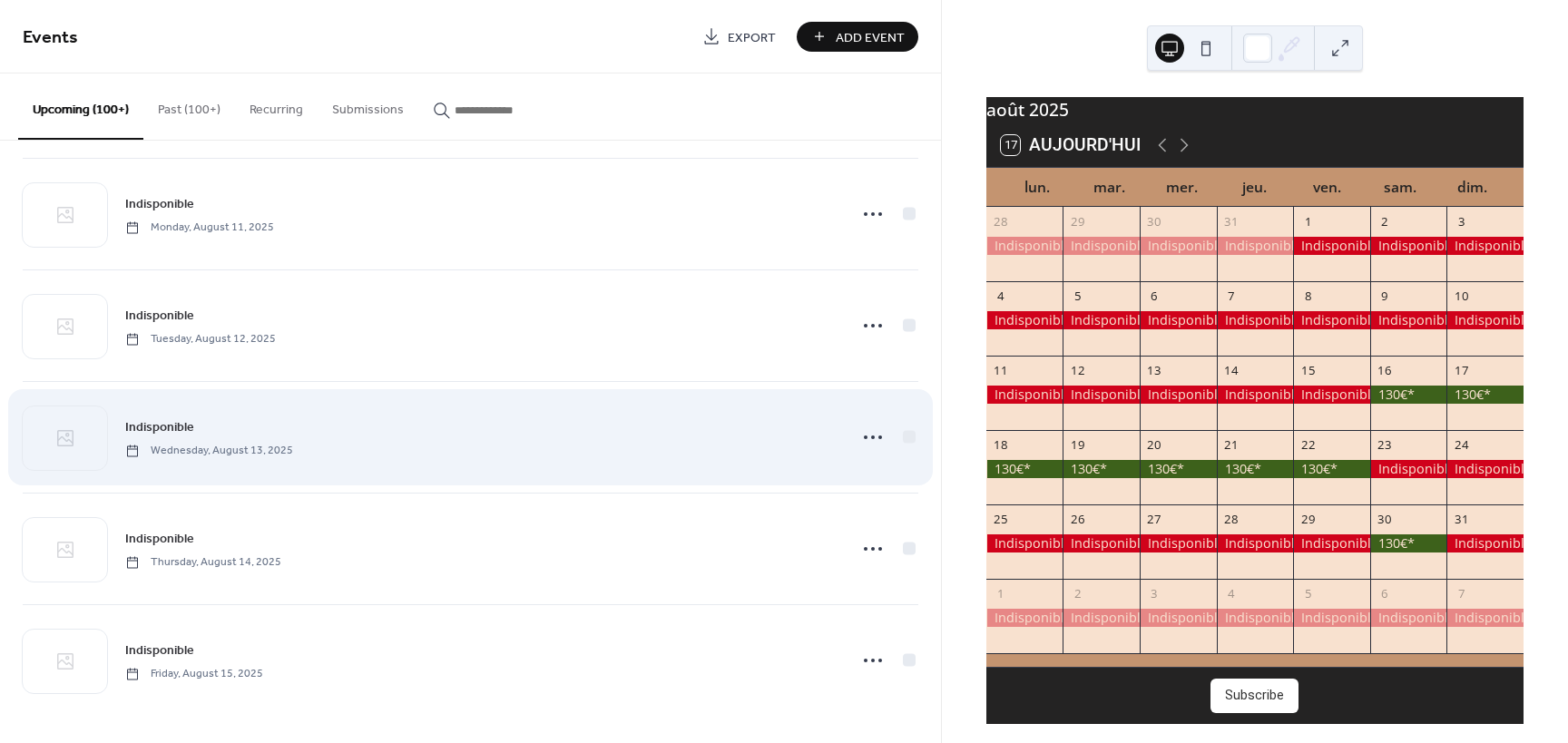 click on "Indisponible Wednesday, August 13, 2025" at bounding box center (470, 437) 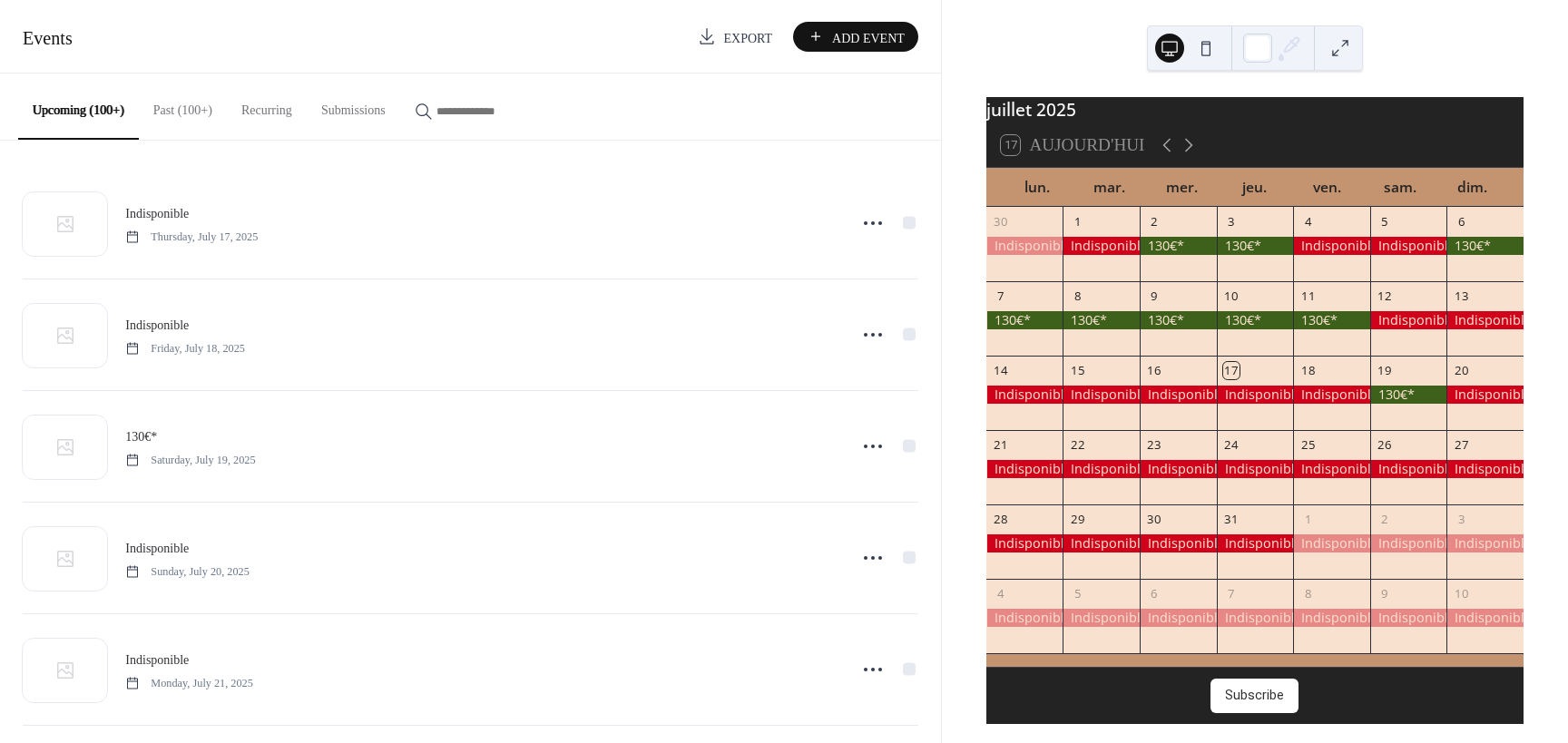 scroll, scrollTop: 0, scrollLeft: 0, axis: both 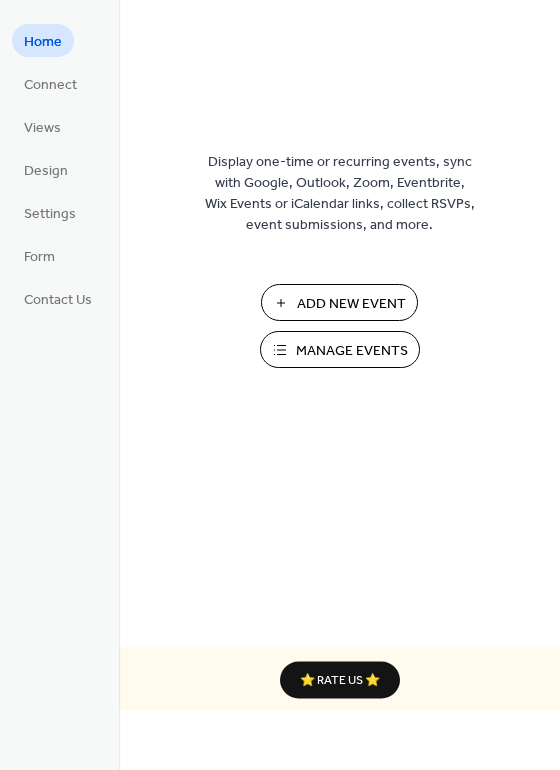 click on "Manage Events" at bounding box center [352, 351] 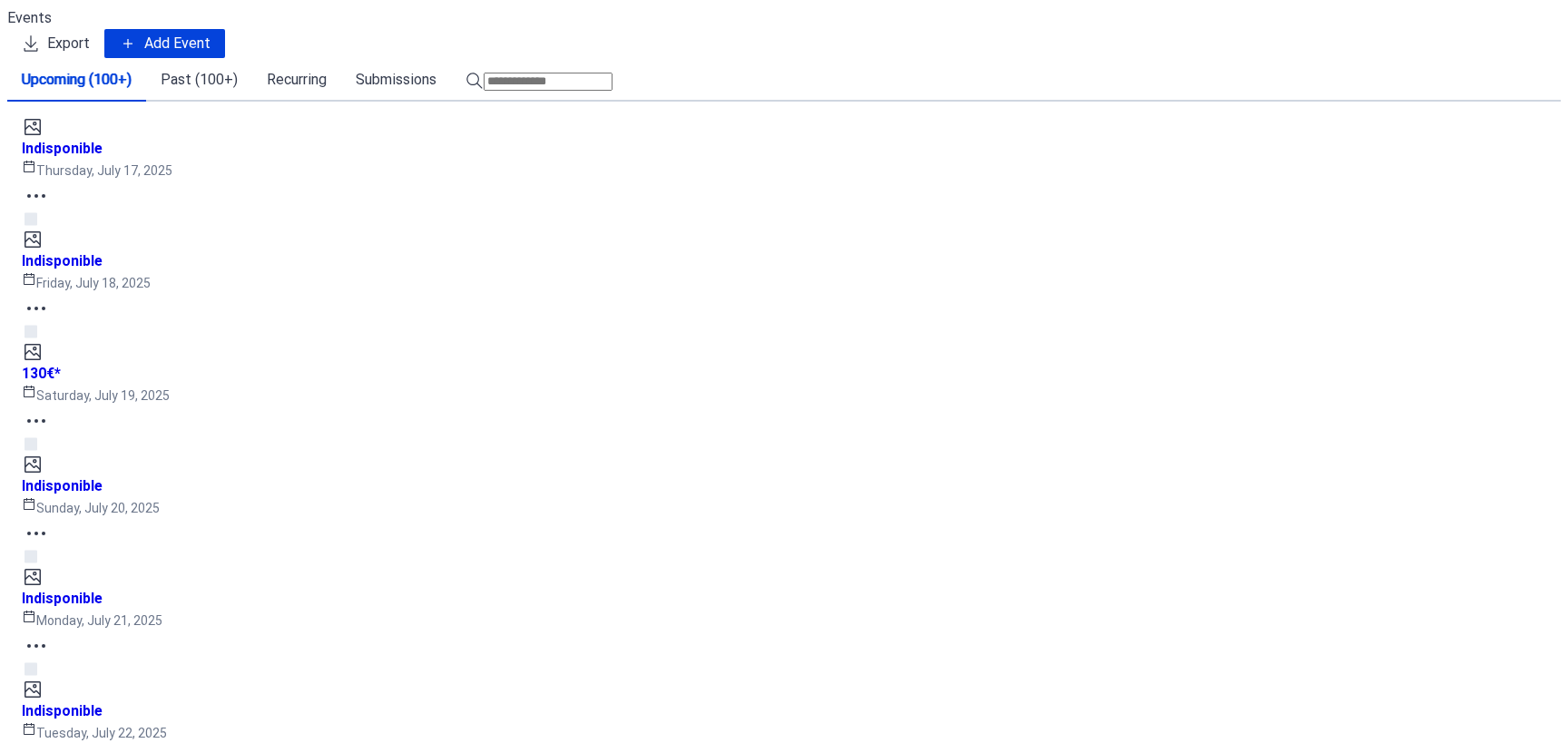 scroll, scrollTop: 0, scrollLeft: 0, axis: both 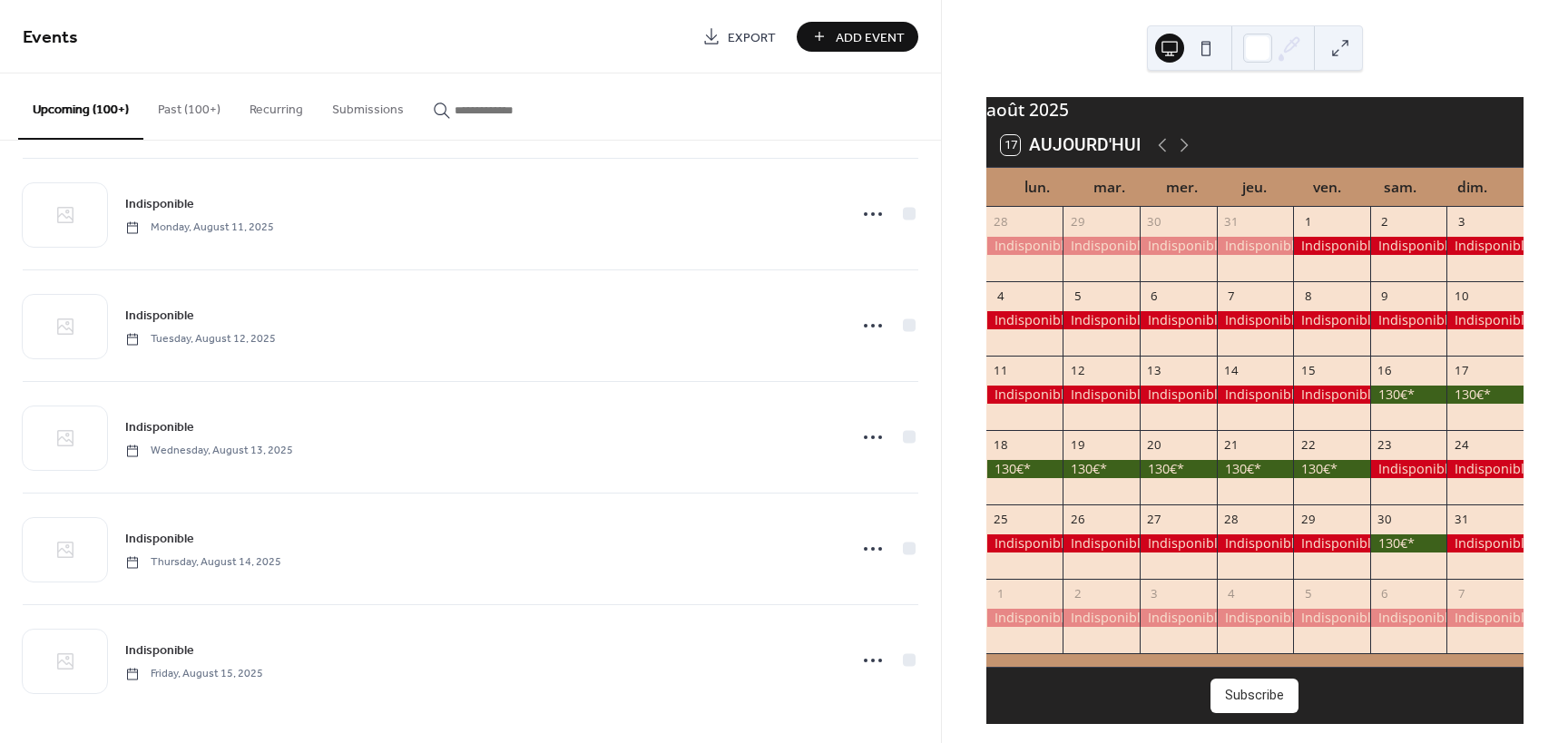 click on "Past (100+)" at bounding box center [189, 105] 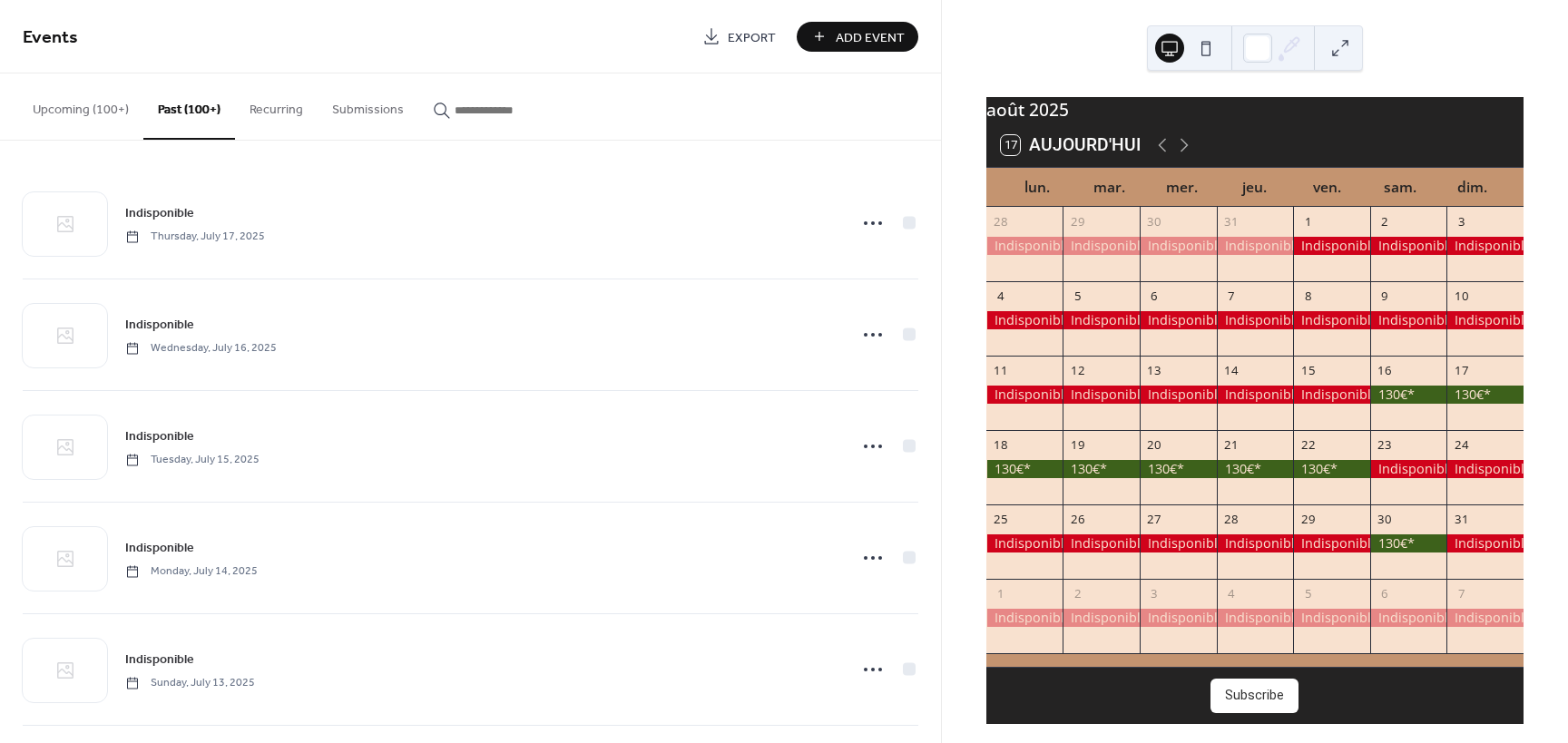 click on "Upcoming (100+)" at bounding box center [81, 105] 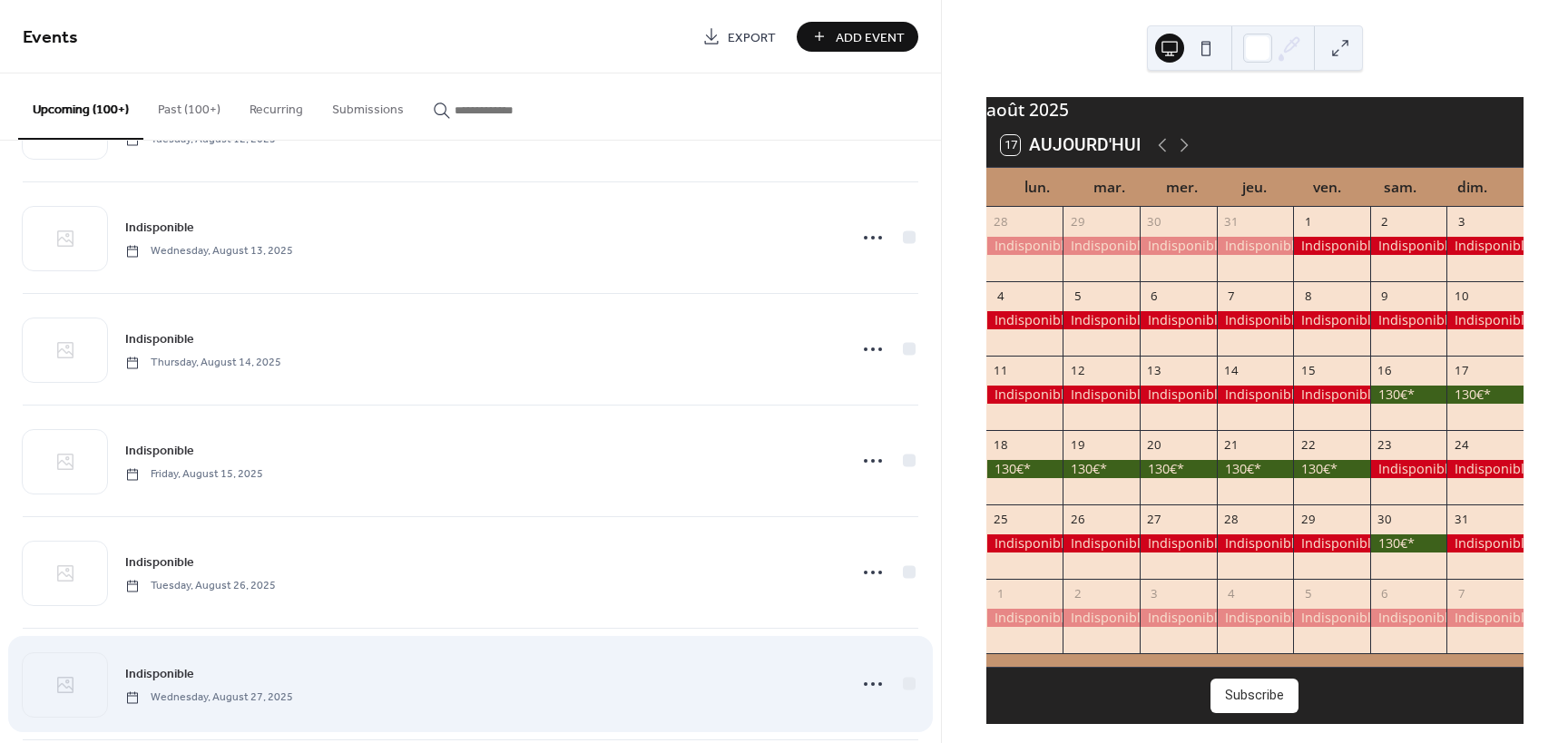 scroll, scrollTop: 2980, scrollLeft: 0, axis: vertical 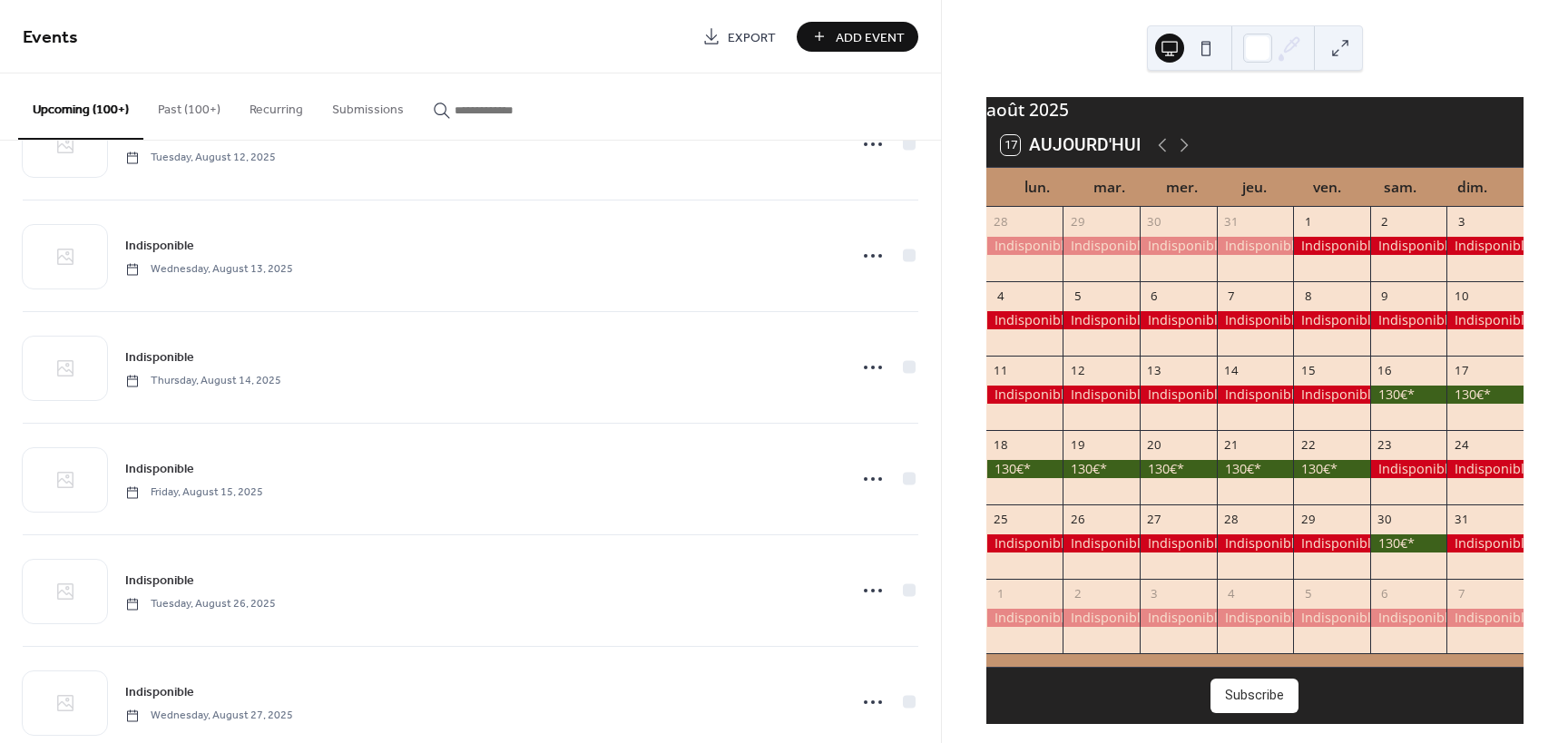 click on "Past (100+)" at bounding box center (189, 105) 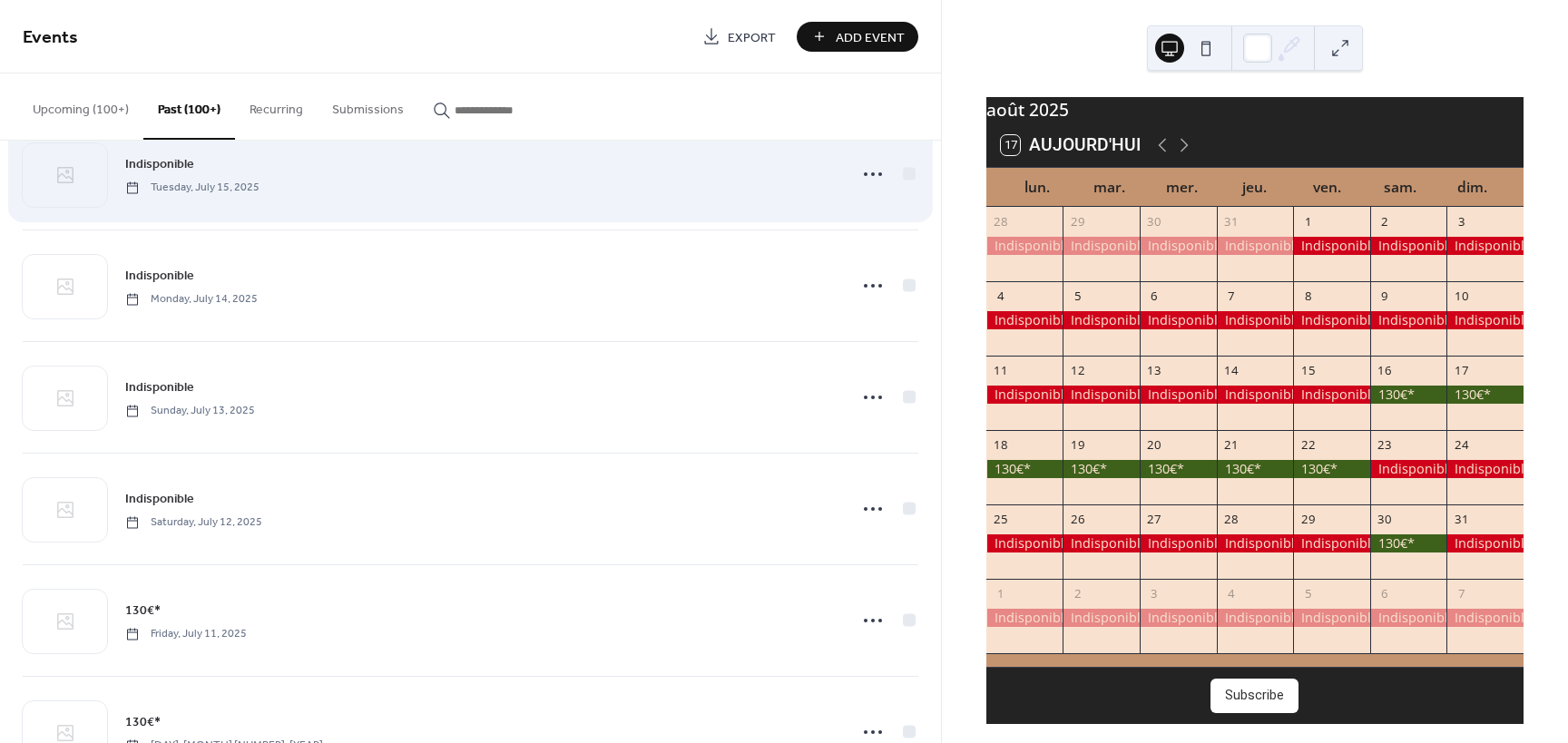 scroll, scrollTop: 0, scrollLeft: 0, axis: both 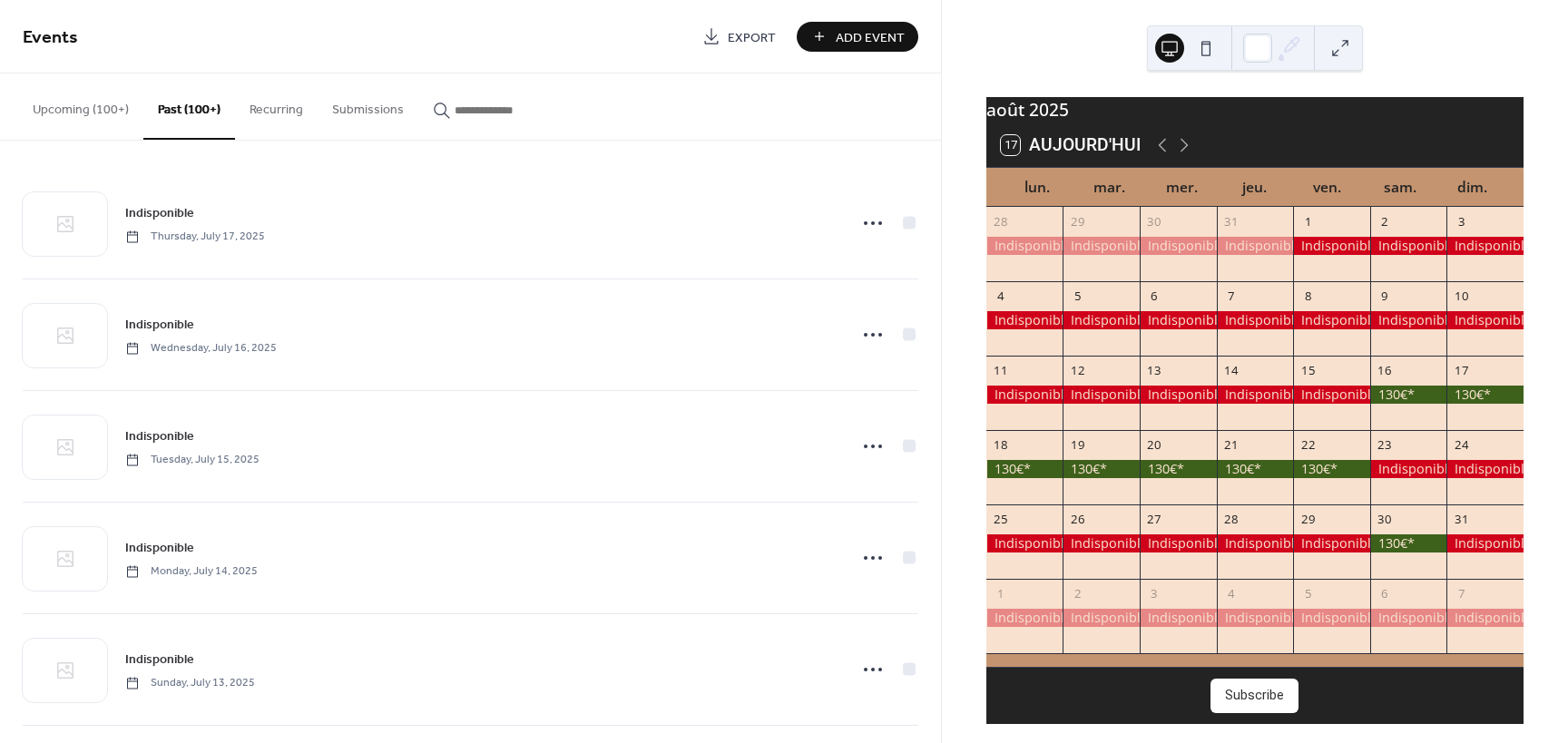 click on "Upcoming (100+)" at bounding box center (81, 105) 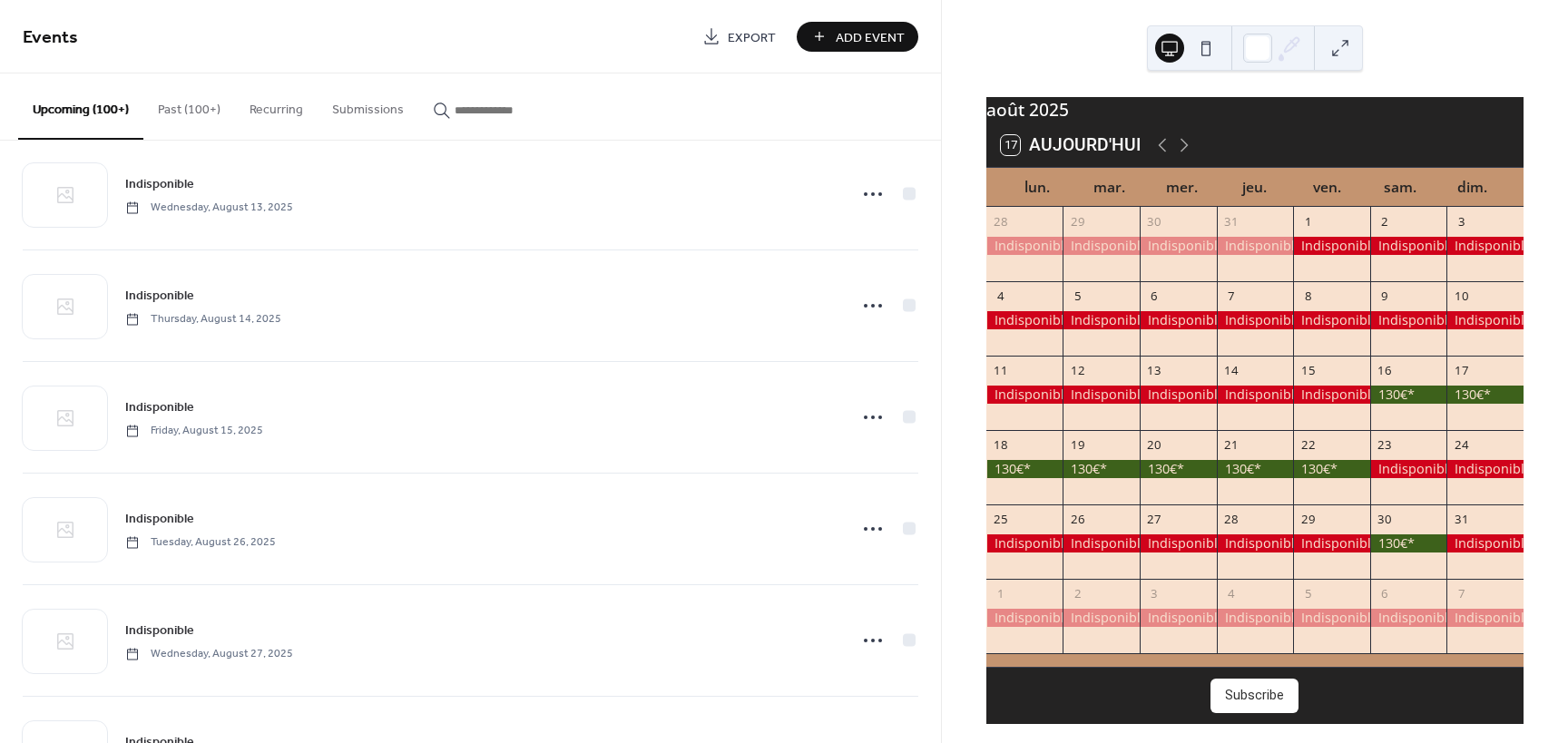 scroll, scrollTop: 3007, scrollLeft: 0, axis: vertical 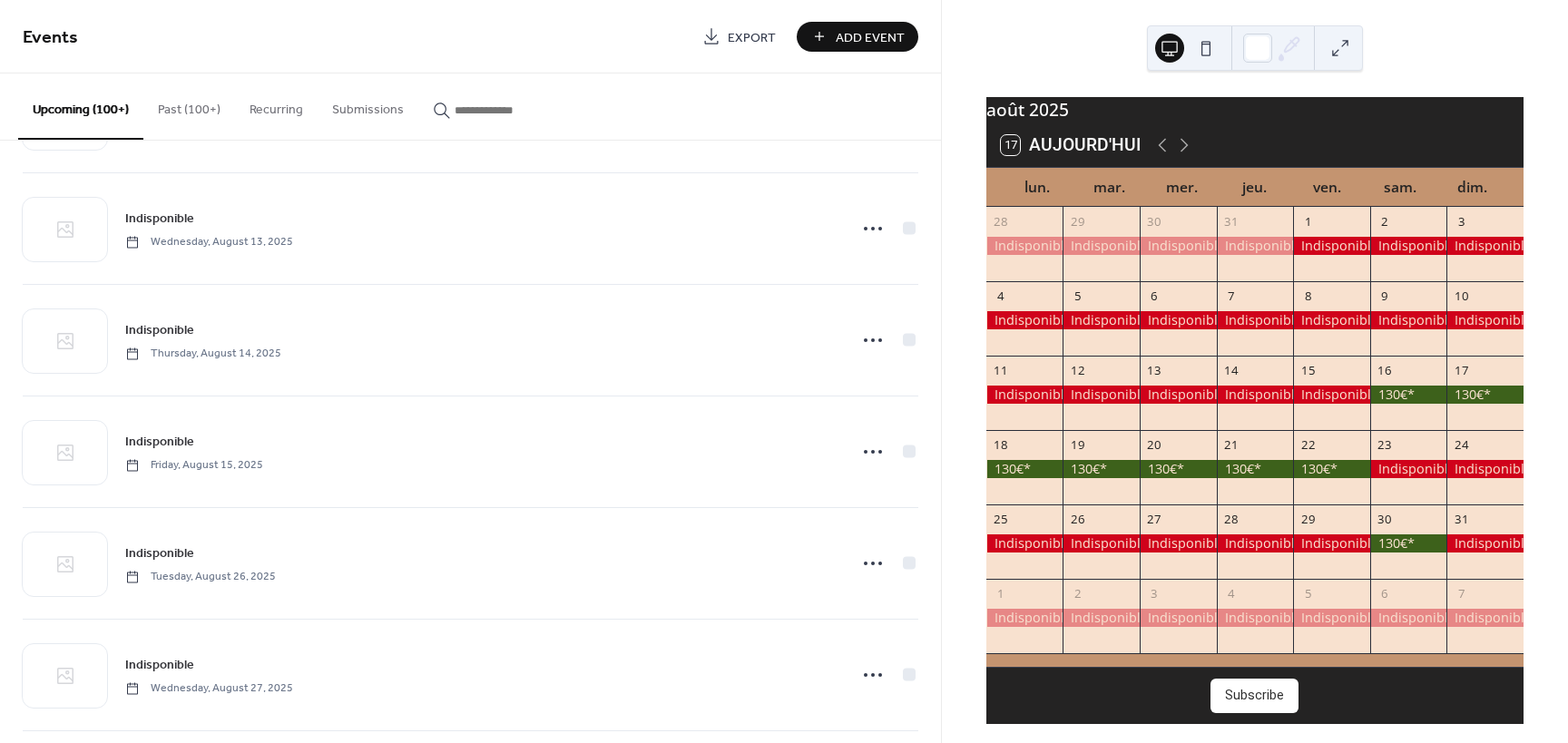 click on "Recurring" at bounding box center (276, 105) 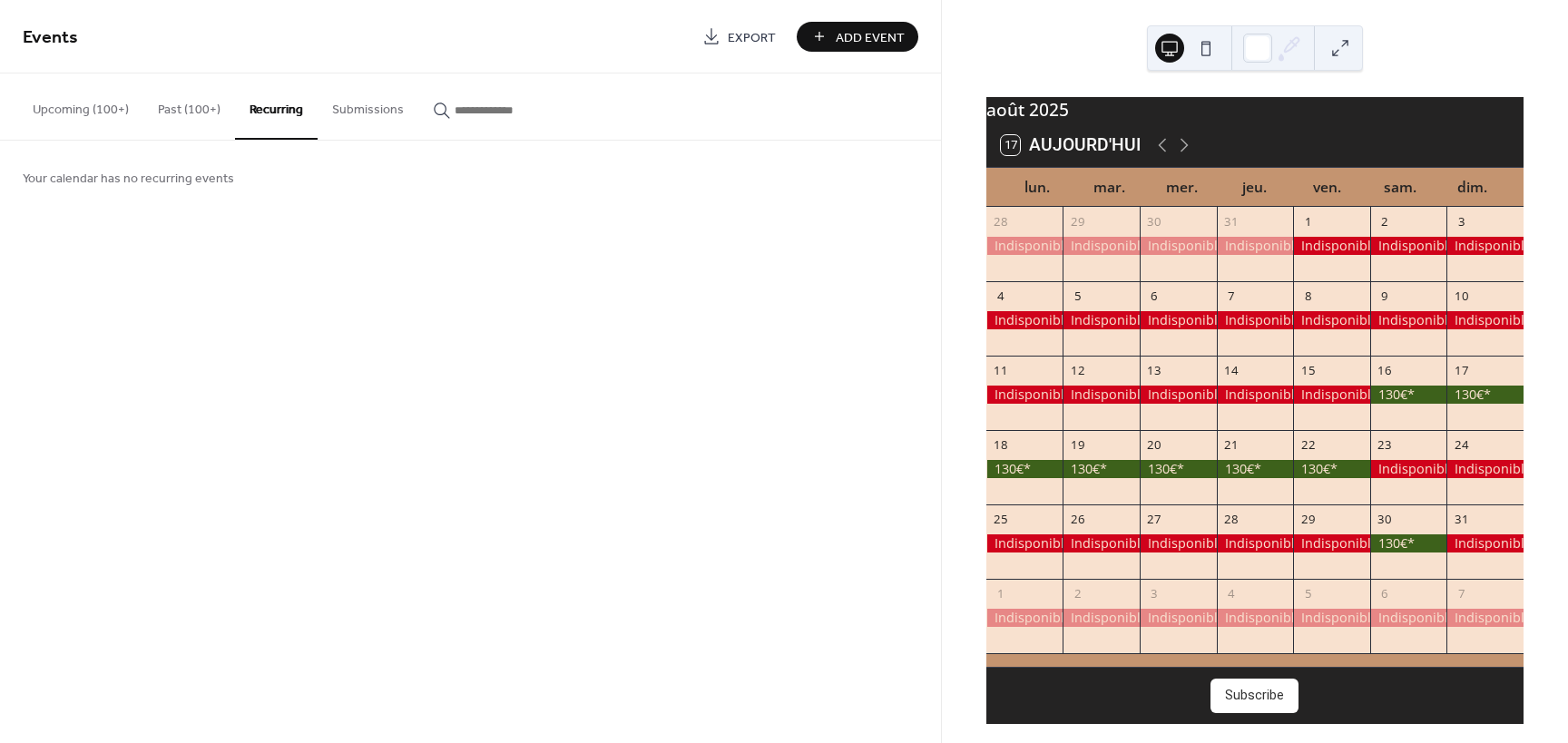click on "Submissions" at bounding box center [368, 105] 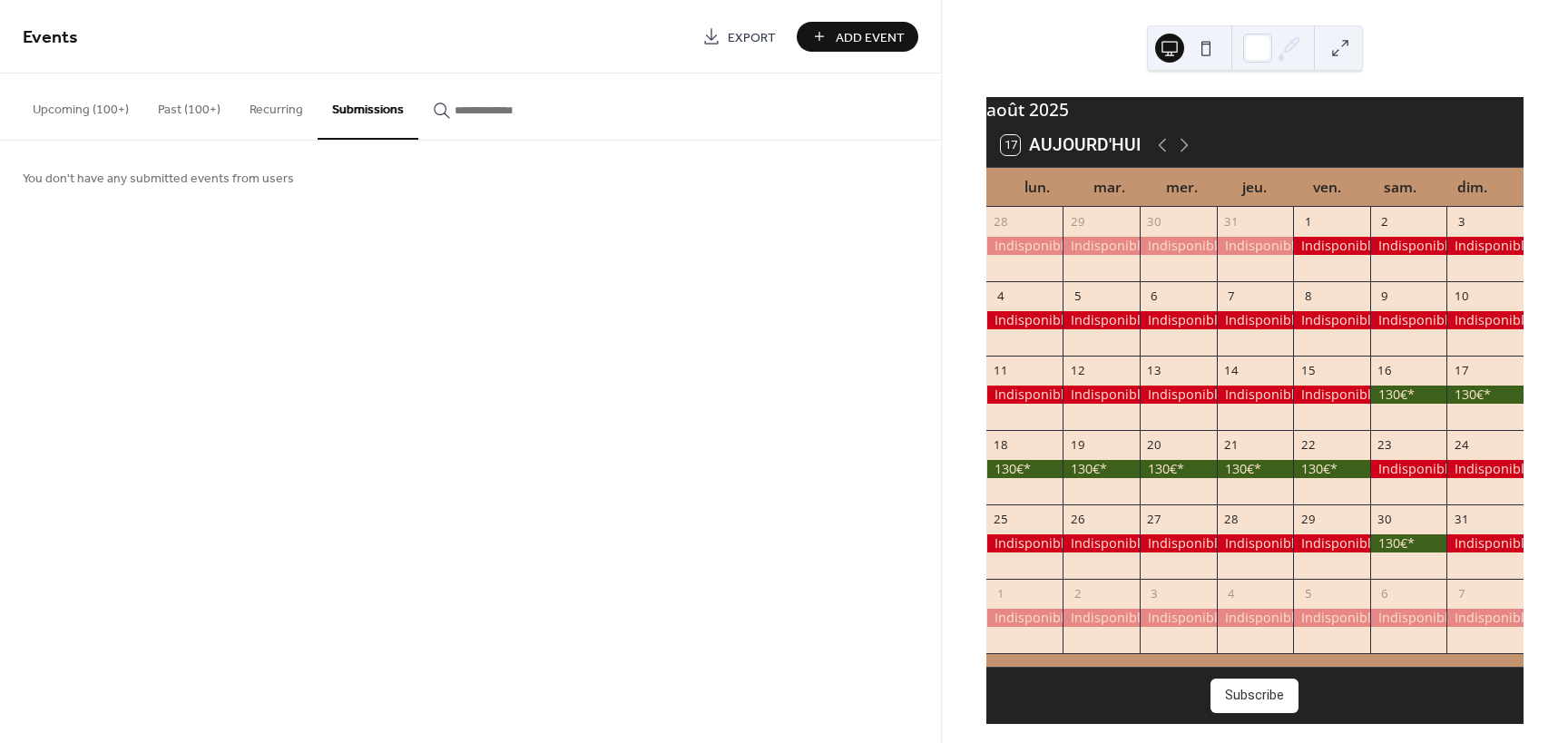 click at bounding box center (498, 110) 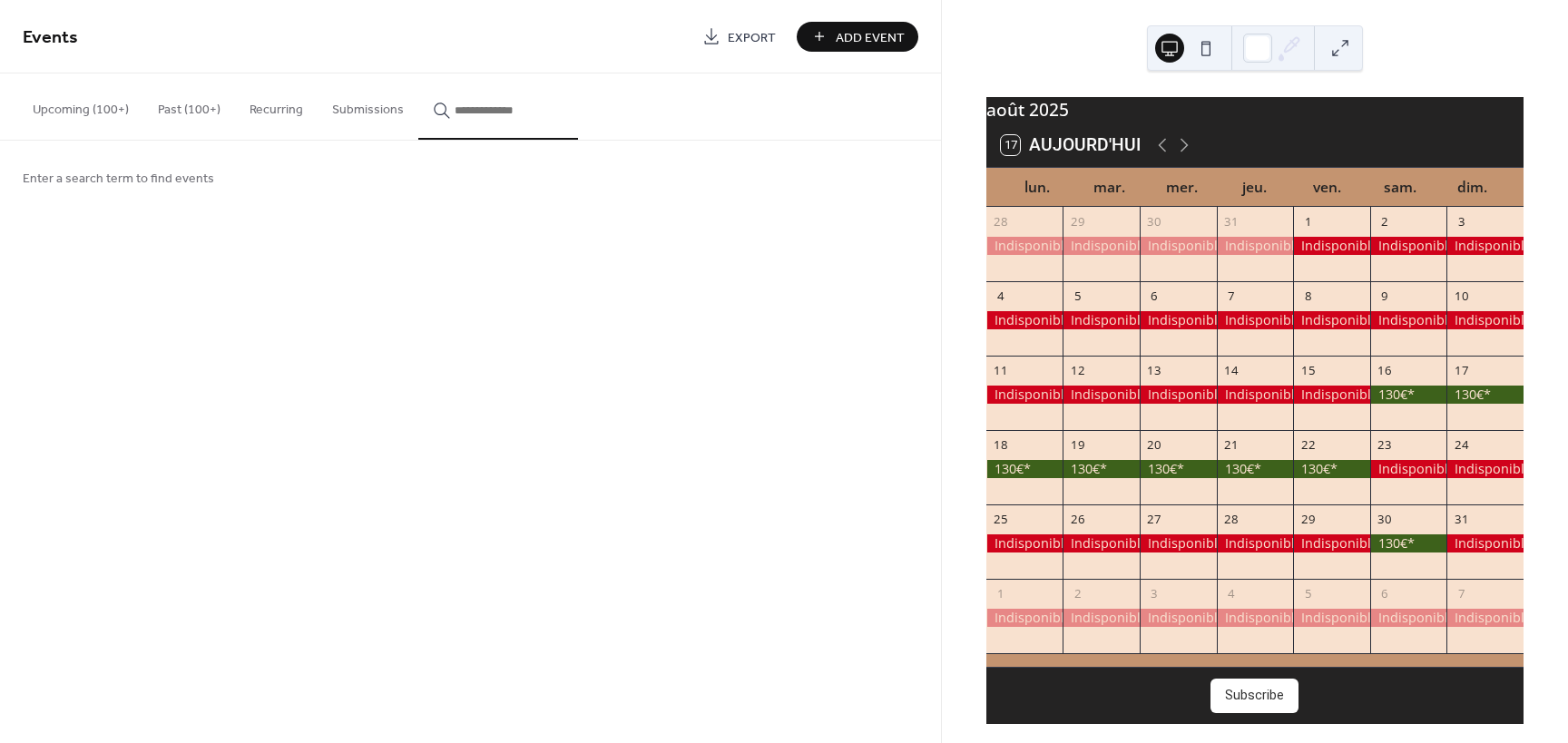 click on "Enter a search term to find events" at bounding box center [118, 179] 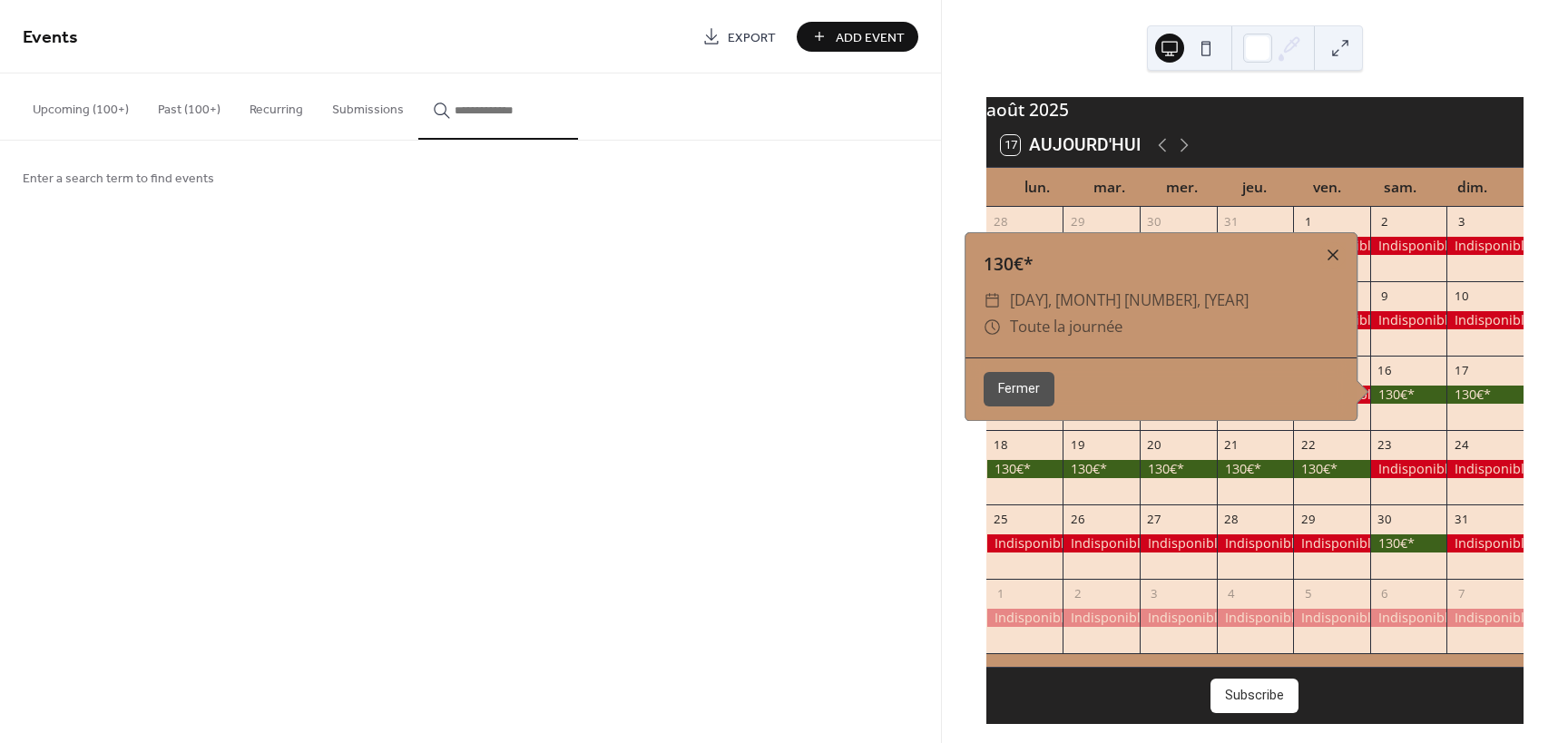 click at bounding box center (1333, 255) 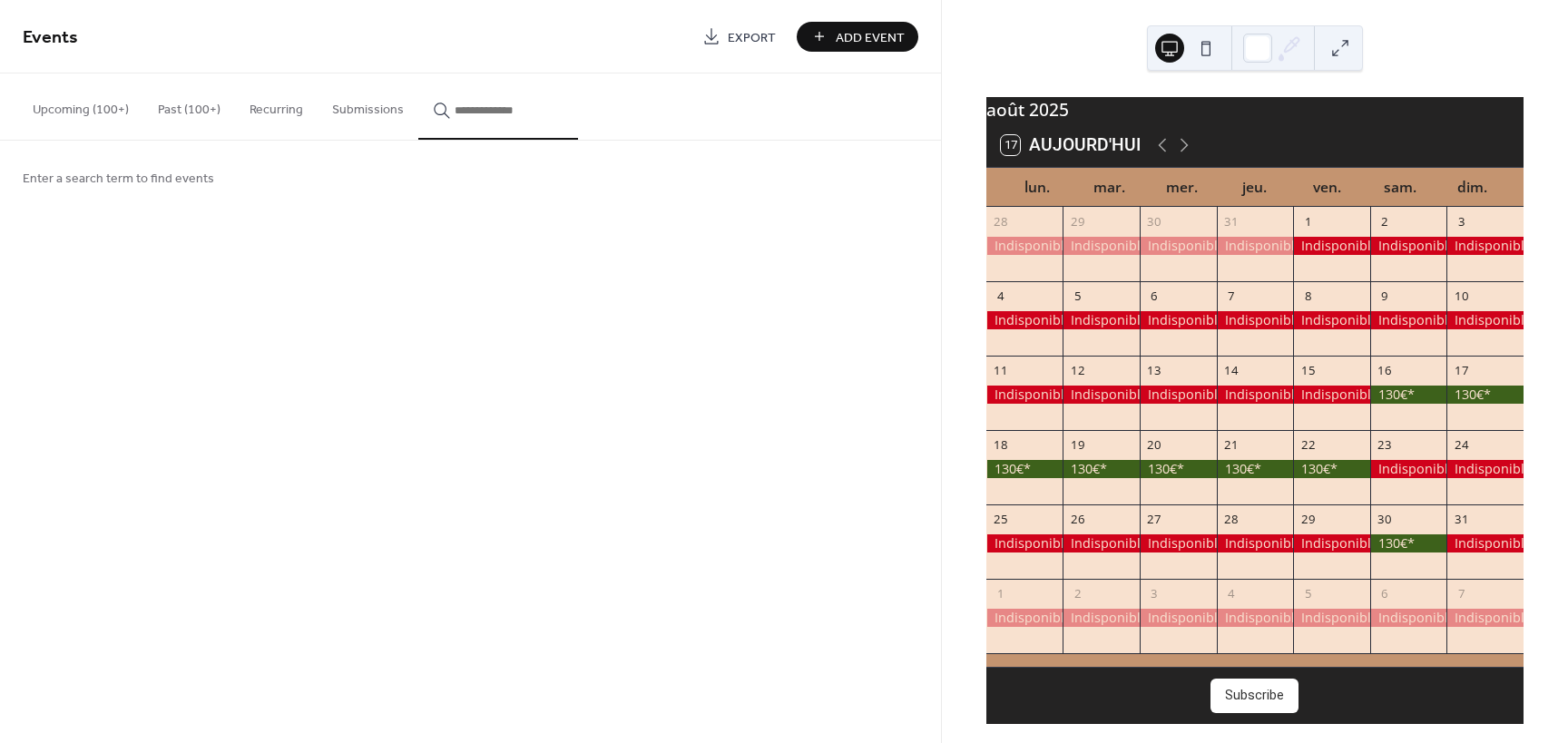click on "Events Export Add Event Upcoming (100+) Past (100+) Recurring Submissions Indisponible [DAY], [MONTH] [NUMBER], [YEAR] Indisponible [DAY], [MONTH] [NUMBER], [YEAR] 130€* [DAY], [MONTH] [NUMBER], [YEAR] Indisponible [DAY], [MONTH] [NUMBER], [YEAR] Indisponible [DAY], [MONTH] [NUMBER], [YEAR] Indisponible [DAY], [MONTH] [NUMBER], [YEAR] Indisponible [DAY], [MONTH] [NUMBER], [YEAR] Indisponible [DAY], [MONTH] [NUMBER], [YEAR] Indisponible [DAY], [MONTH] [NUMBER], [YEAR] Indisponible [DAY], [MONTH] [NUMBER], [YEAR] Indisponible [DAY], [MONTH] [NUMBER], [YEAR] Indisponible [DAY], [MONTH] [NUMBER], [YEAR] Indisponible [DAY], [MONTH] [NUMBER], [YEAR] Indisponible [DAY], [MONTH] [NUMBER], [YEAR] Indisponible [DAY], [MONTH] [NUMBER], [YEAR] Indisponible [DAY], [MONTH] [NUMBER], [YEAR] Indisponible [DAY], [MONTH] [NUMBER], [YEAR] Indisponible [DAY], [MONTH] [NUMBER], [YEAR] Indisponible [DAY], [MONTH] [NUMBER], [YEAR] Indisponible [DAY], [MONTH] [NUMBER], [YEAR] Indisponible [DAY], [MONTH] [NUMBER], [YEAR] Indisponible [DAY], [MONTH] [NUMBER], [YEAR] Indisponible [DAY], [MONTH] [NUMBER], [YEAR] Indisponible [DAY], [MONTH] [NUMBER], [YEAR] Indisponible [DAY], [MONTH] [NUMBER], [YEAR] Indisponible [DAY], [MONTH] [NUMBER], [YEAR] Indisponible [DAY], [MONTH] [NUMBER], [YEAR] Indisponible [DAY], [MONTH] [NUMBER], [YEAR] Indisponible [DAY], [MONTH] [NUMBER], [YEAR] Indisponible [DAY], [MONTH] [NUMBER], [YEAR] Indisponible [DAY], [MONTH] [NUMBER], [YEAR] Indisponible [DAY], [MONTH] [NUMBER], [YEAR] Indisponible [DAY], [MONTH] [NUMBER], [YEAR]" at bounding box center [470, 371] 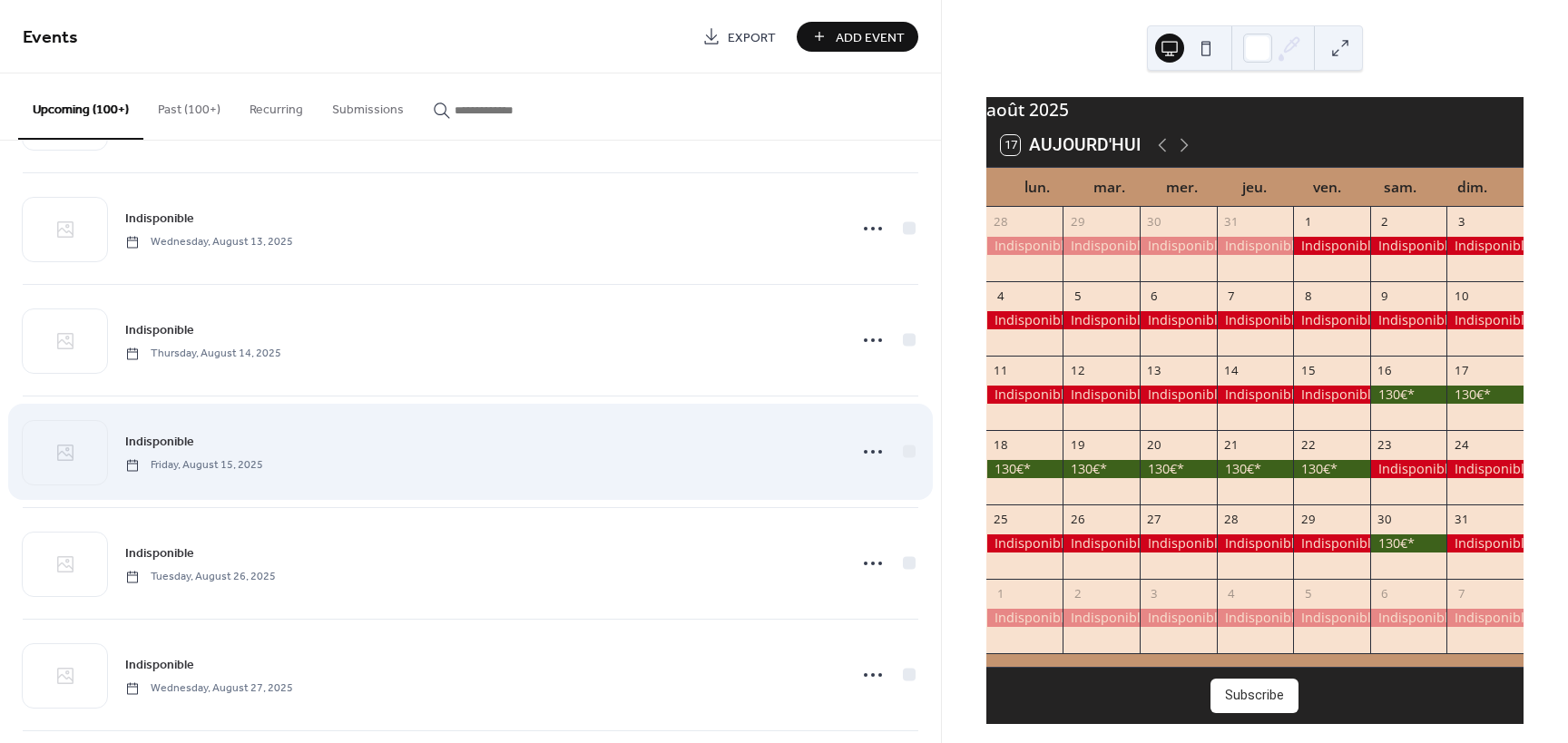 click on "Indisponible [DAY], [MONTH] [NUMBER], [YEAR]" at bounding box center (480, 451) 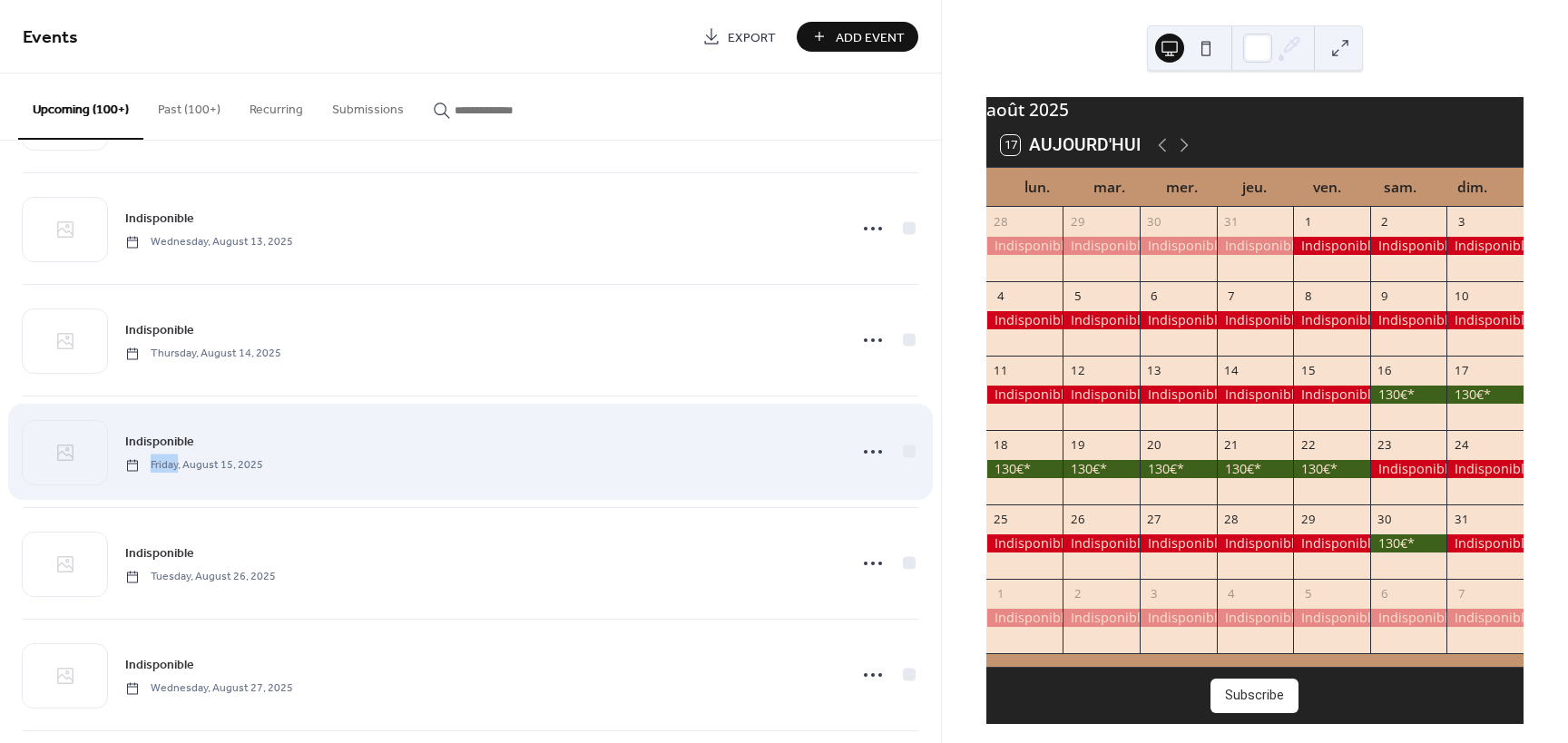 click on "Indisponible [DAY], [MONTH] [NUMBER], [YEAR]" at bounding box center (480, 451) 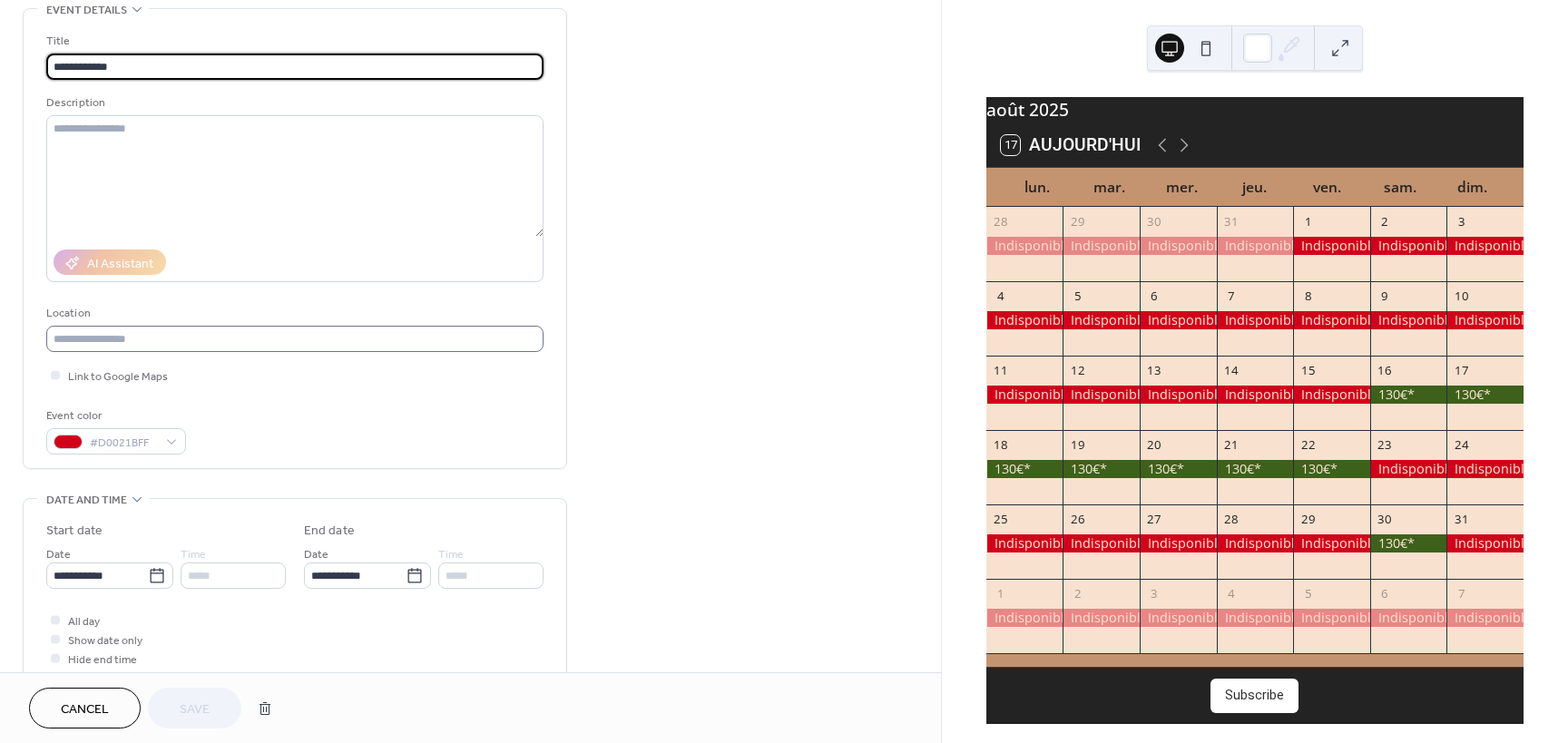 scroll, scrollTop: 181, scrollLeft: 0, axis: vertical 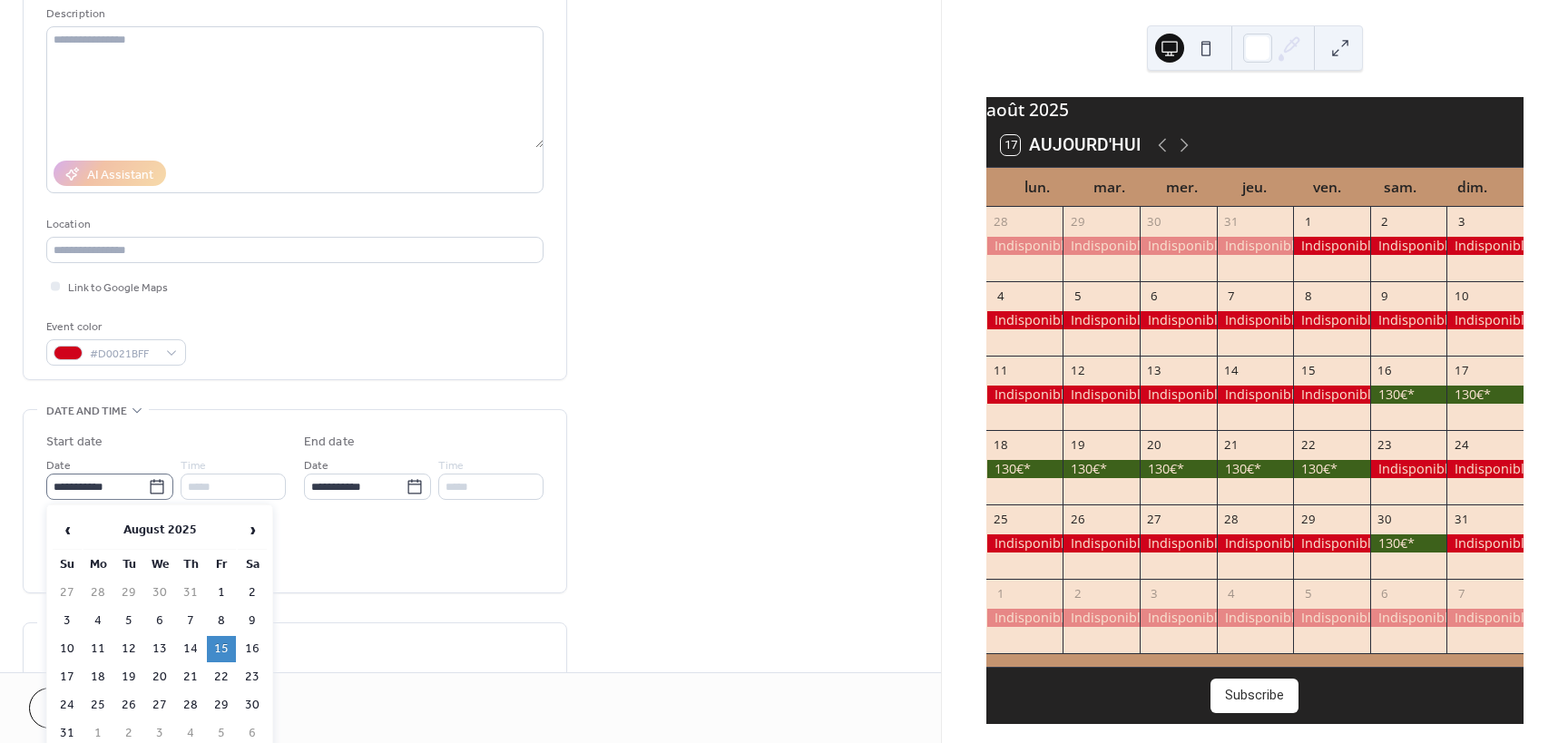 click 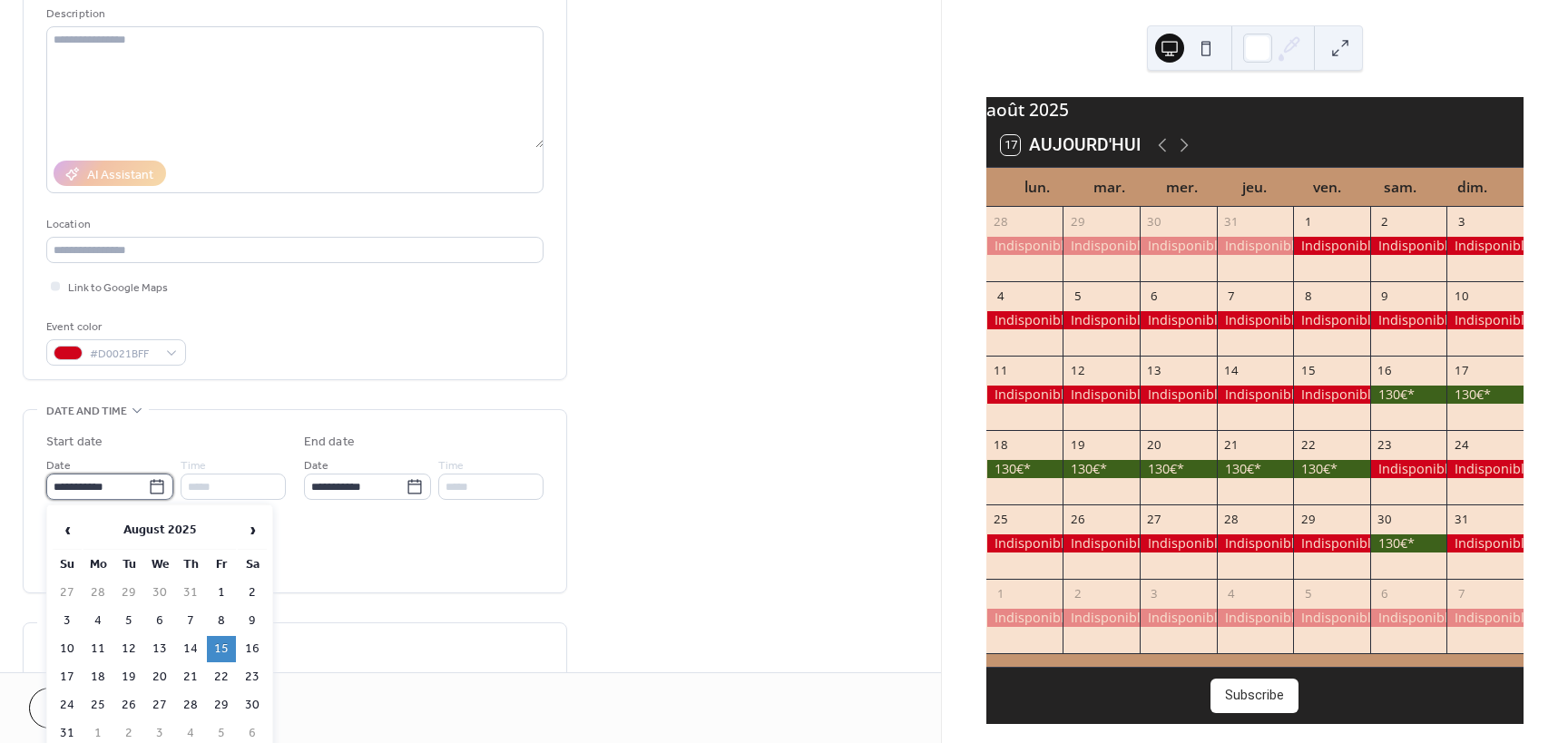 click on "**********" at bounding box center [97, 486] 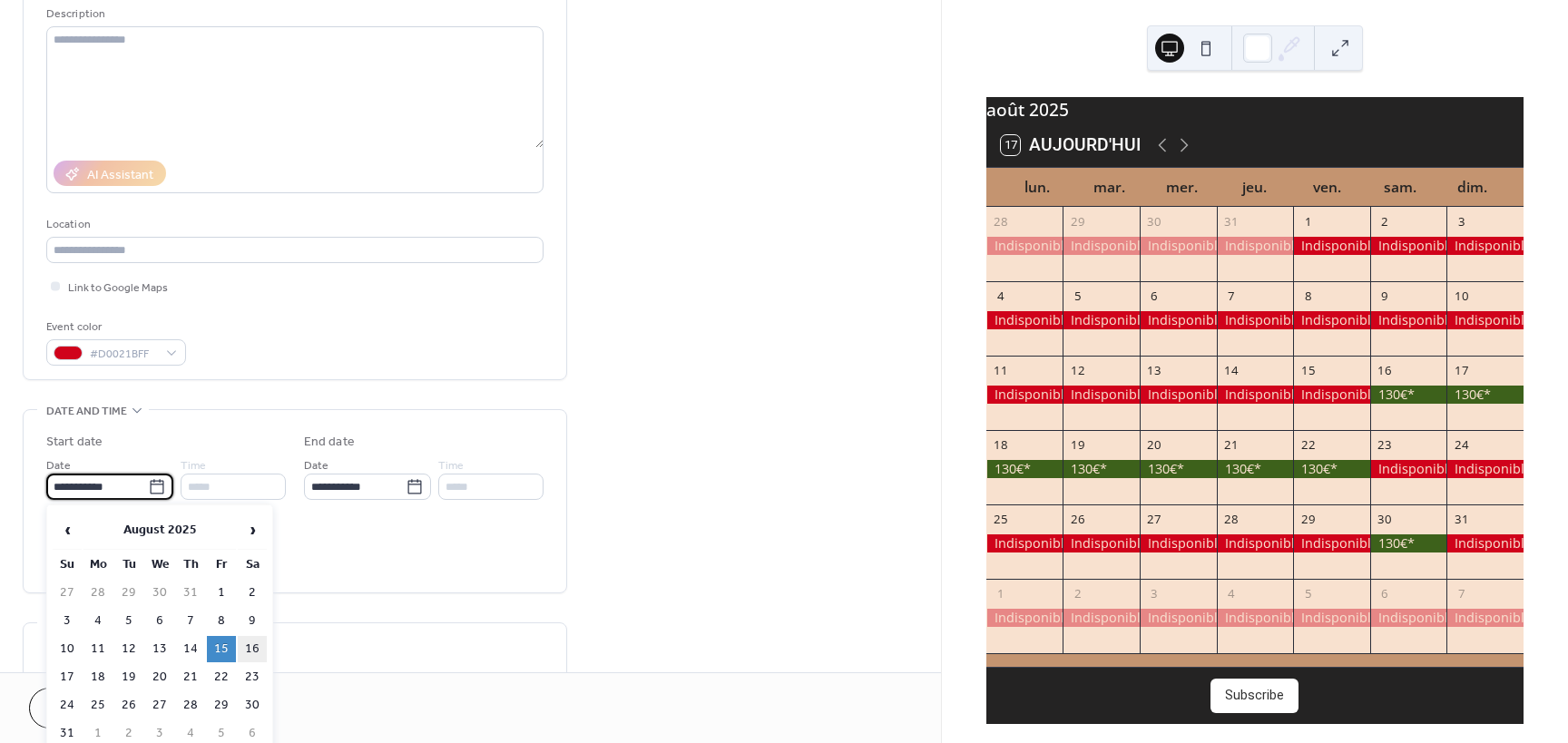 click on "16" at bounding box center (252, 649) 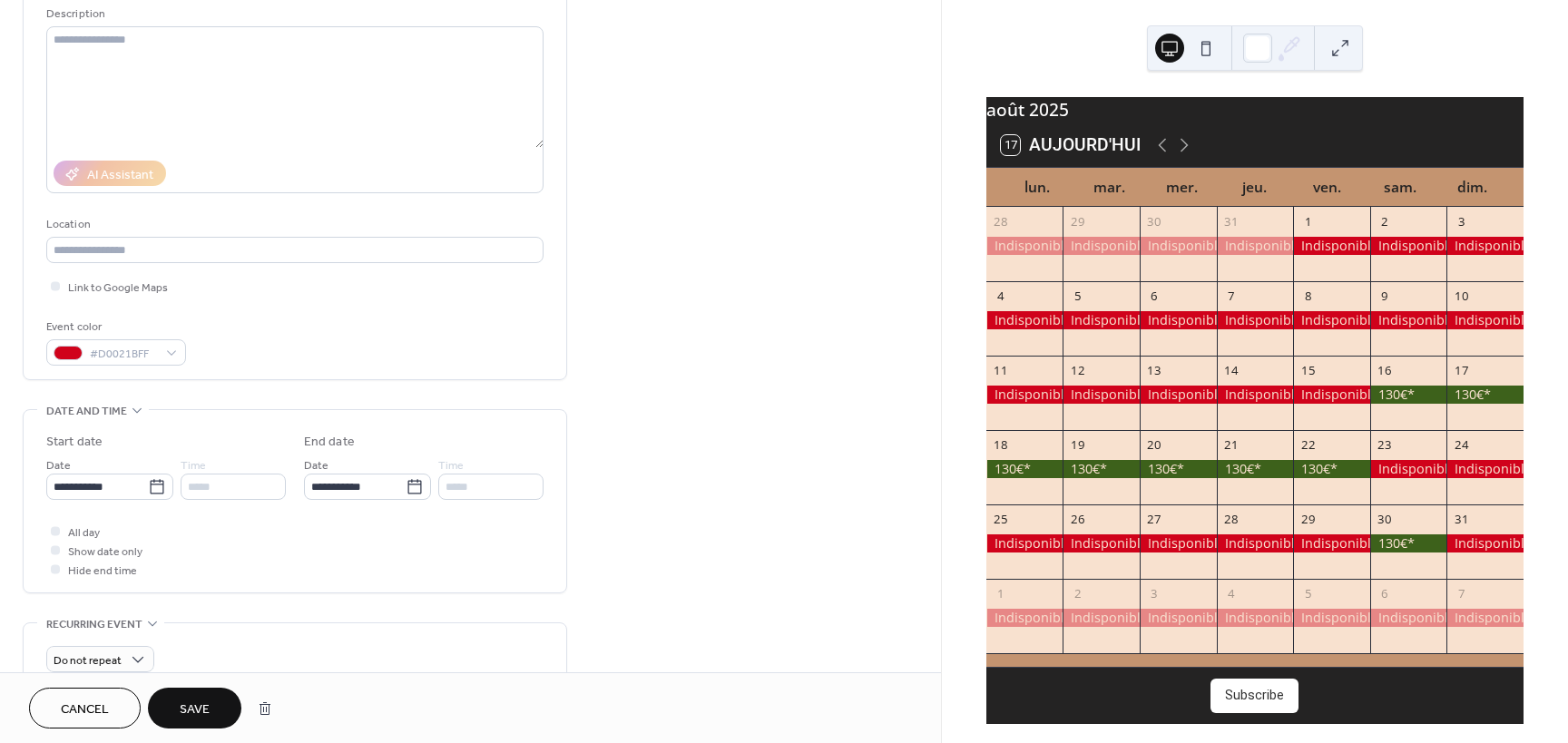 click on "Save" at bounding box center (194, 709) 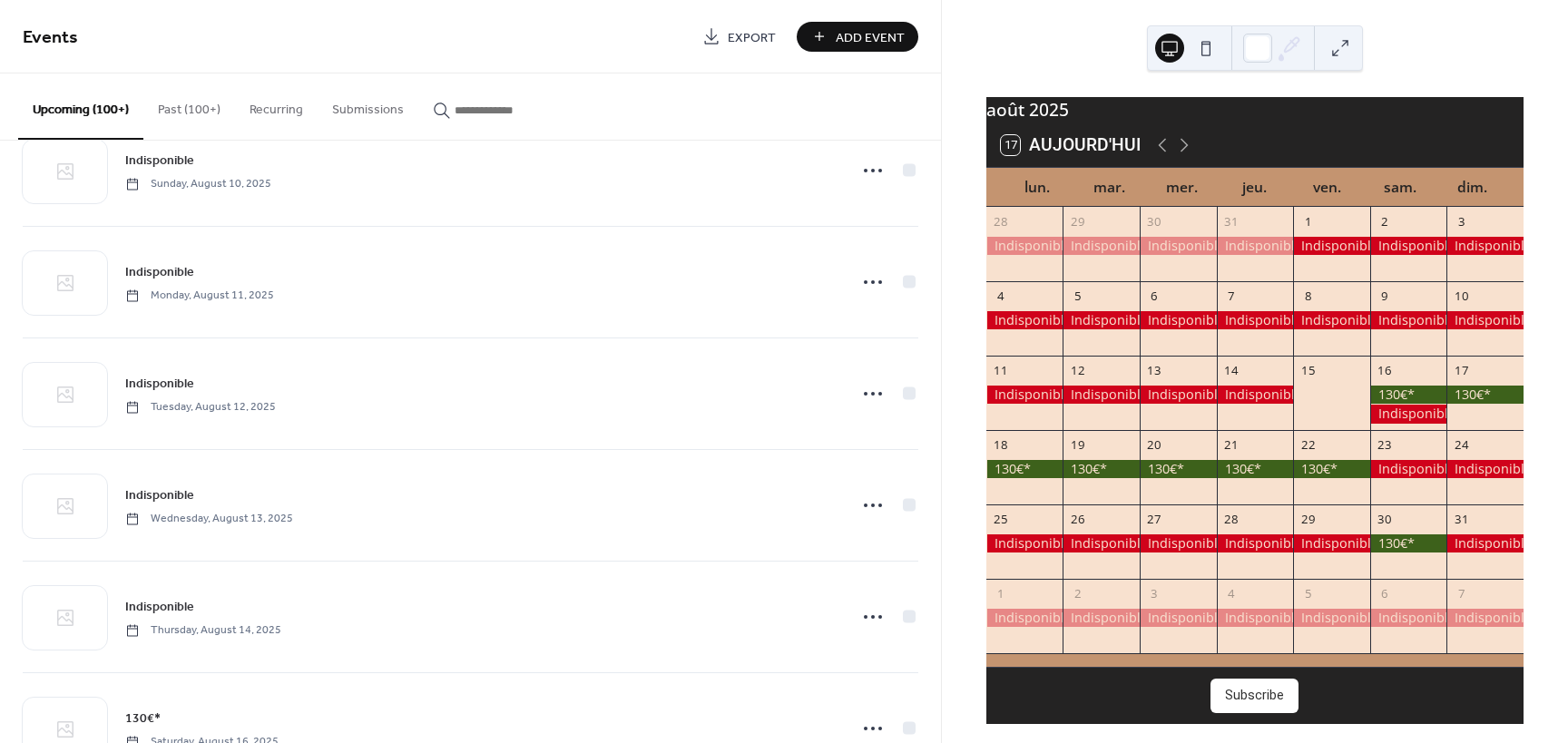 scroll, scrollTop: 2799, scrollLeft: 0, axis: vertical 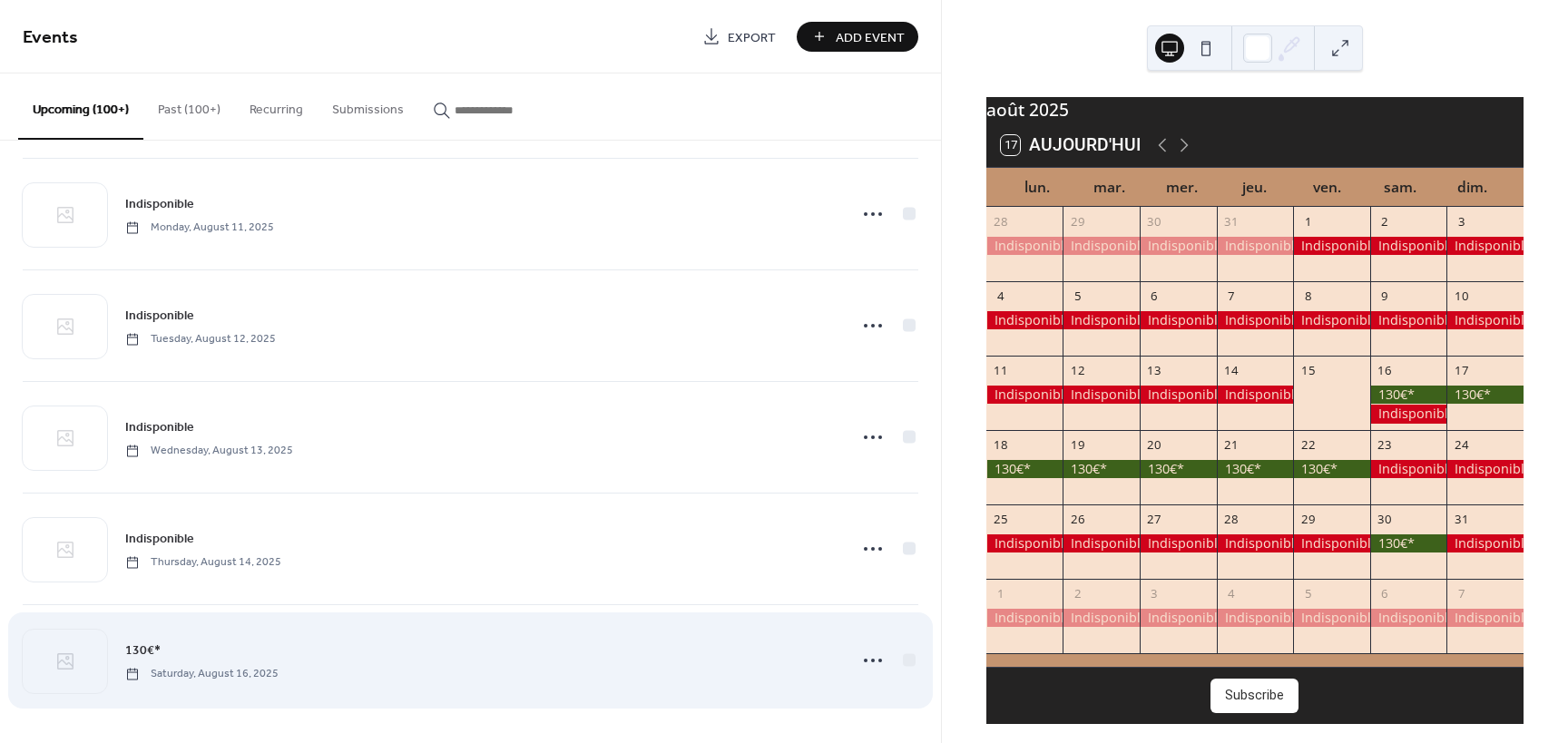 click on "130€*" at bounding box center [142, 650] 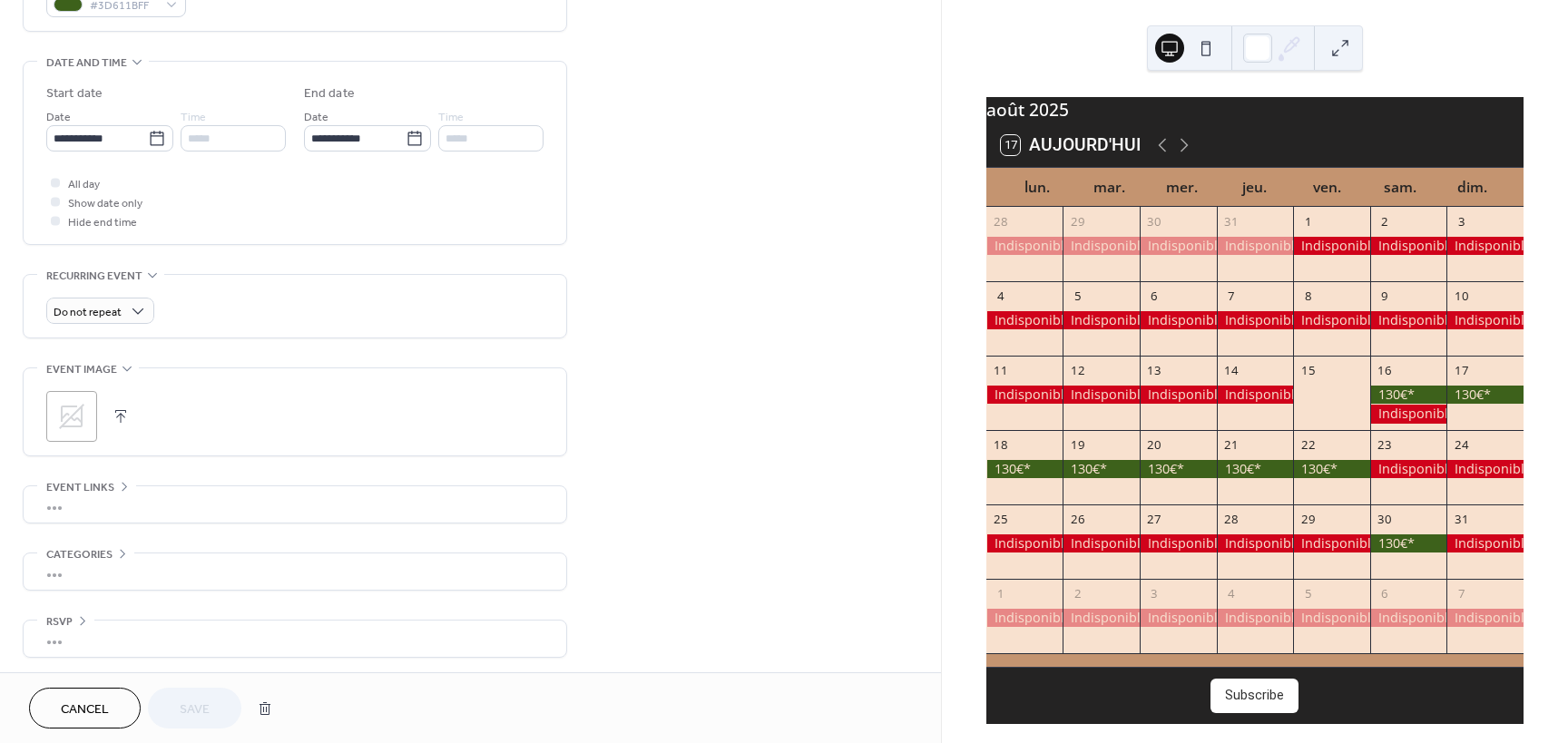 scroll, scrollTop: 533, scrollLeft: 0, axis: vertical 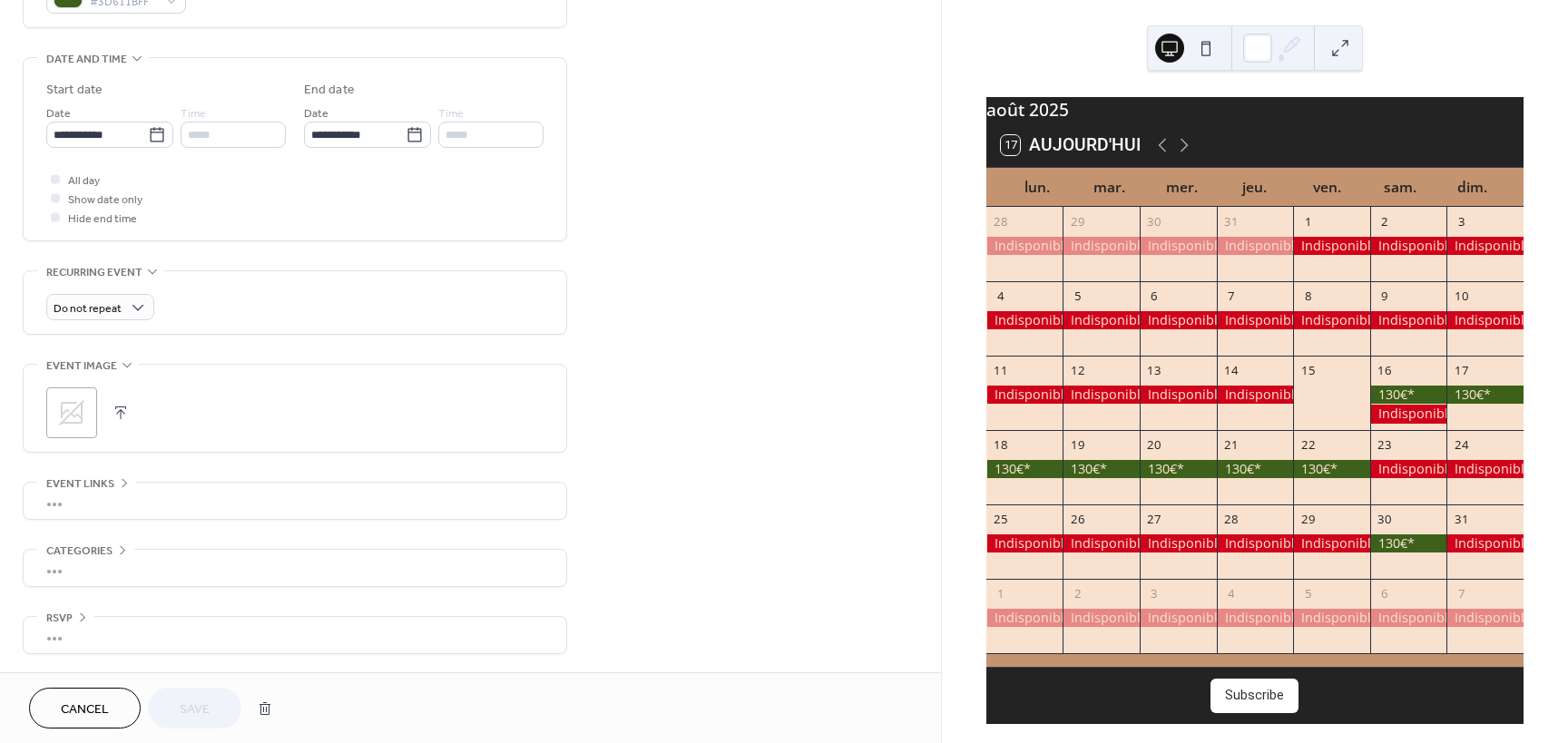click on "Cancel" at bounding box center [84, 709] 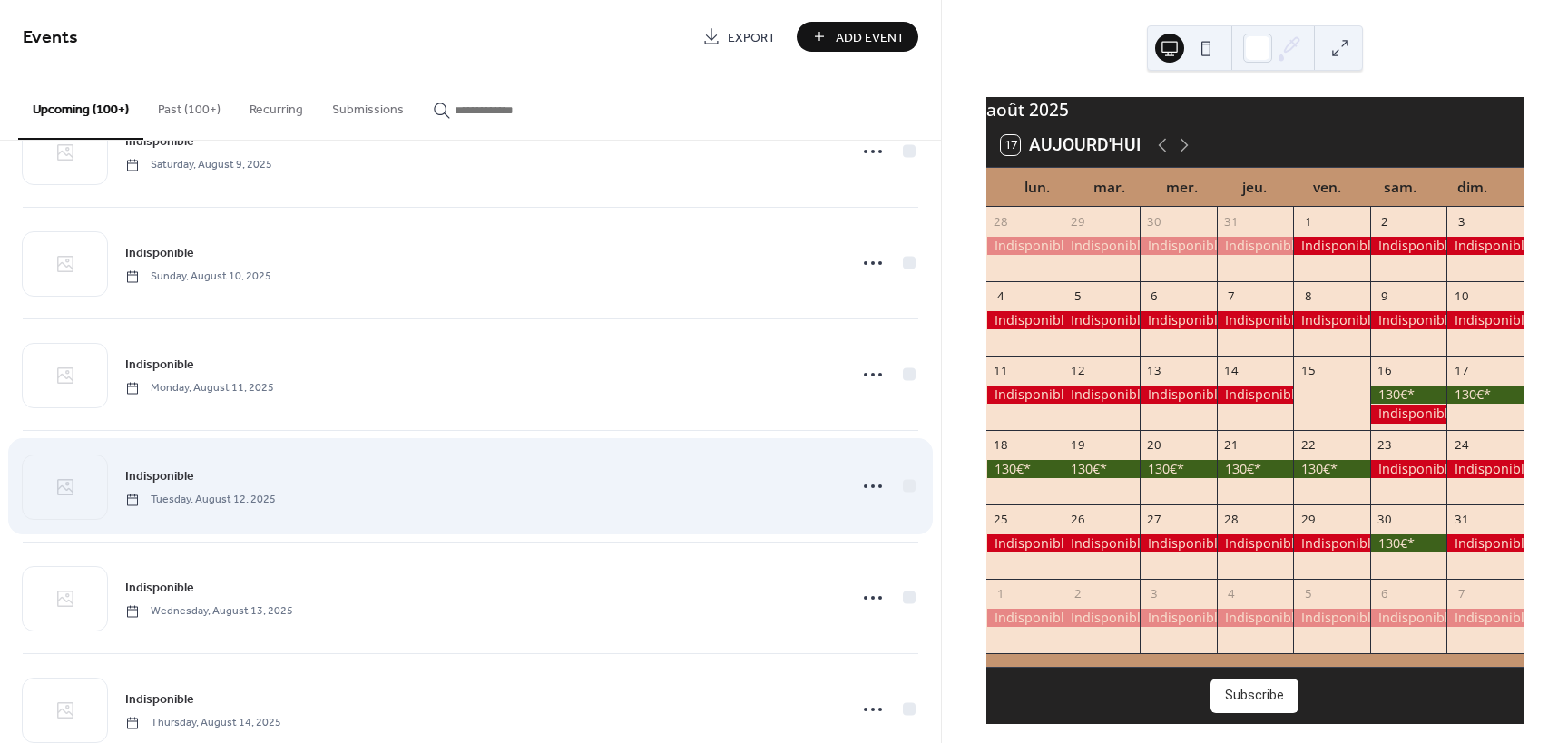 scroll, scrollTop: 2799, scrollLeft: 0, axis: vertical 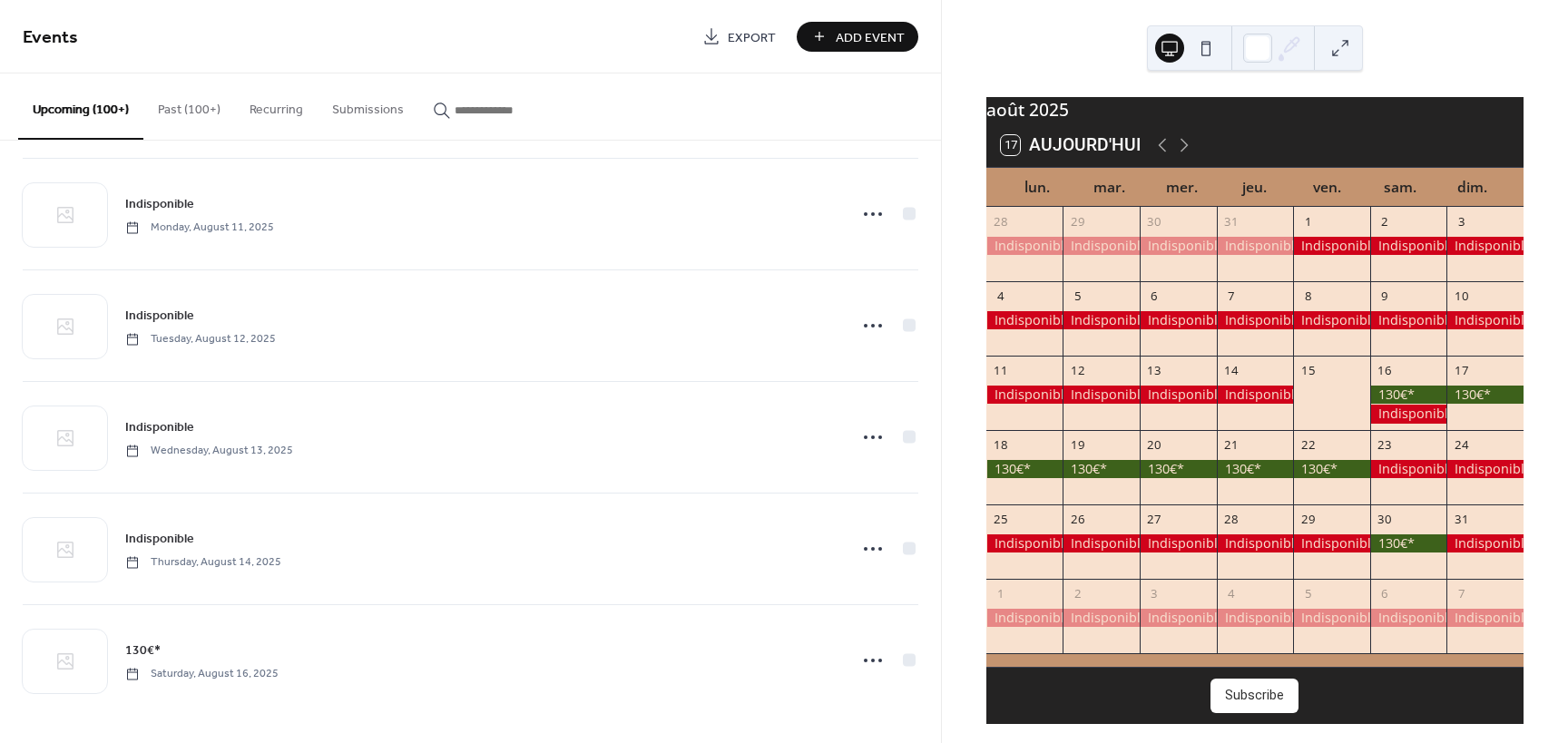 click on "Past (100+)" at bounding box center (189, 105) 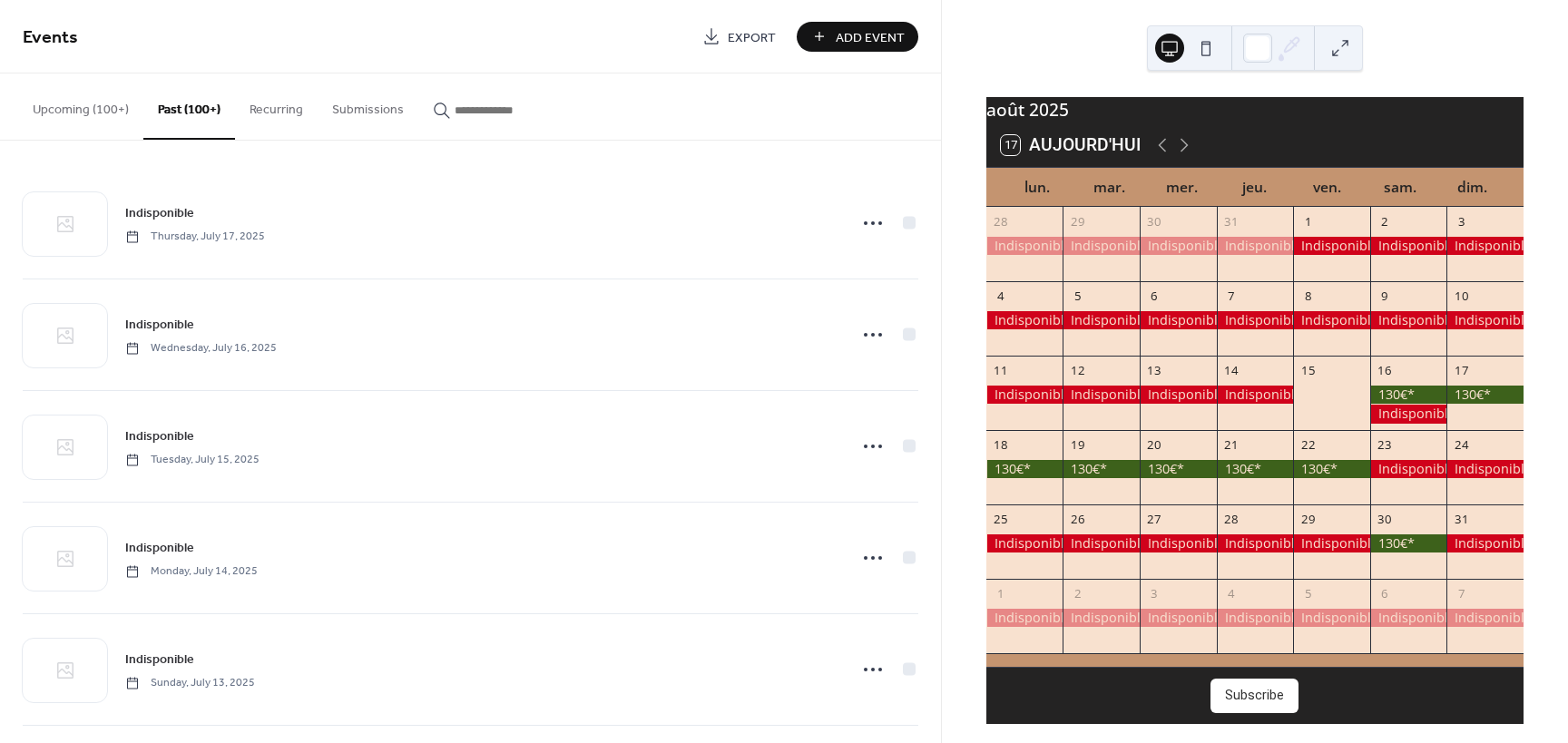 click on "Upcoming (100+)" at bounding box center (81, 105) 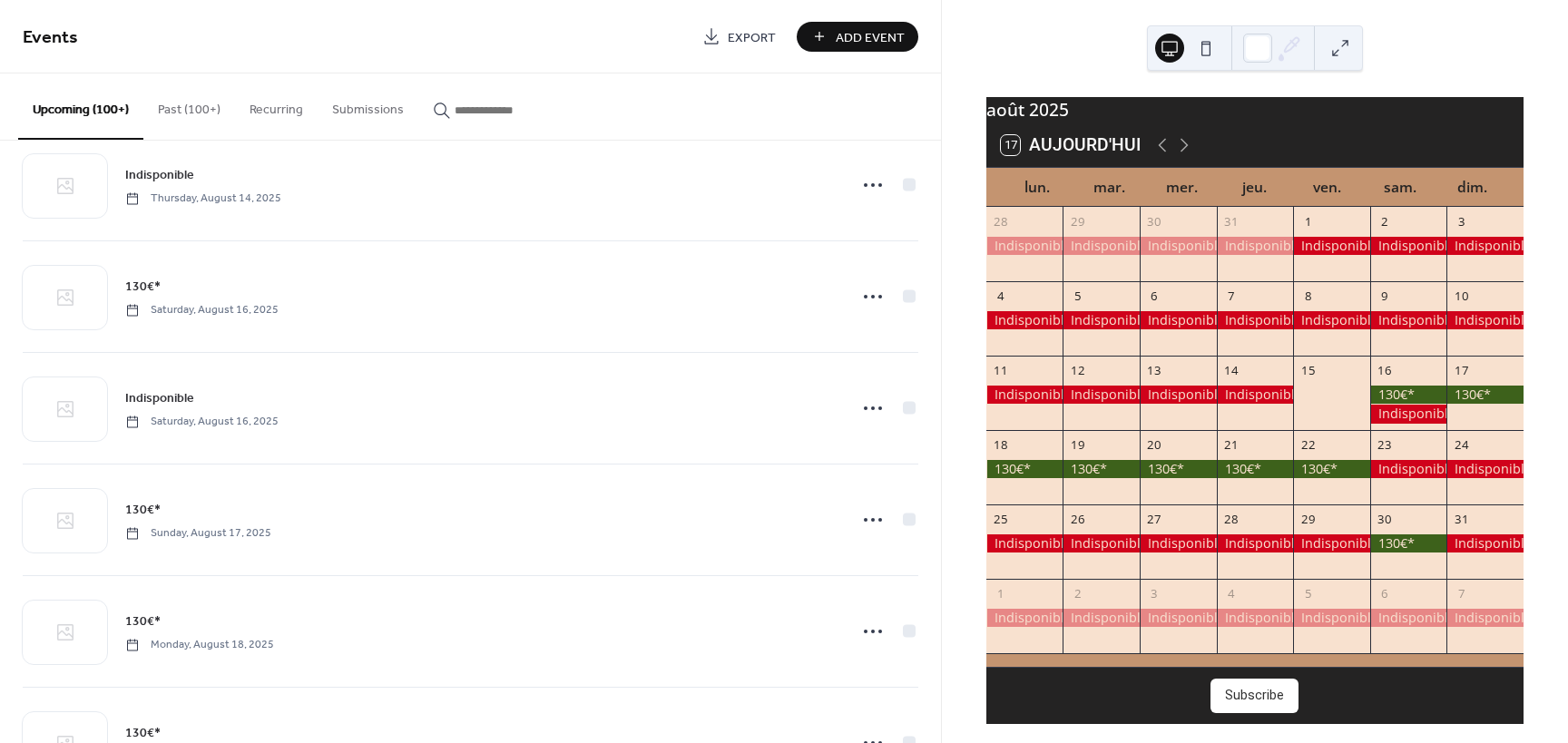 scroll, scrollTop: 3162, scrollLeft: 0, axis: vertical 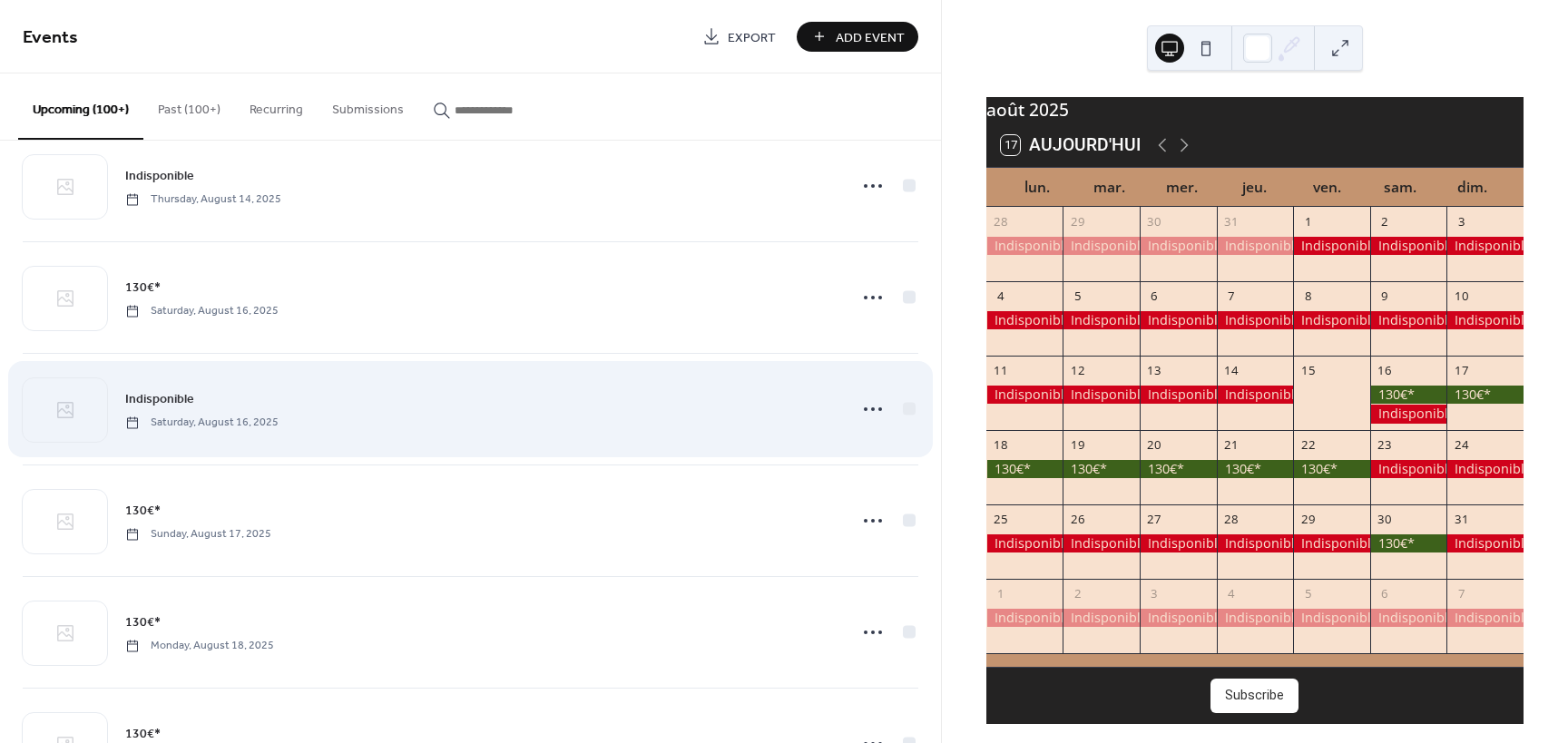 click on "Indisponible" at bounding box center (160, 399) 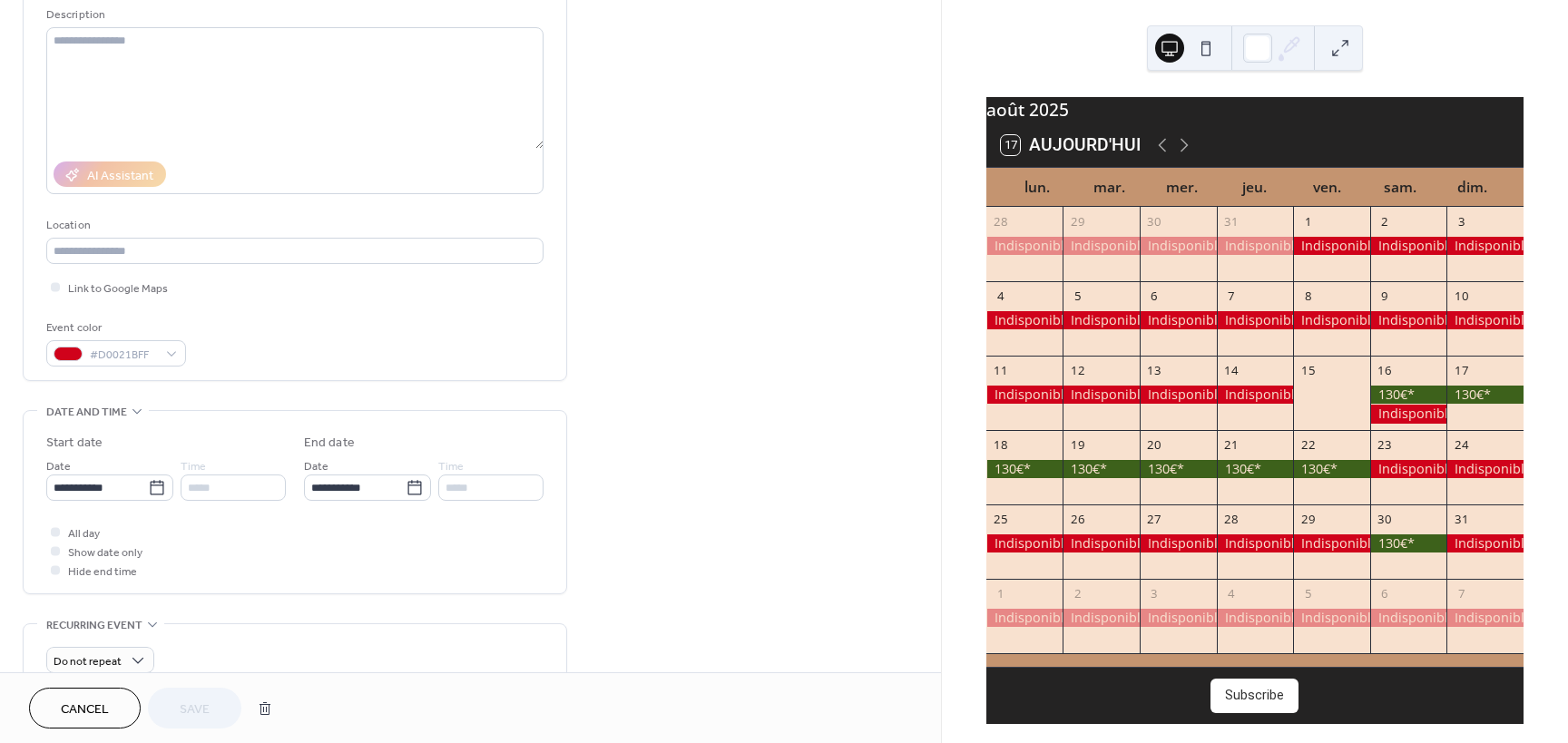 scroll, scrollTop: 181, scrollLeft: 0, axis: vertical 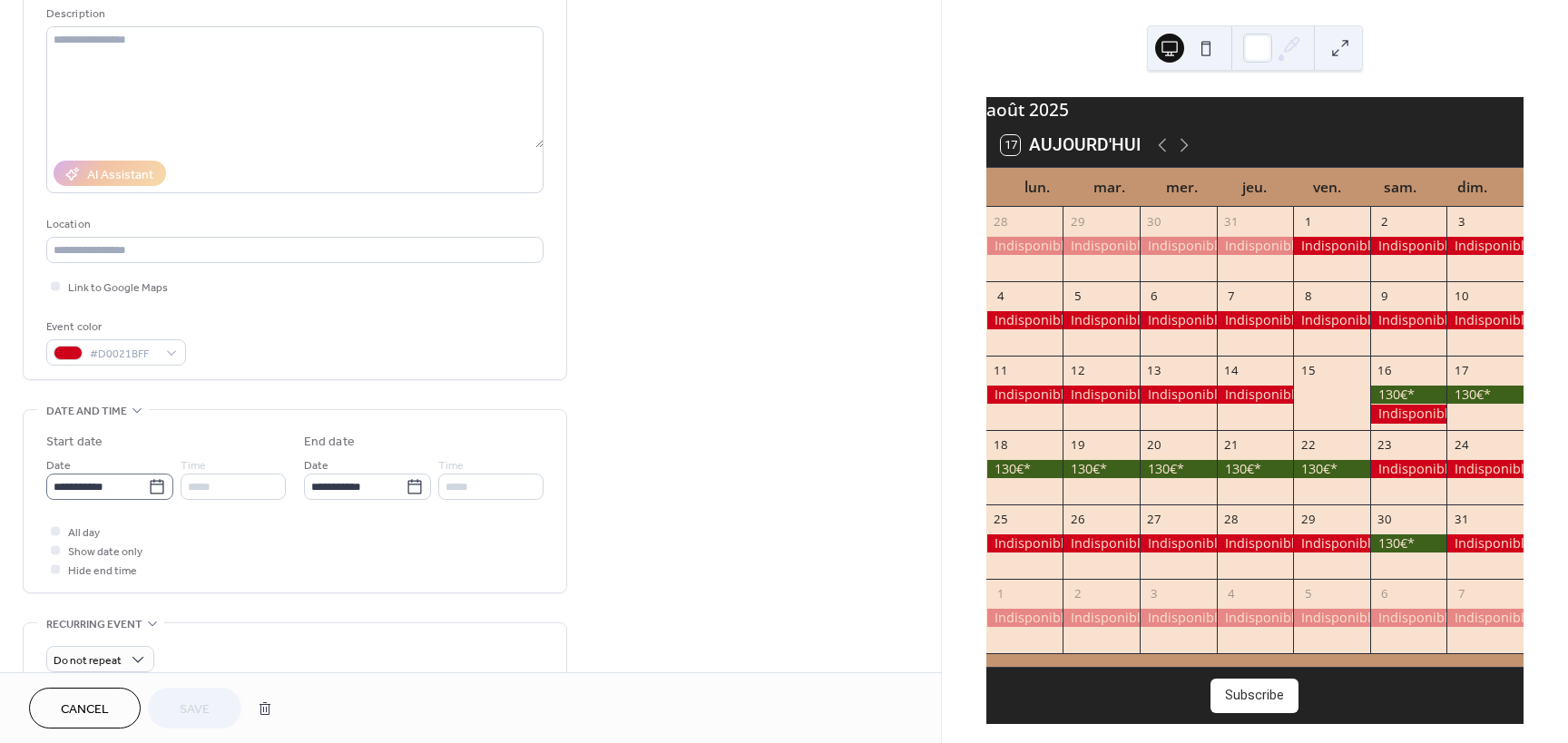 click 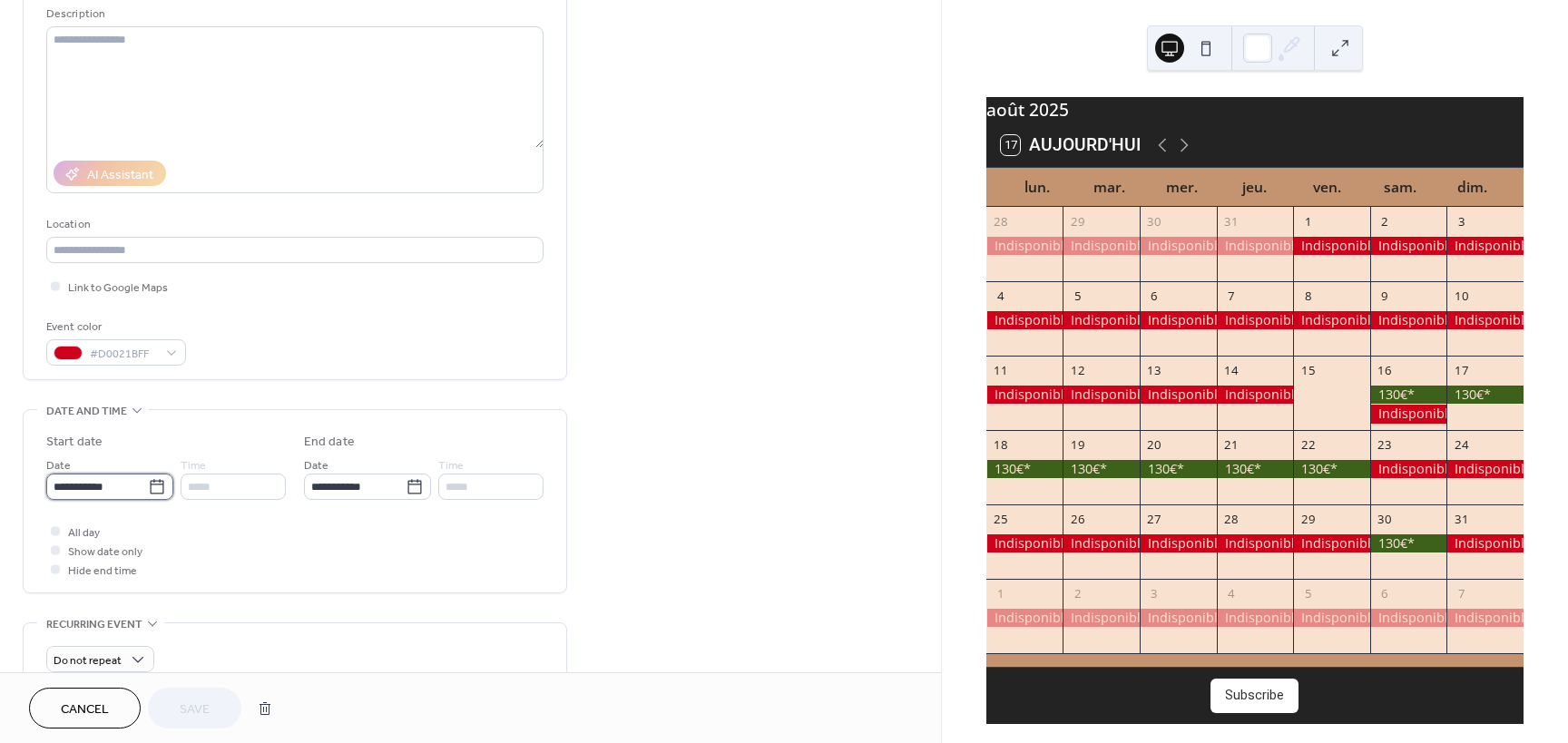 click on "**********" at bounding box center [97, 486] 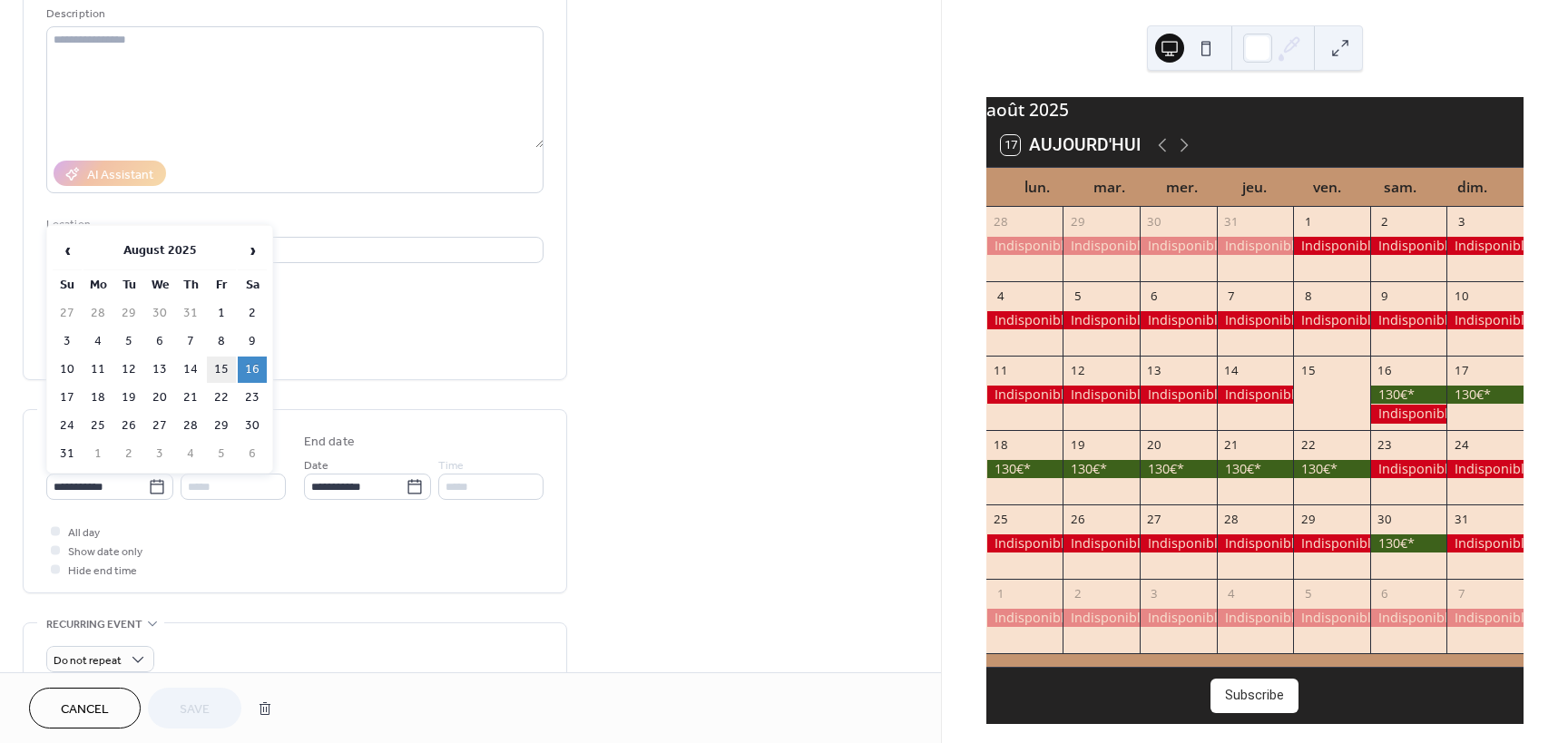 click on "15" at bounding box center [221, 369] 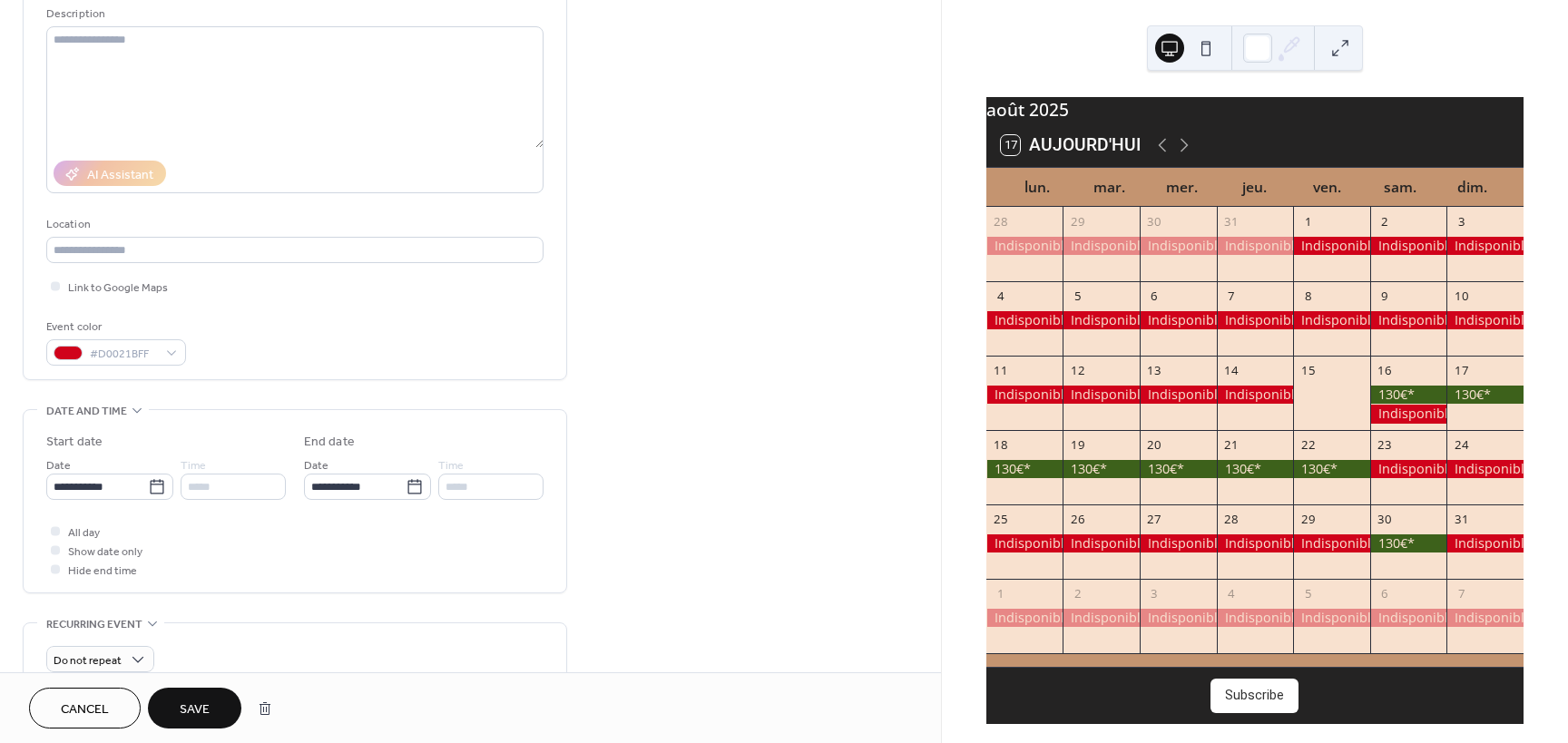 click on "Save" at bounding box center [194, 709] 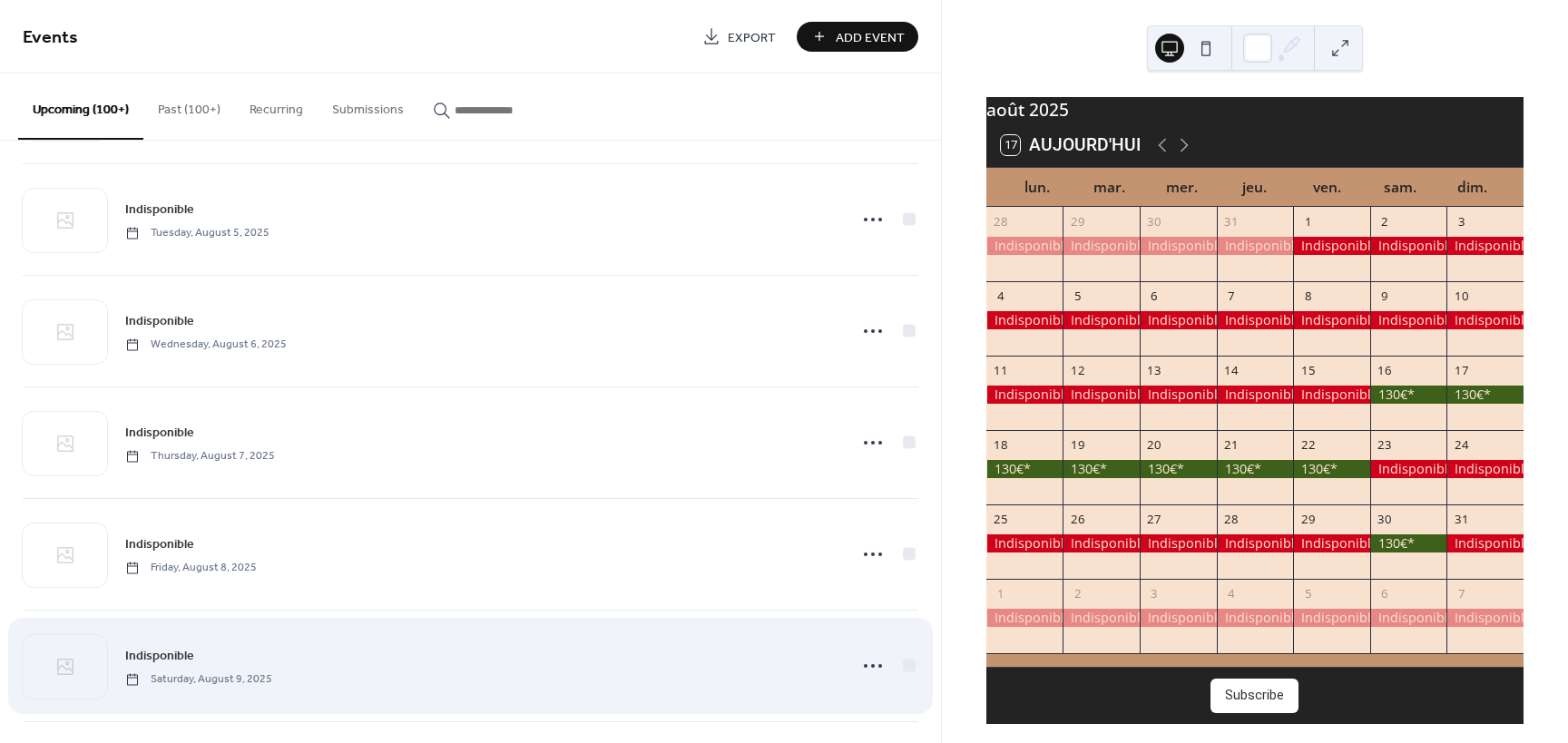 scroll, scrollTop: 2799, scrollLeft: 0, axis: vertical 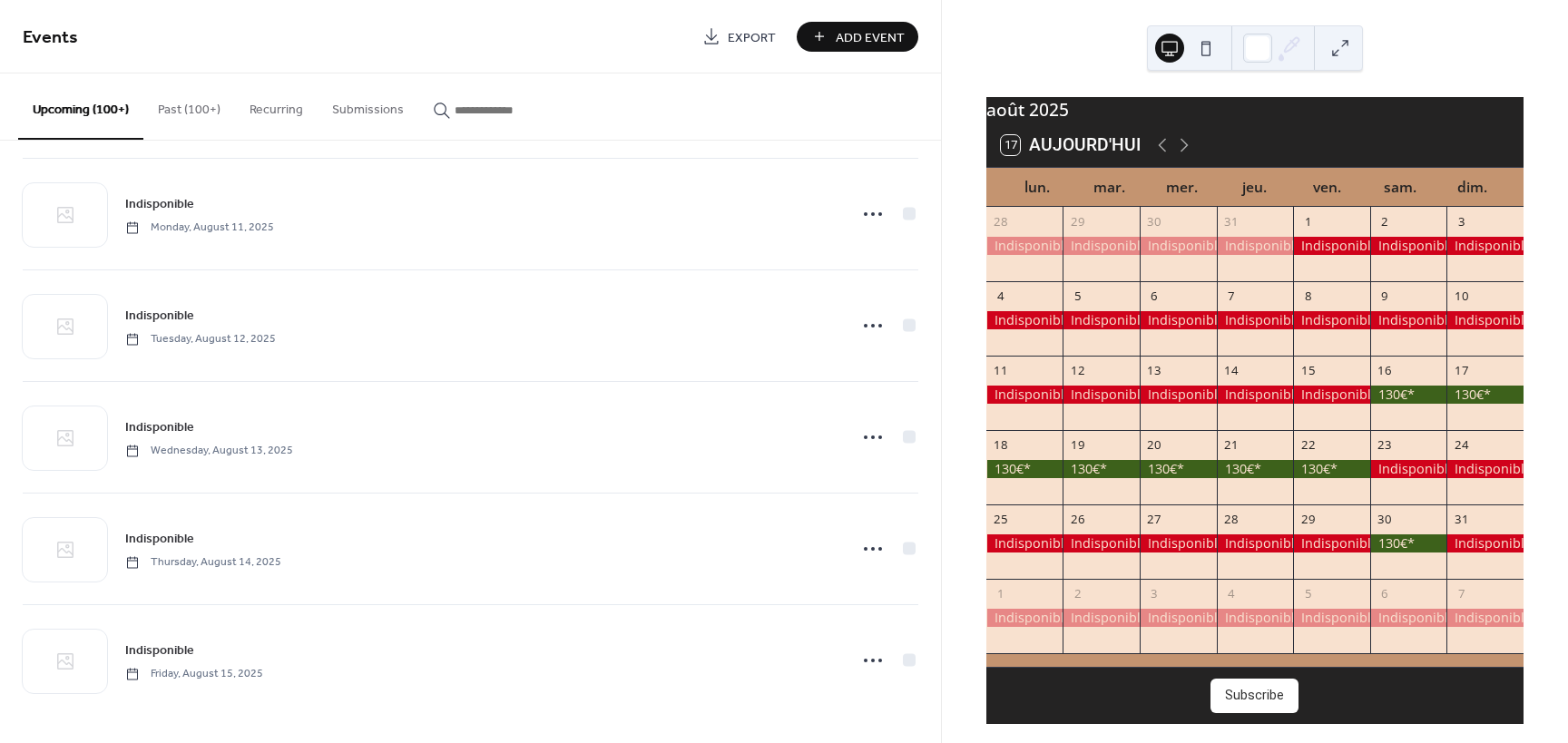 click on "Past (100+)" at bounding box center [189, 105] 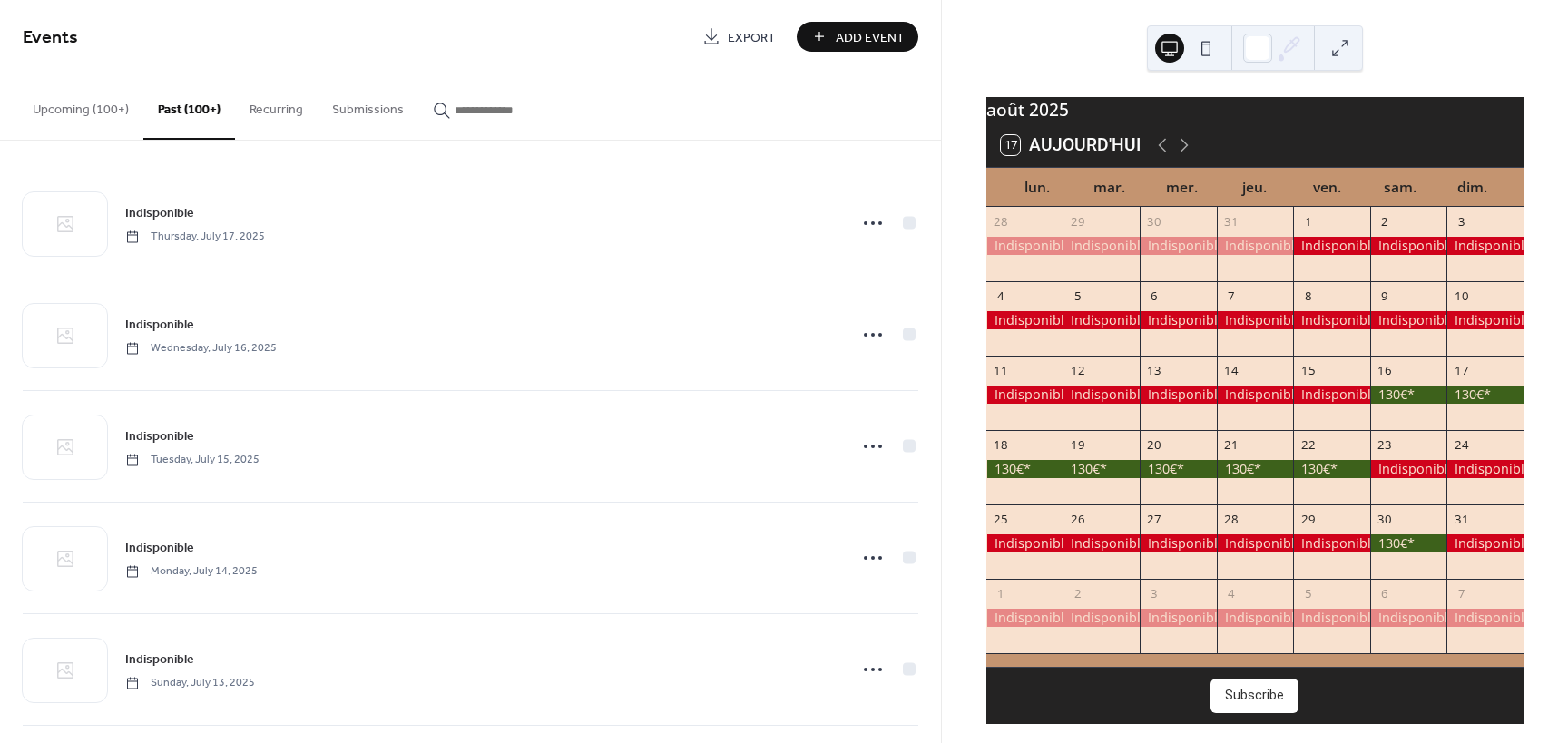 click on "Upcoming (100+)" at bounding box center [81, 105] 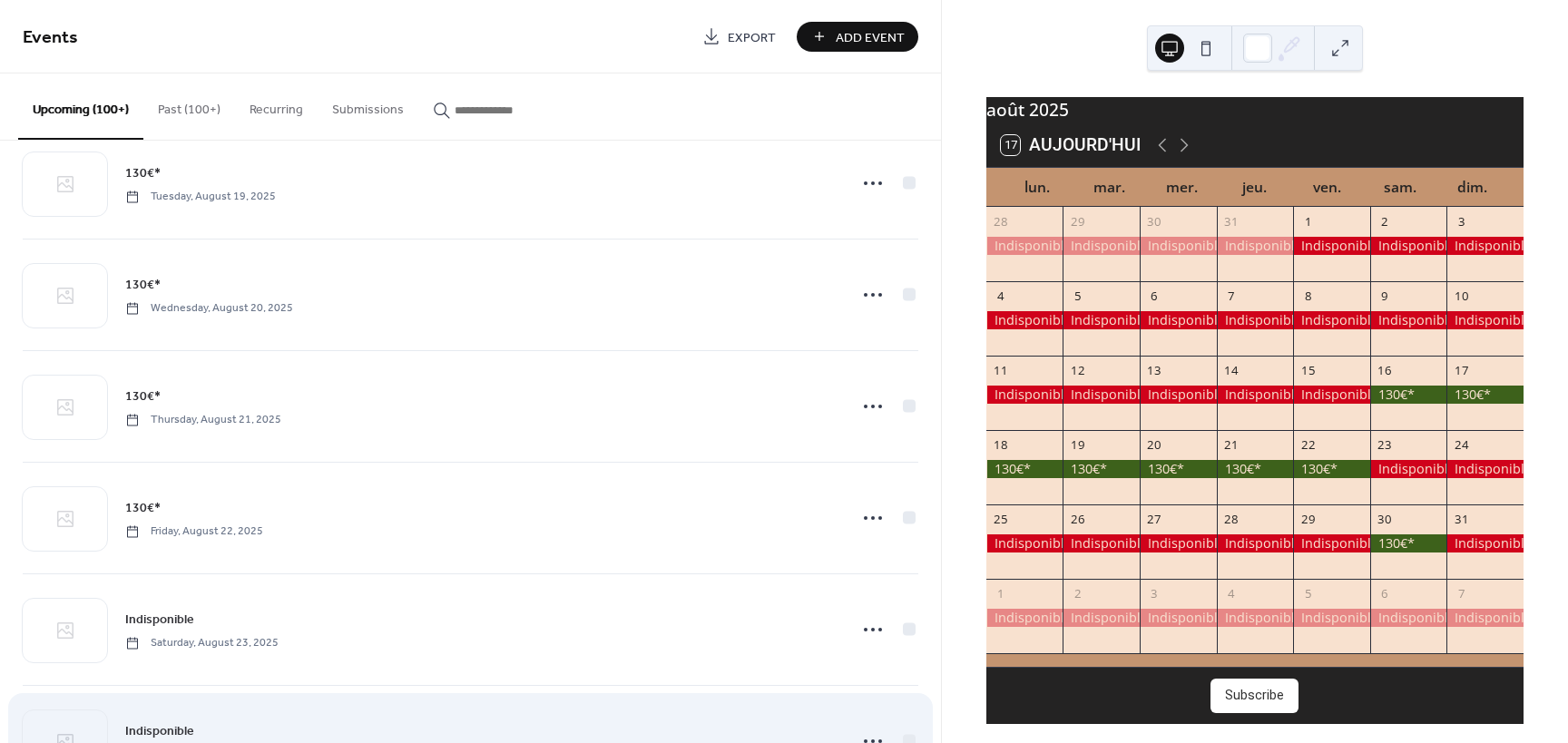 scroll, scrollTop: 3733, scrollLeft: 0, axis: vertical 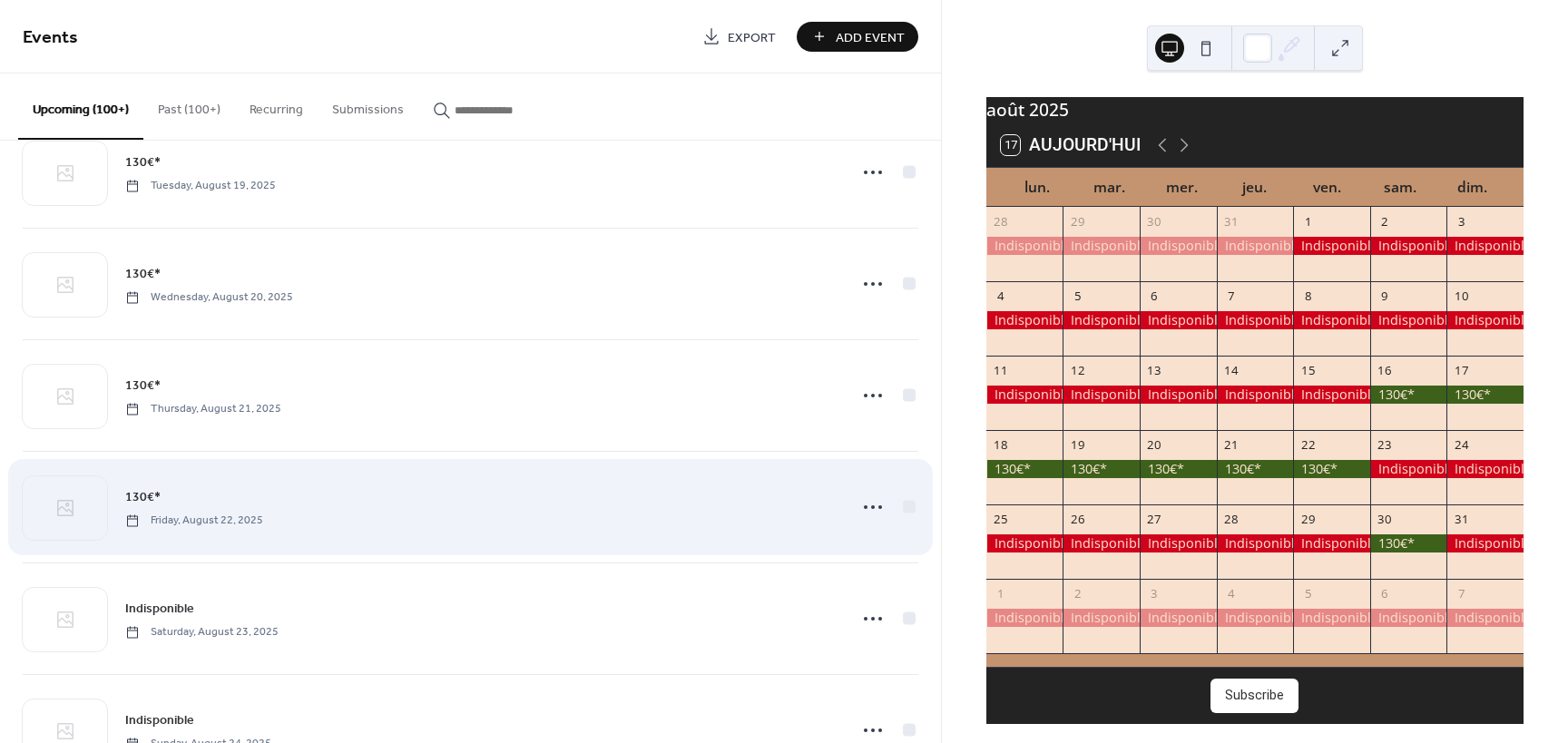click on "130€*" at bounding box center (142, 497) 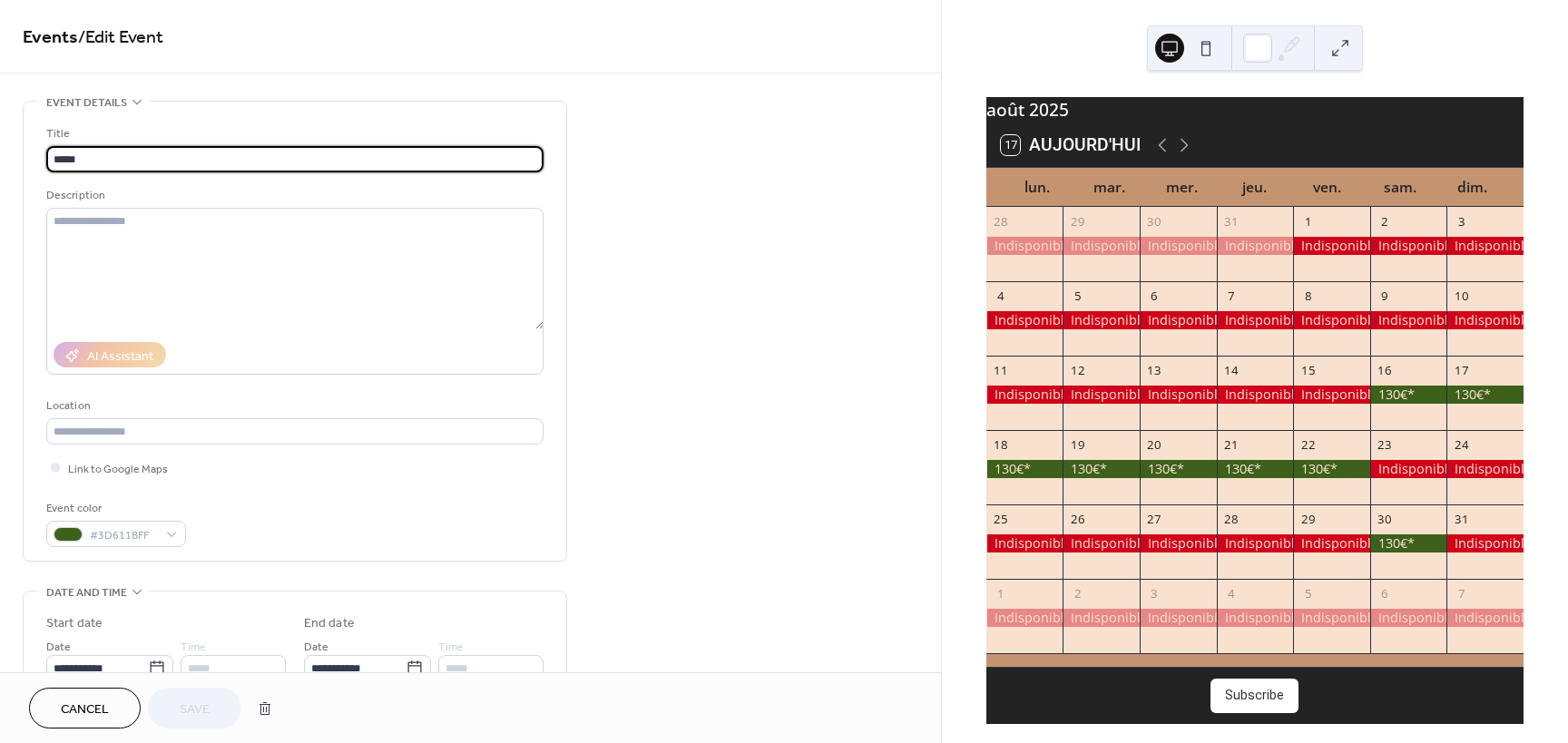 drag, startPoint x: 120, startPoint y: 159, endPoint x: 10, endPoint y: 175, distance: 111.15755 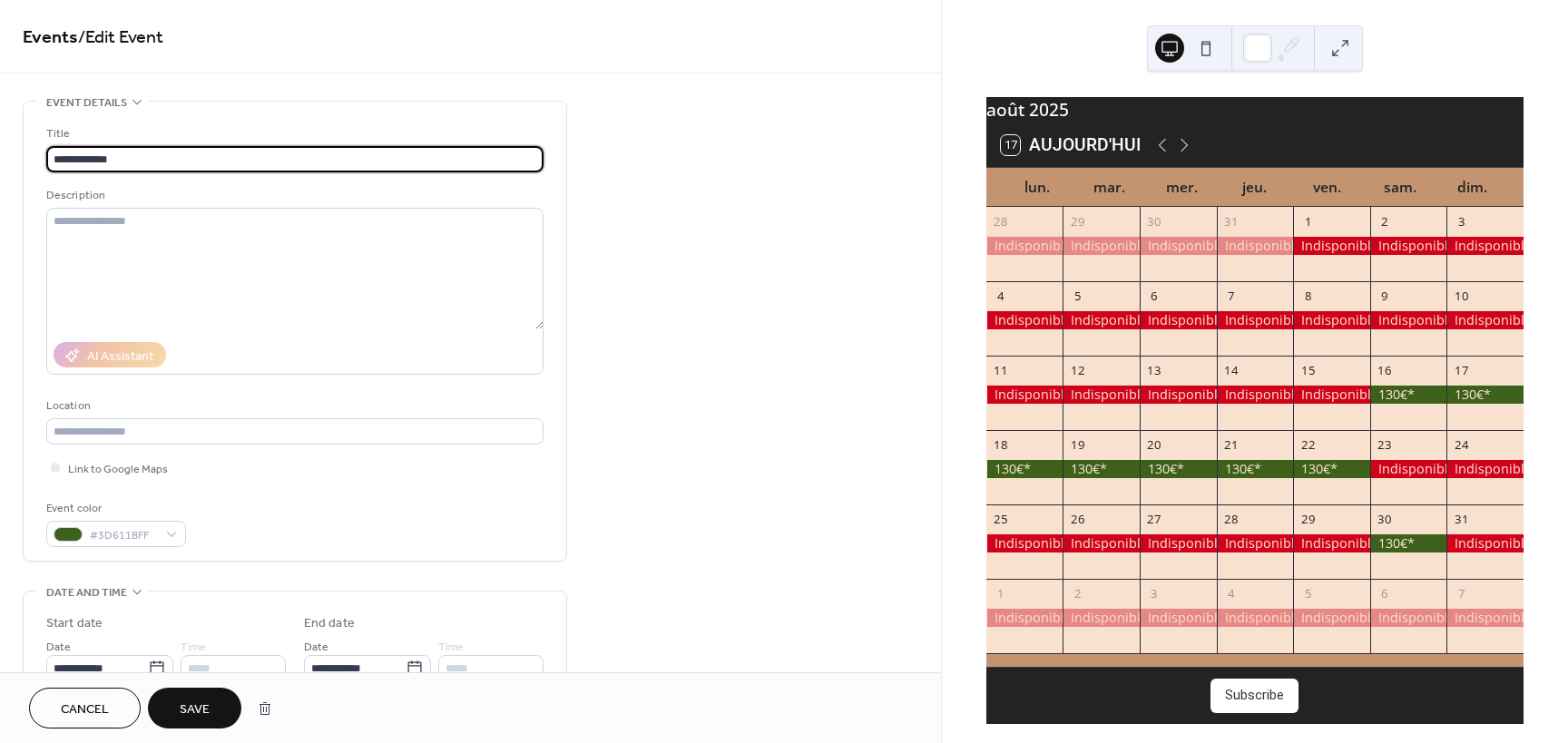 scroll, scrollTop: 0, scrollLeft: 0, axis: both 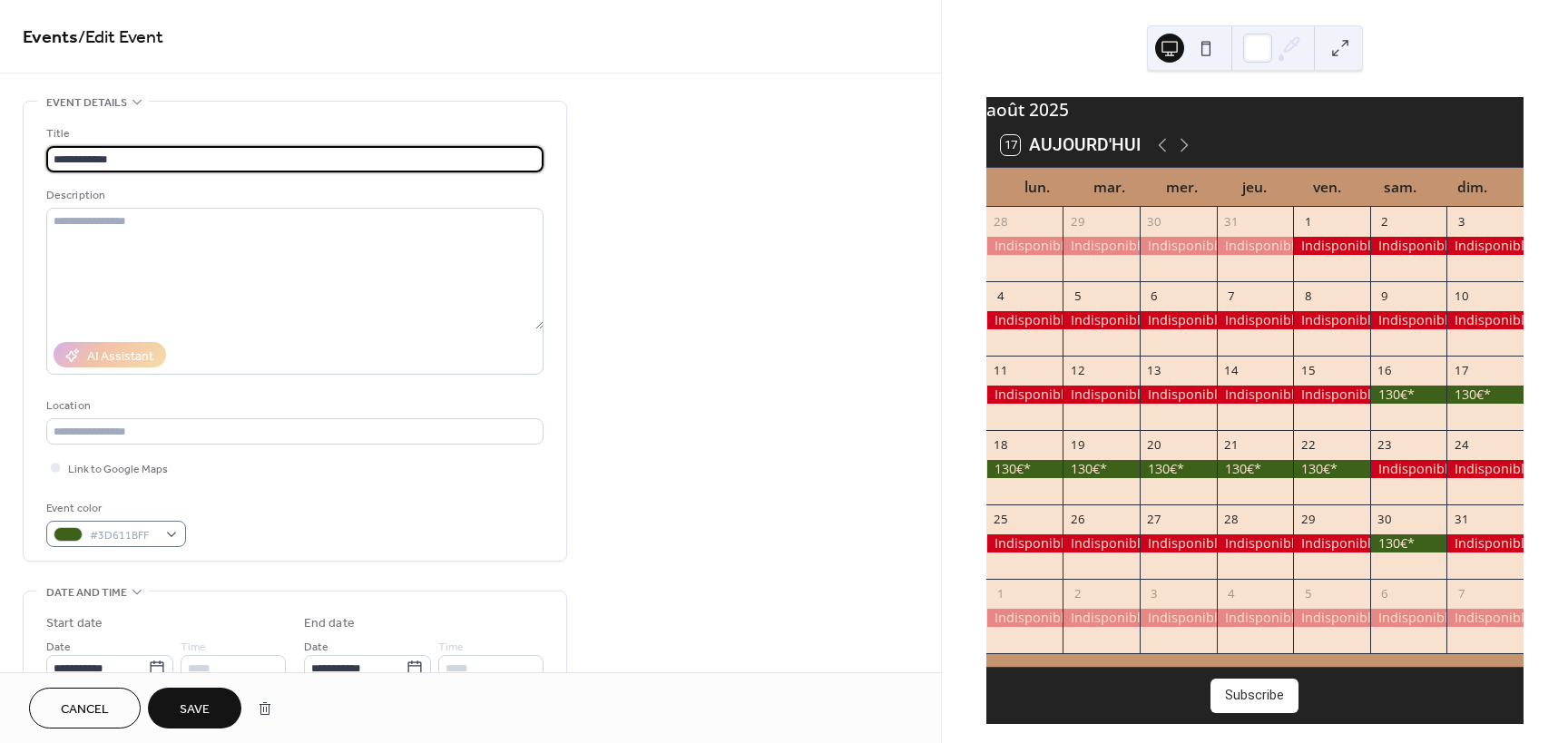type on "**********" 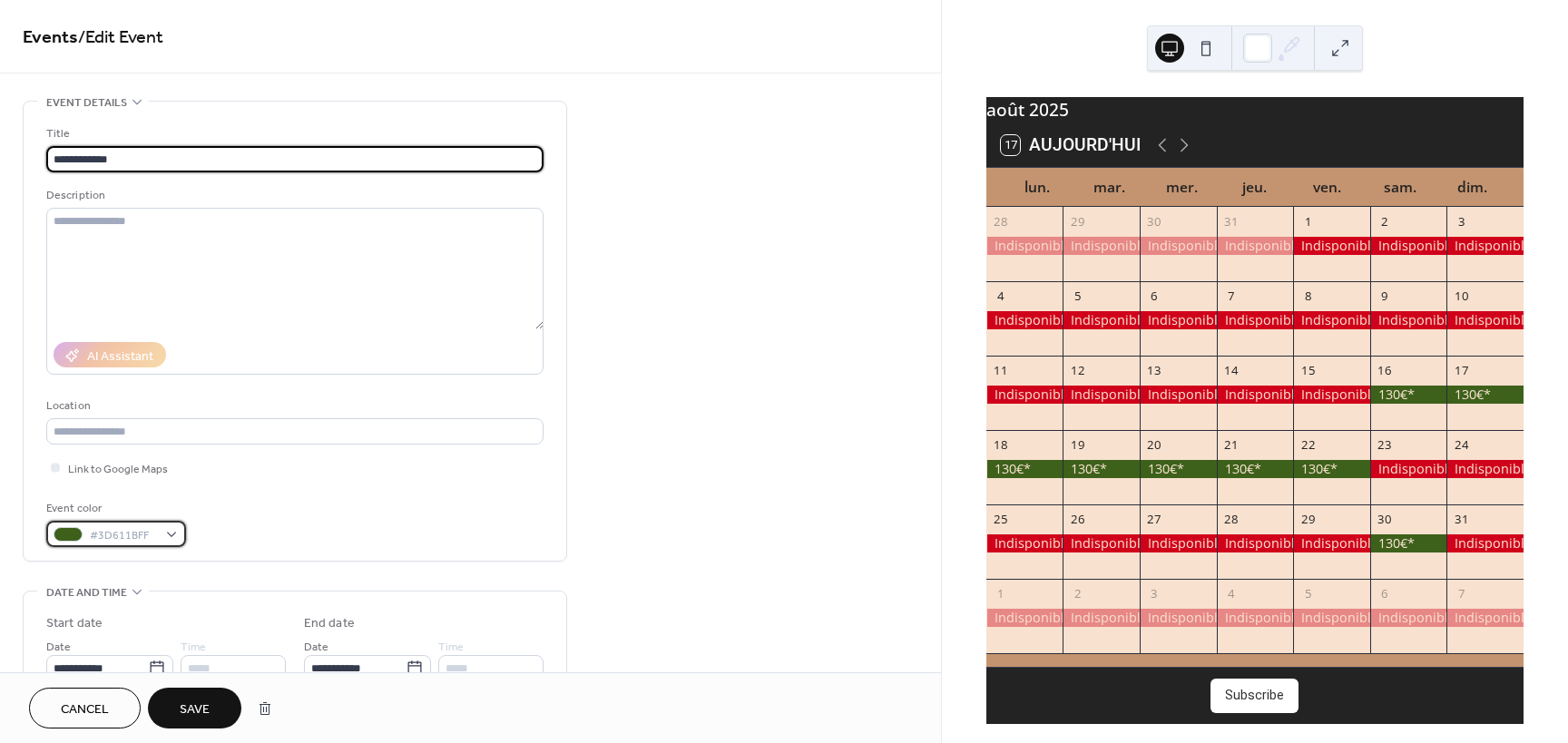 click on "#3D611BFF" at bounding box center (116, 533) 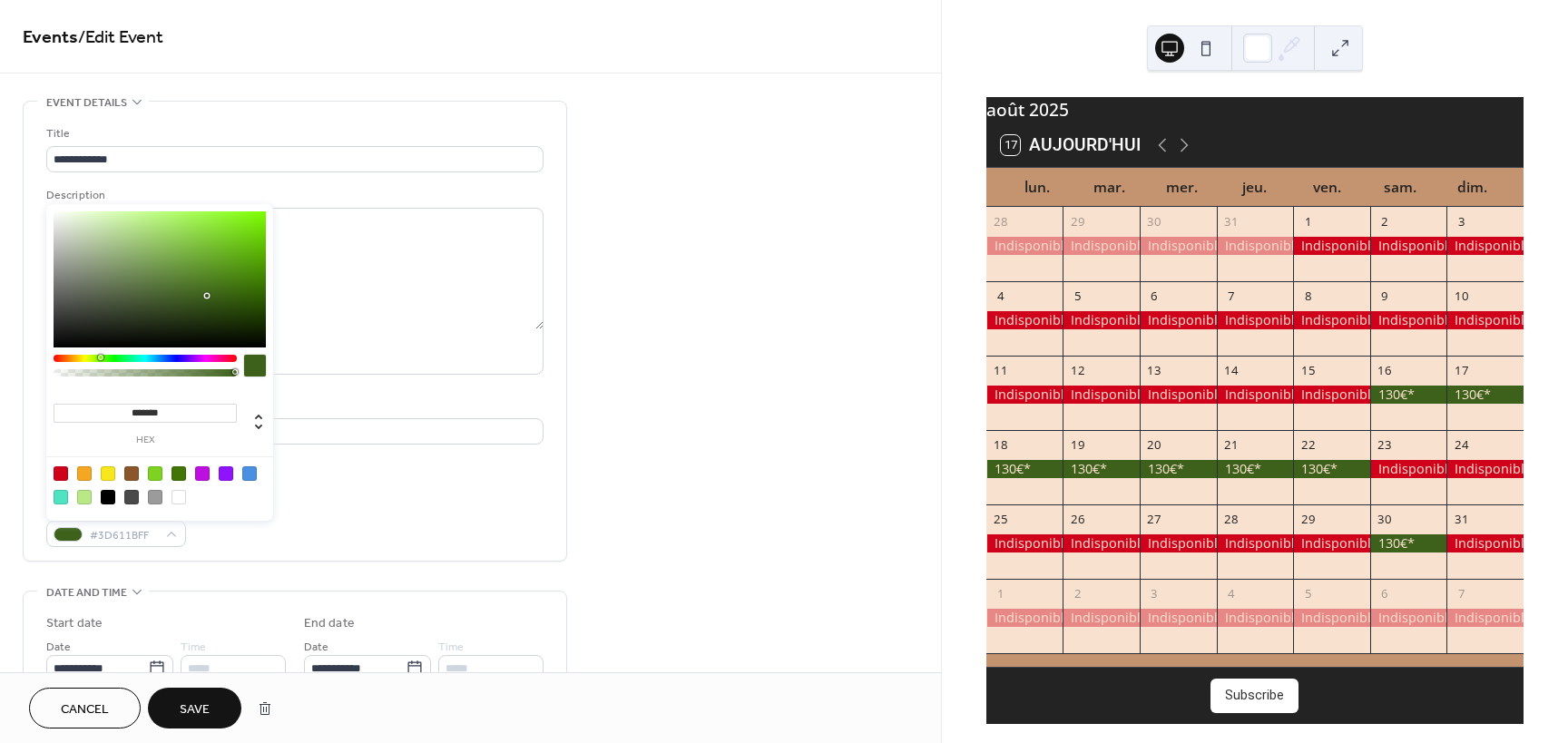 click at bounding box center [61, 474] 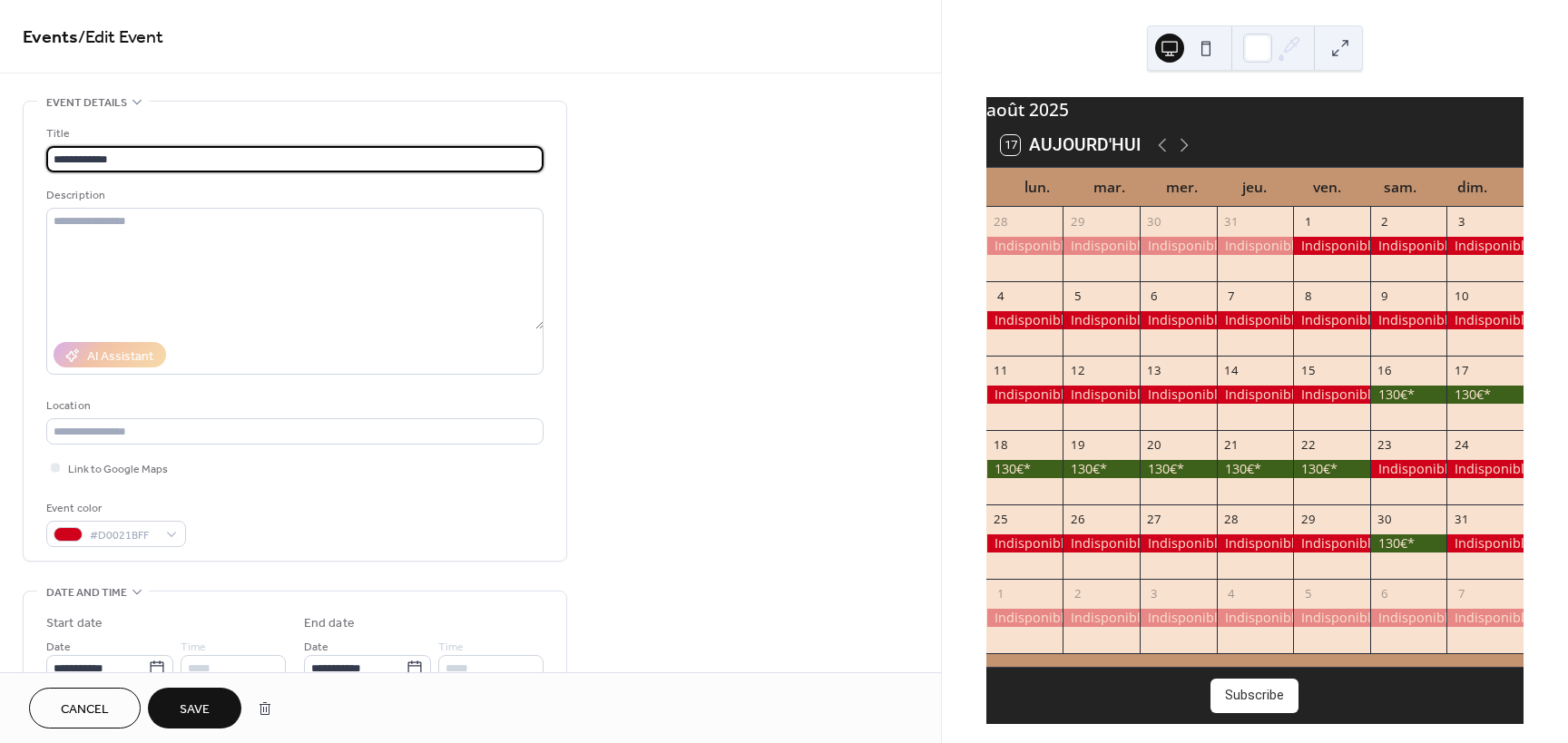 drag, startPoint x: 131, startPoint y: 160, endPoint x: 2, endPoint y: 157, distance: 129.0349 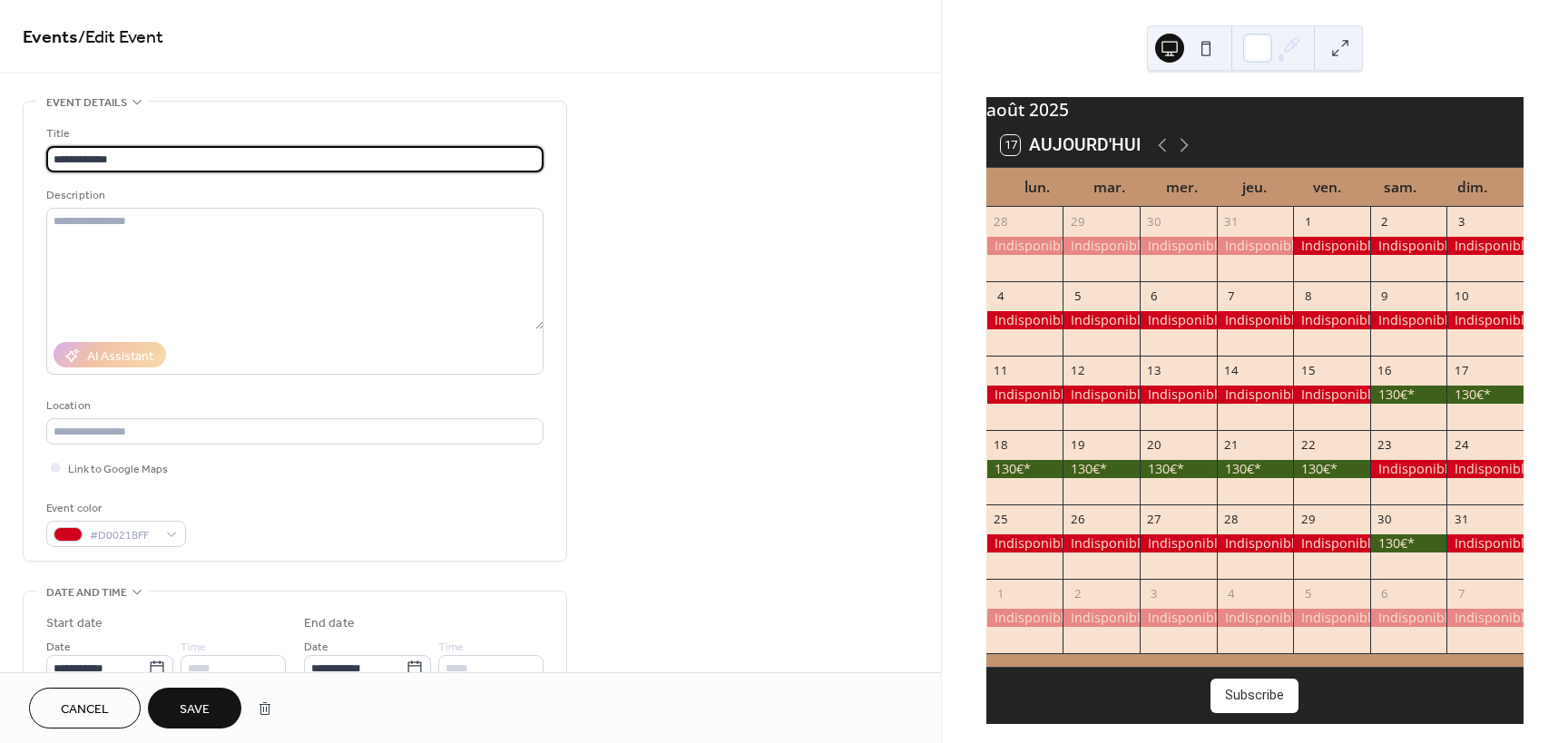 click on "**********" at bounding box center (470, 653) 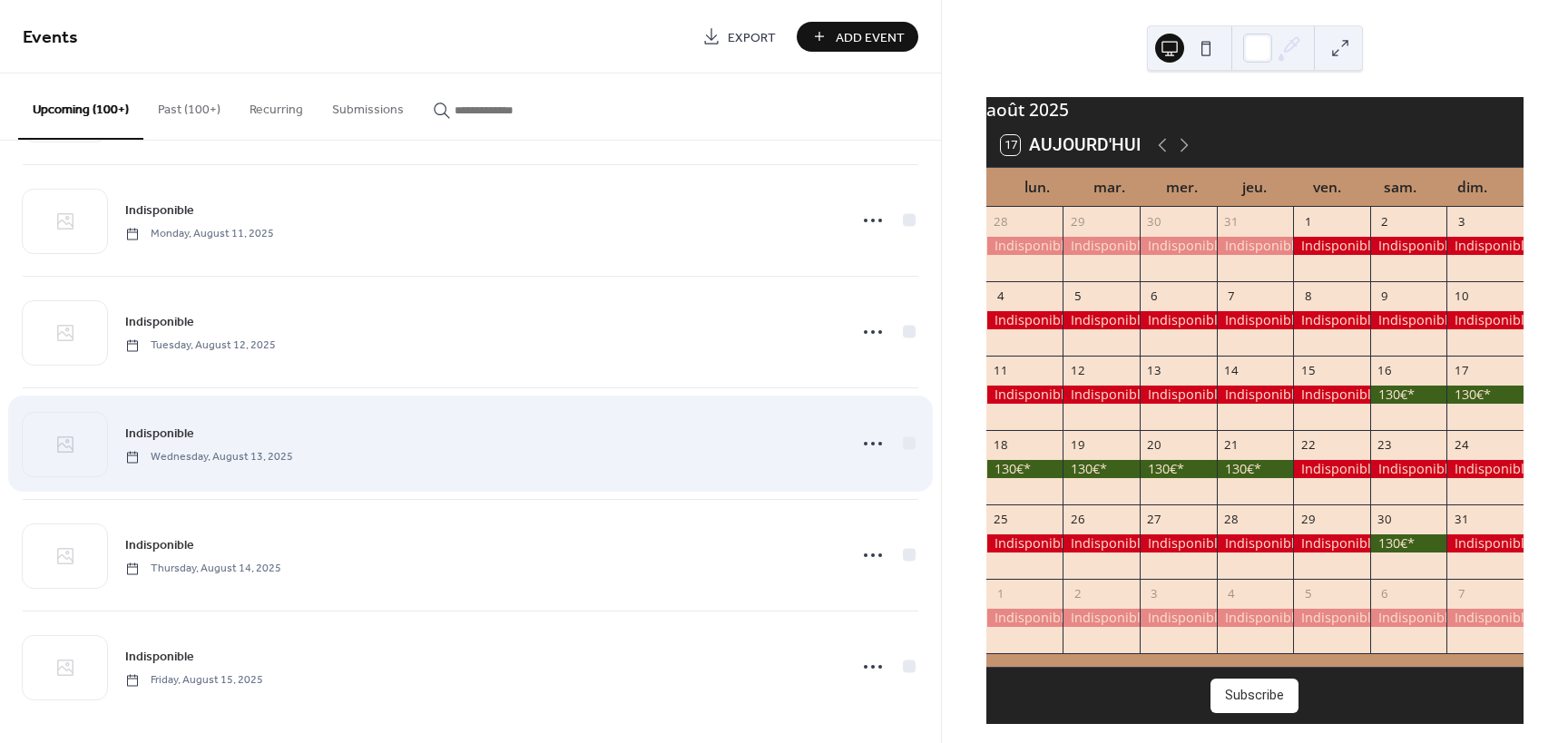 scroll, scrollTop: 2799, scrollLeft: 0, axis: vertical 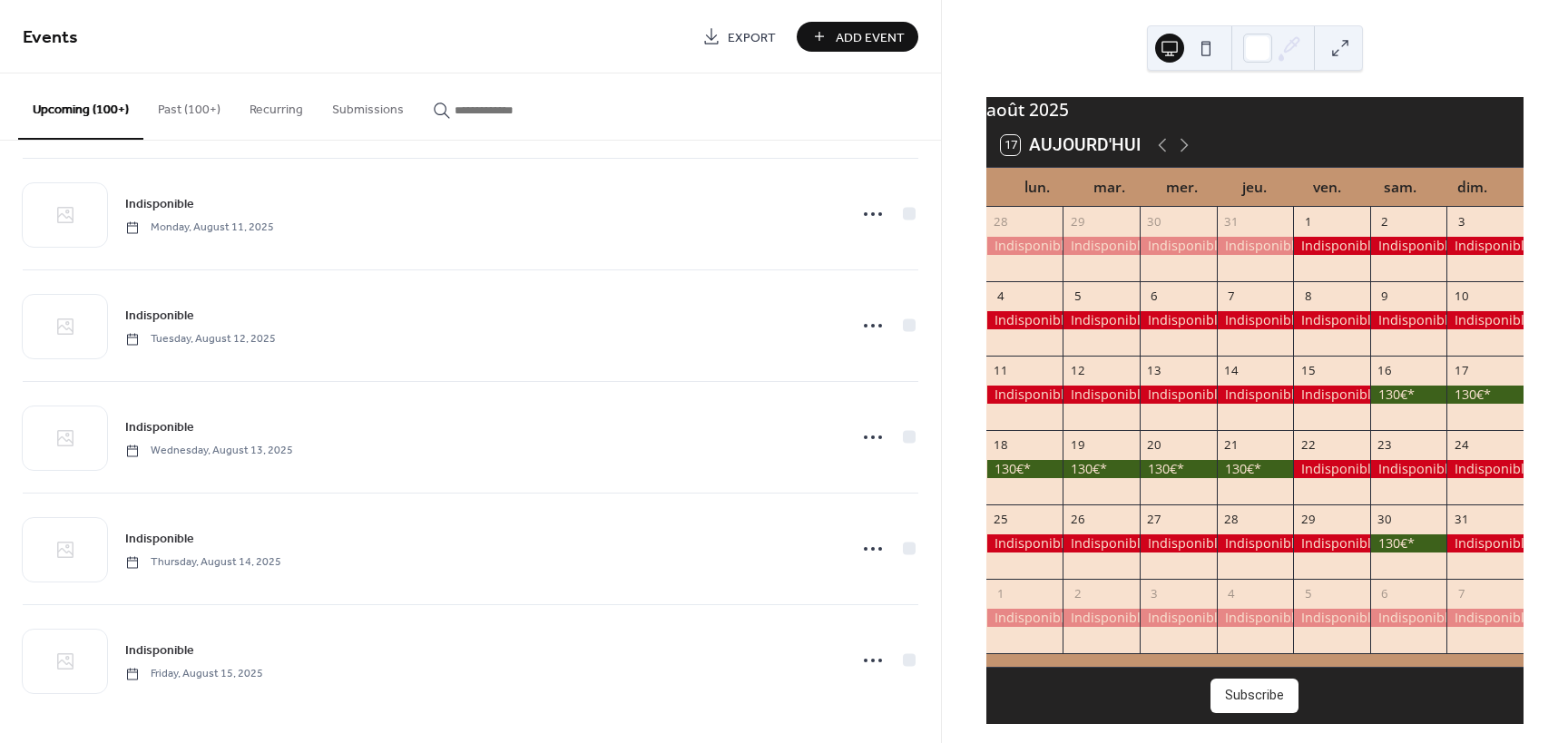 click on "Past (100+)" at bounding box center (189, 105) 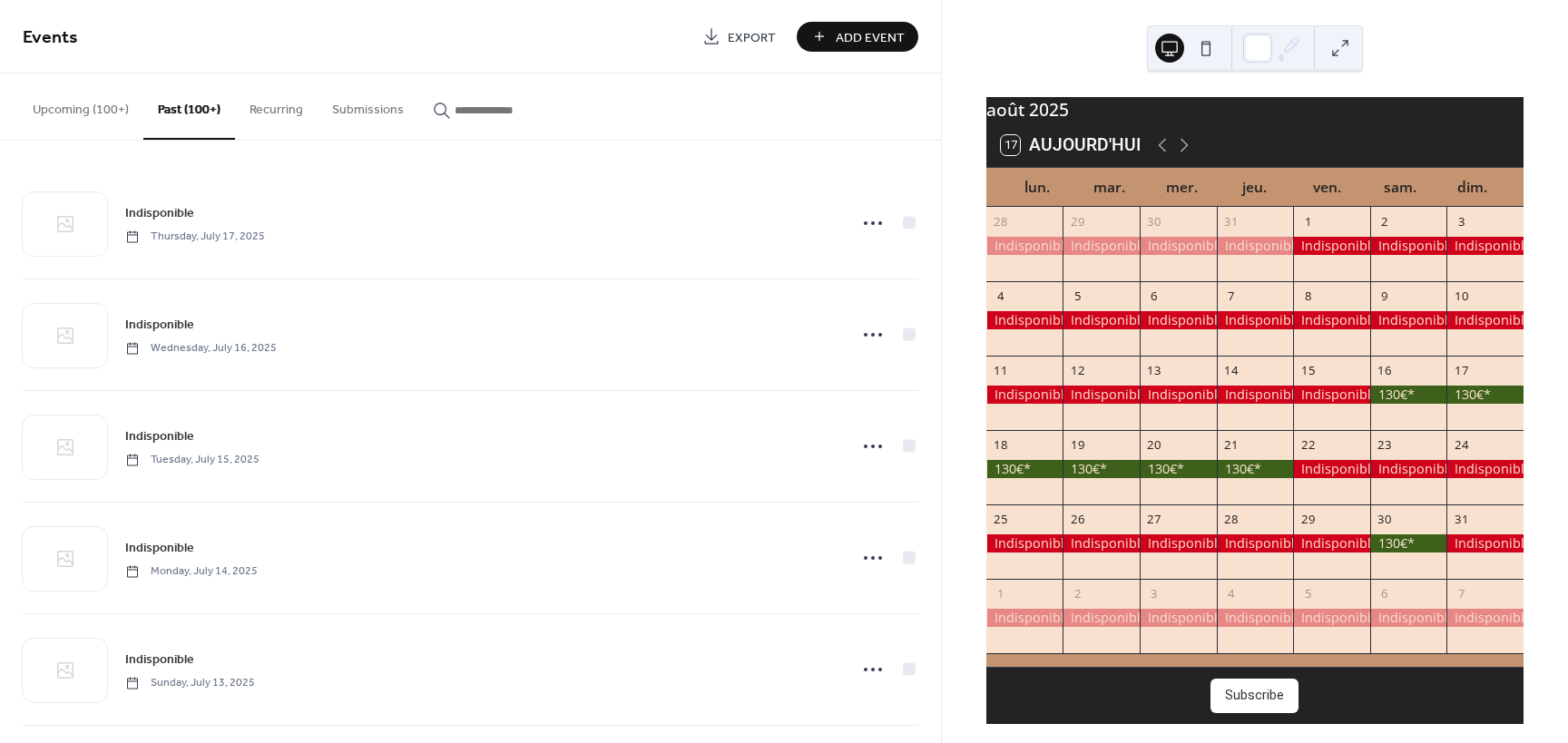 click on "Upcoming (100+)" at bounding box center [81, 105] 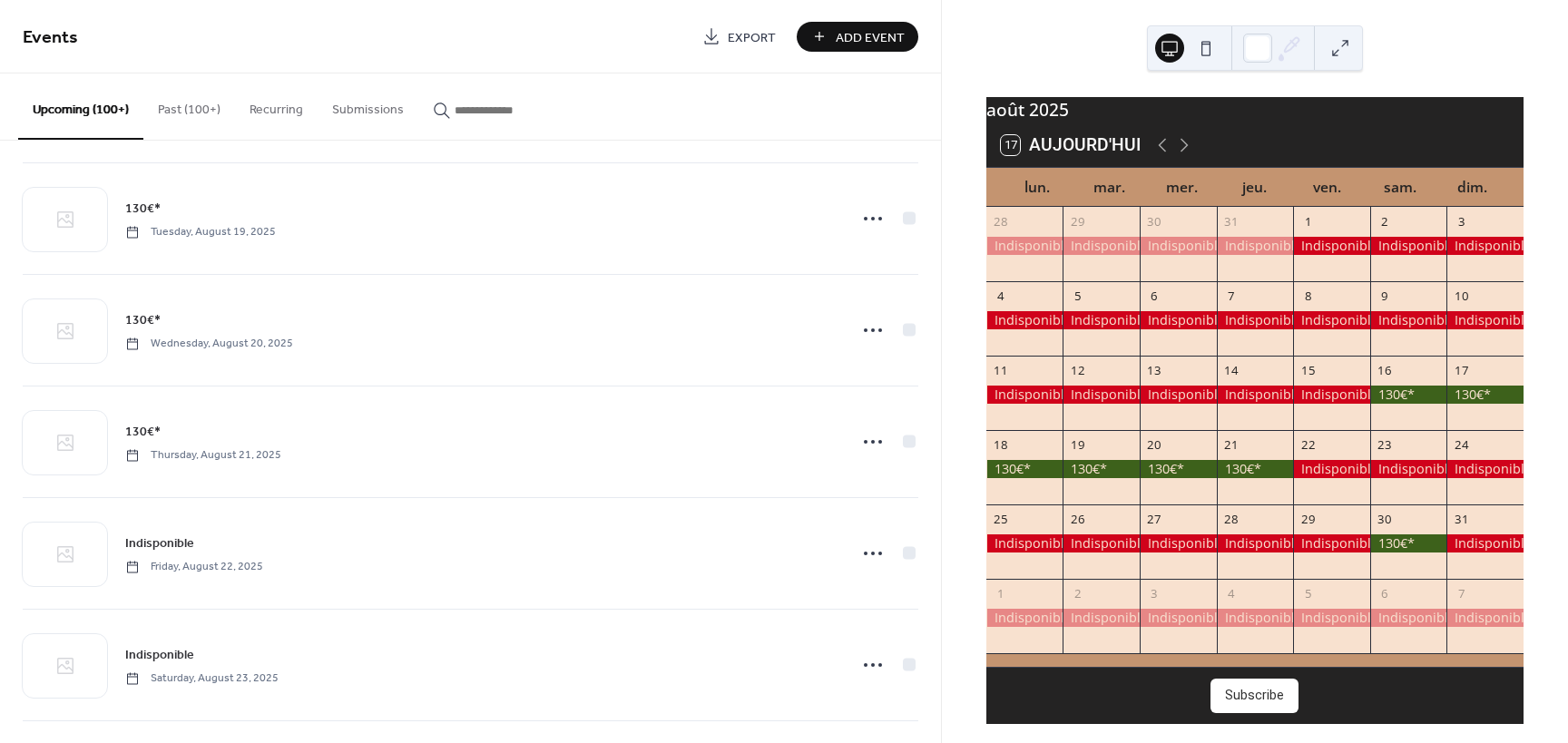 scroll, scrollTop: 3706, scrollLeft: 0, axis: vertical 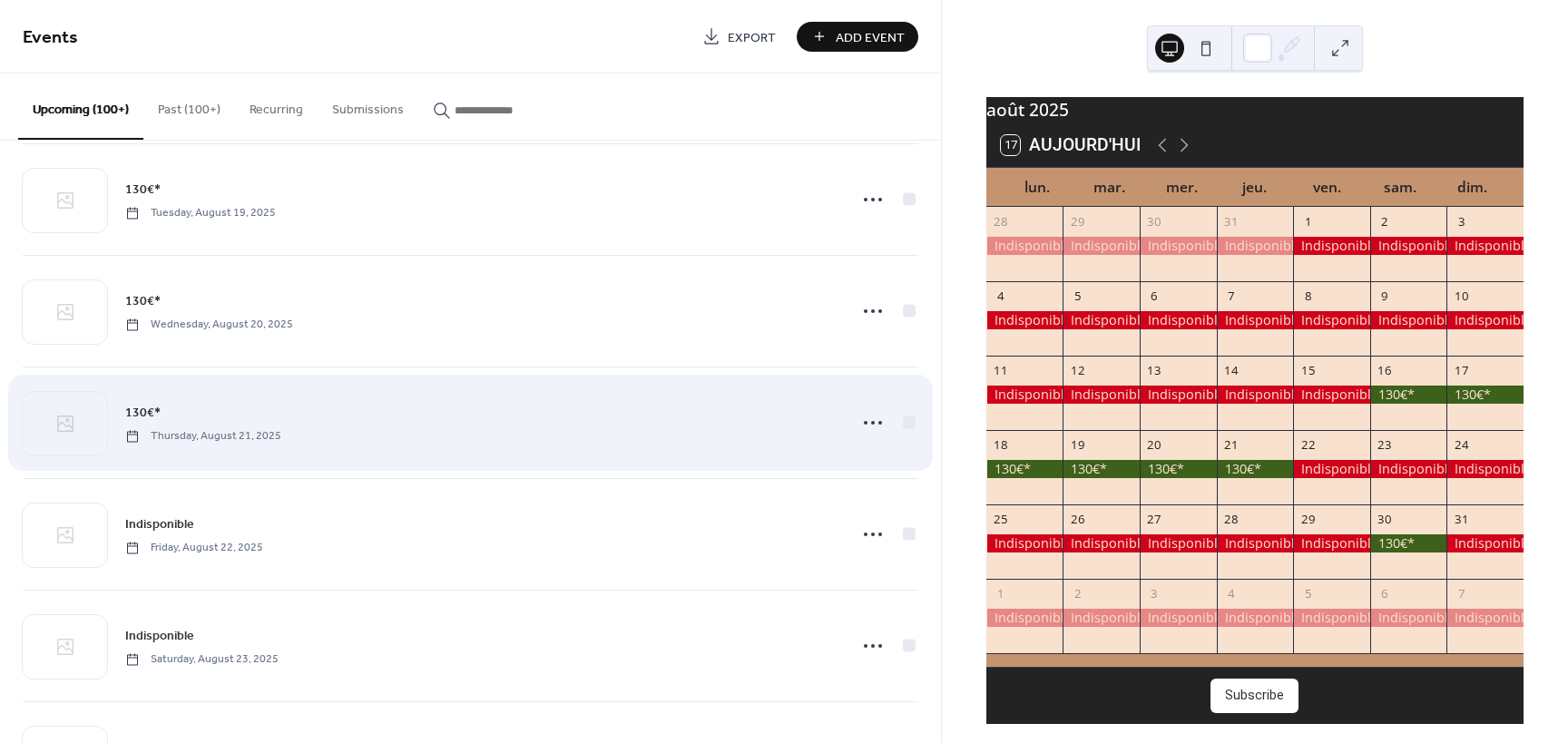 click on "130€*" at bounding box center (142, 413) 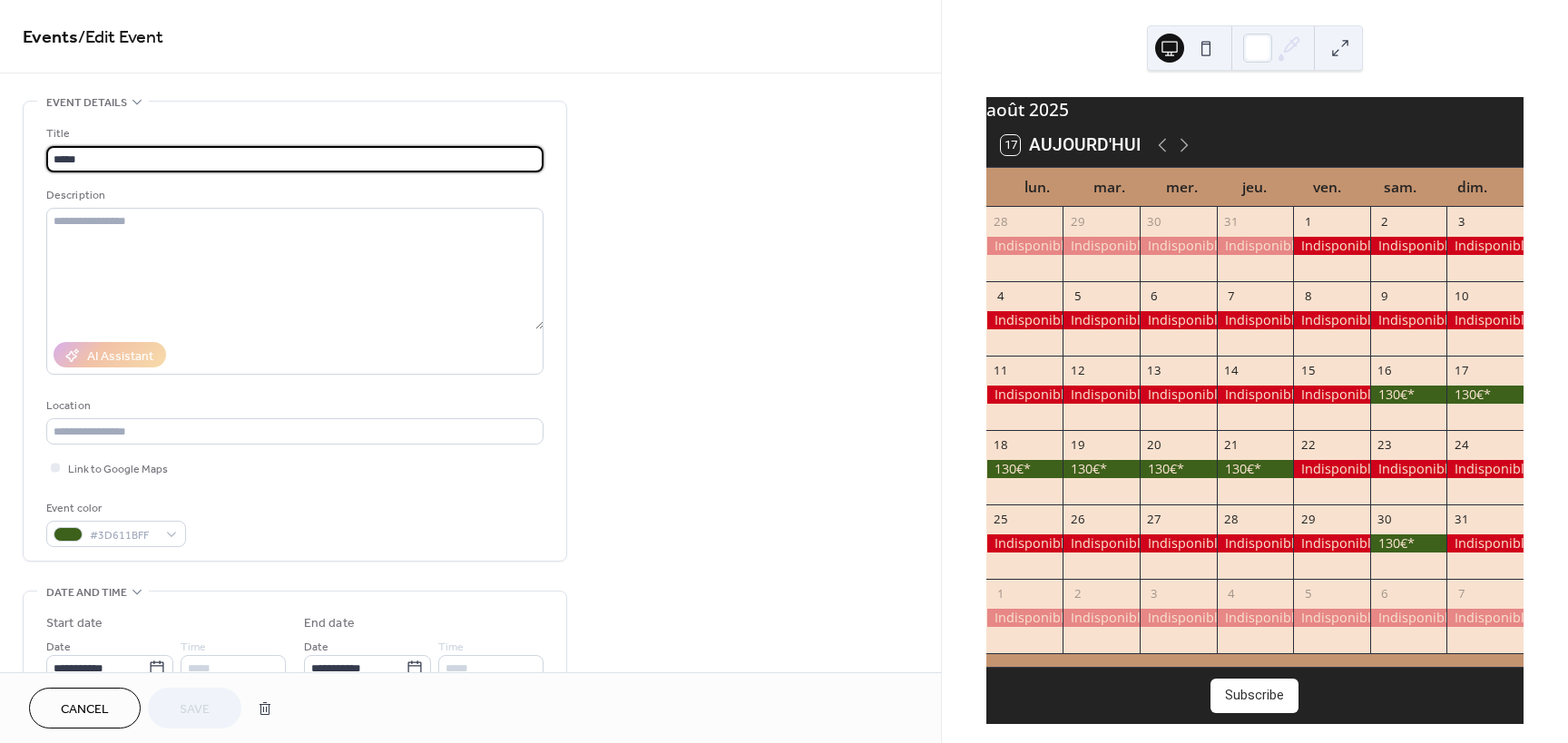 drag, startPoint x: 99, startPoint y: 164, endPoint x: -3, endPoint y: 142, distance: 104.34558 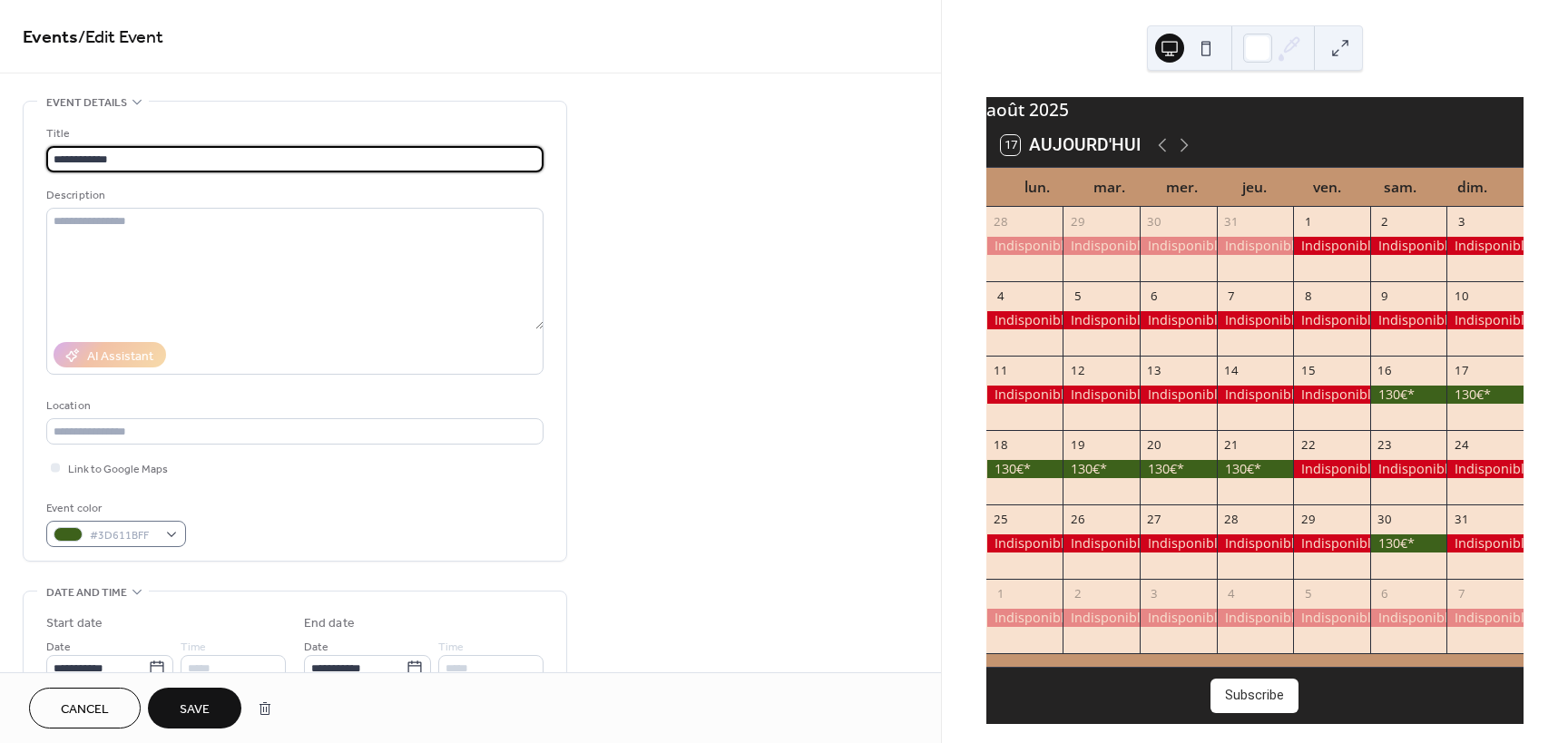 type on "**********" 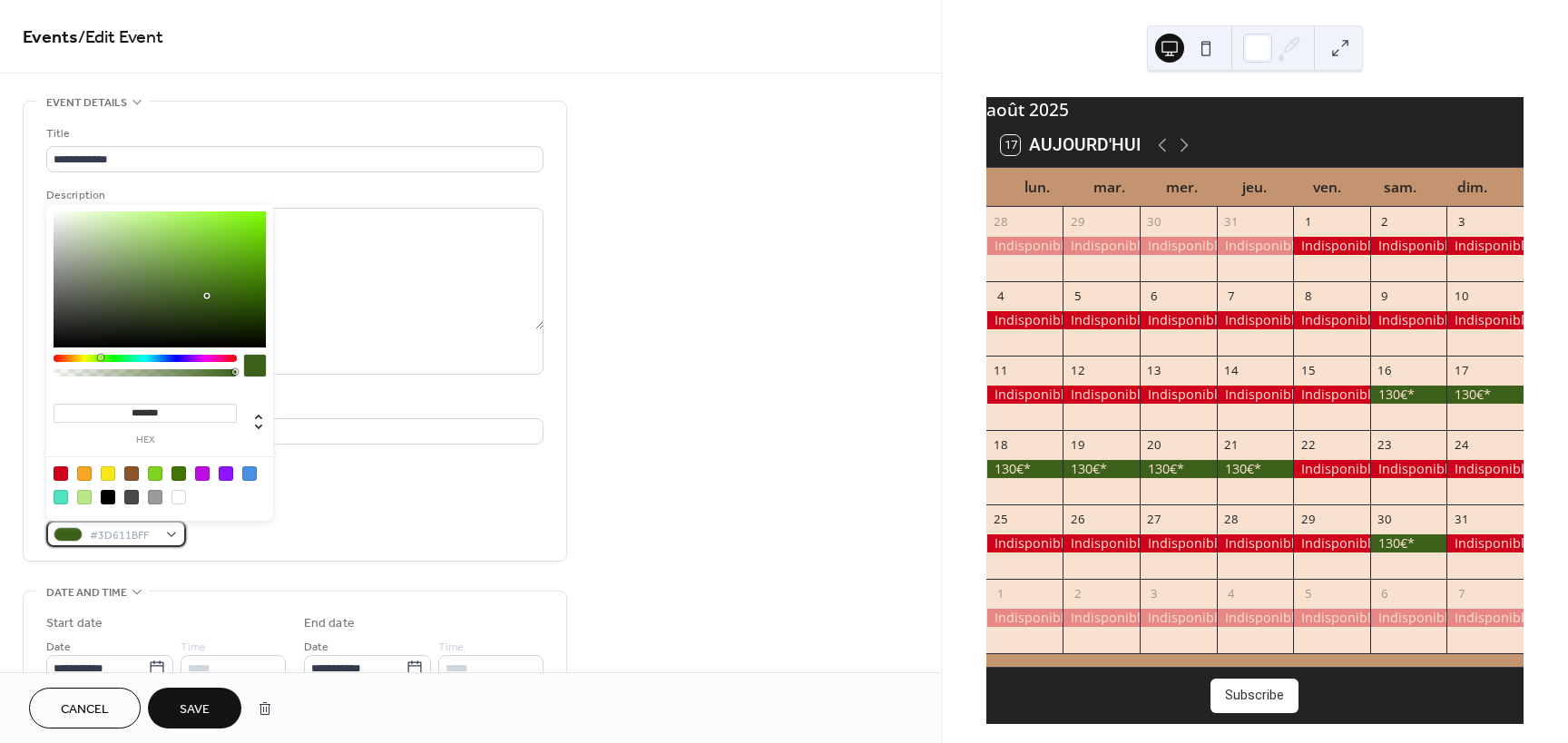 click on "#3D611BFF" at bounding box center [116, 533] 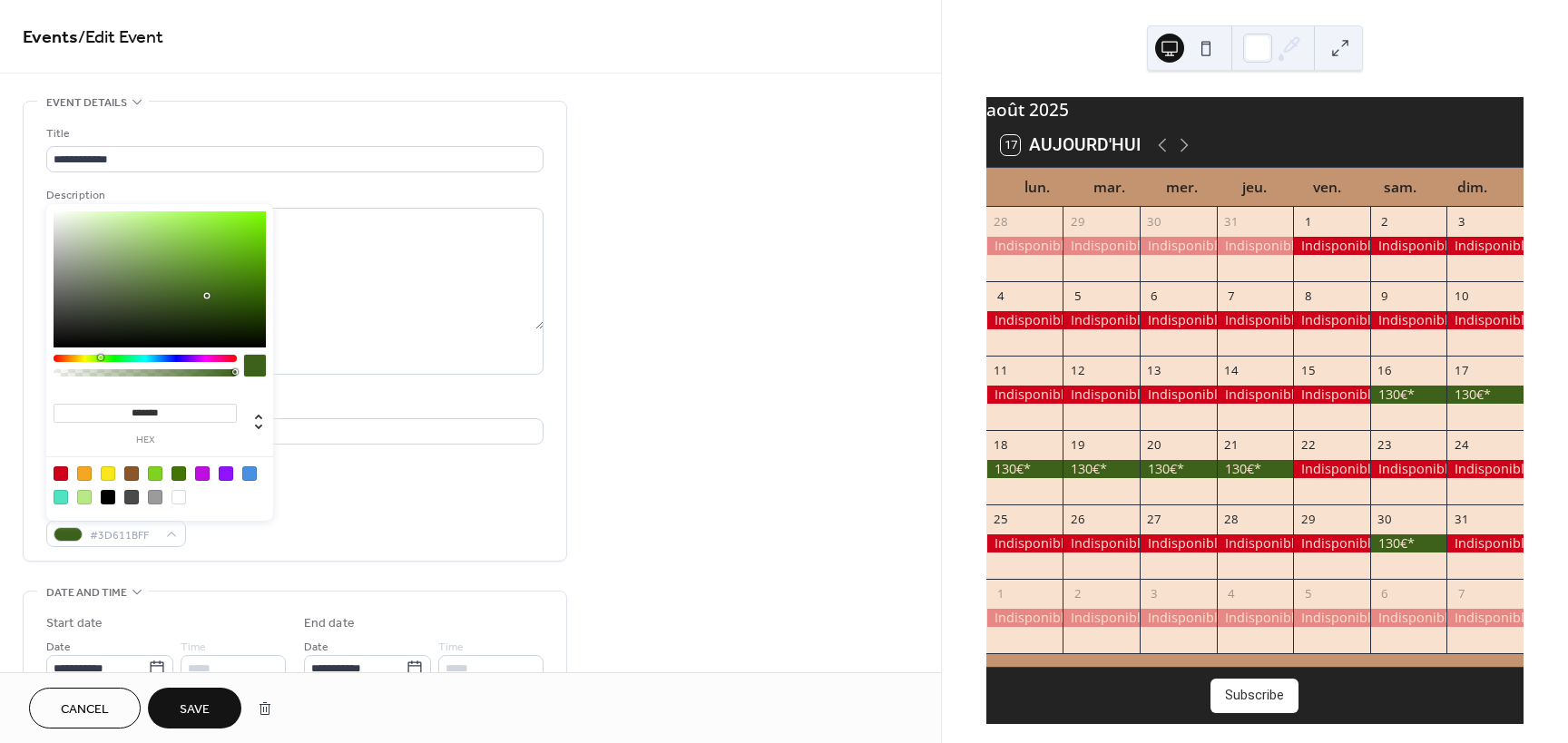 click at bounding box center [61, 474] 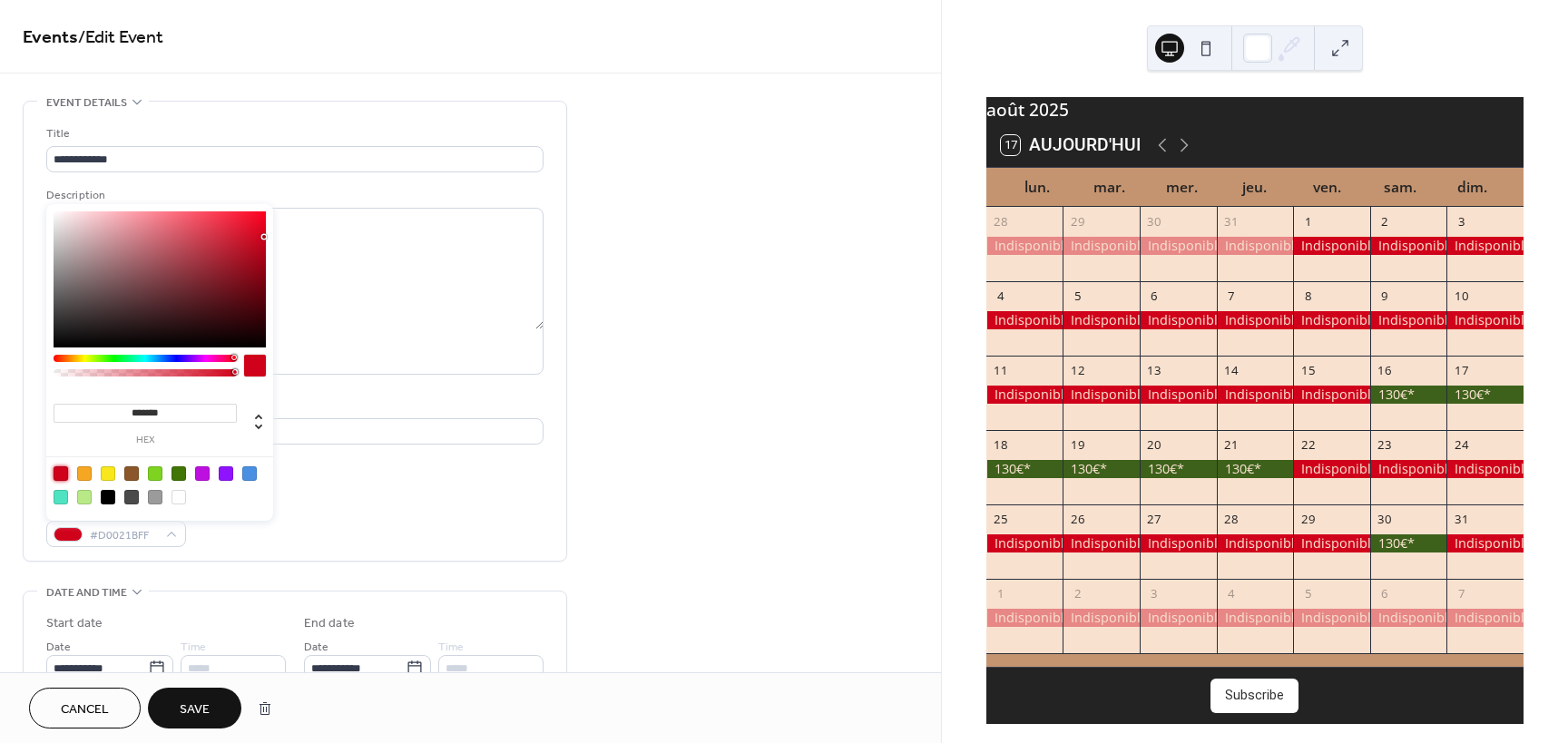 click on "Save" at bounding box center (194, 709) 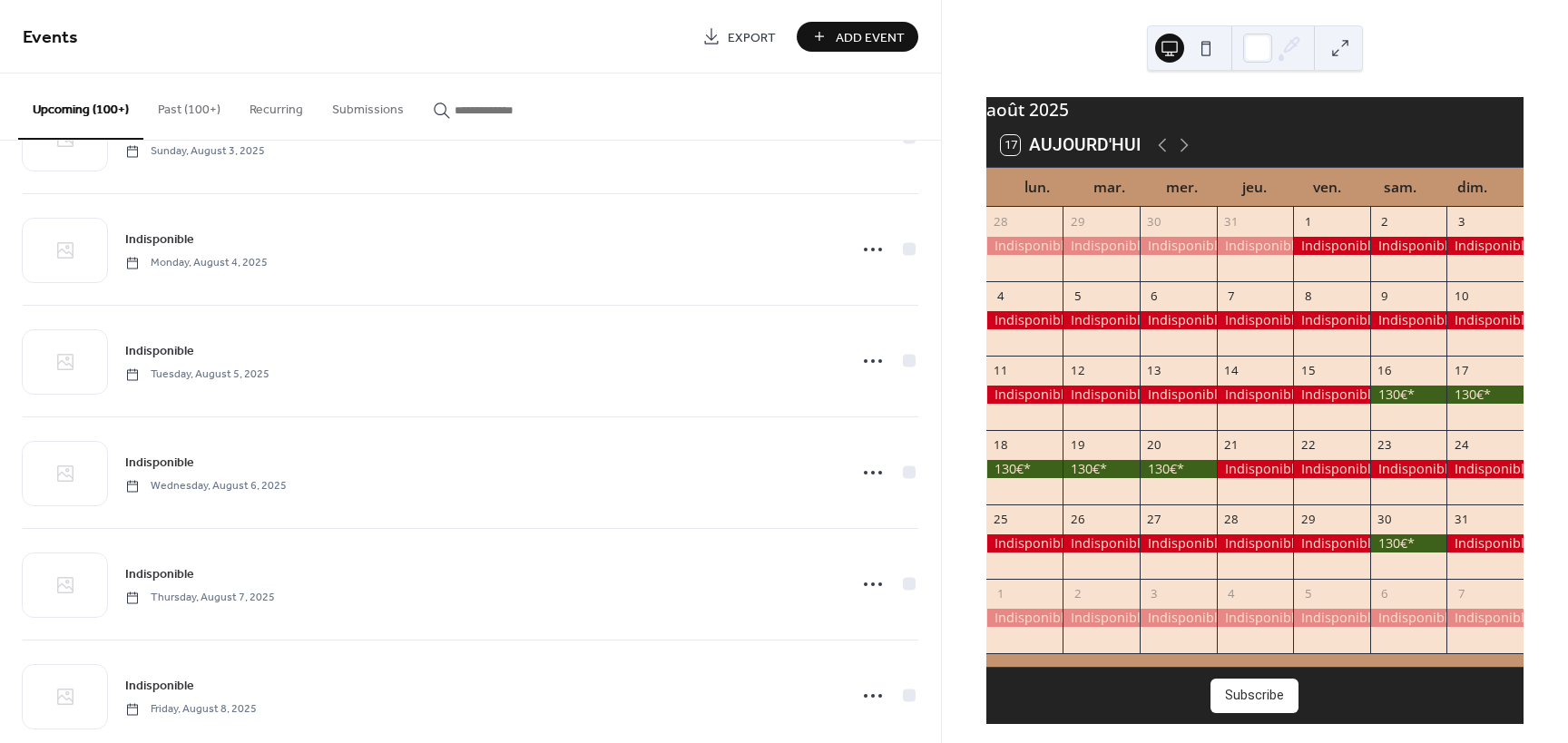 scroll, scrollTop: 2799, scrollLeft: 0, axis: vertical 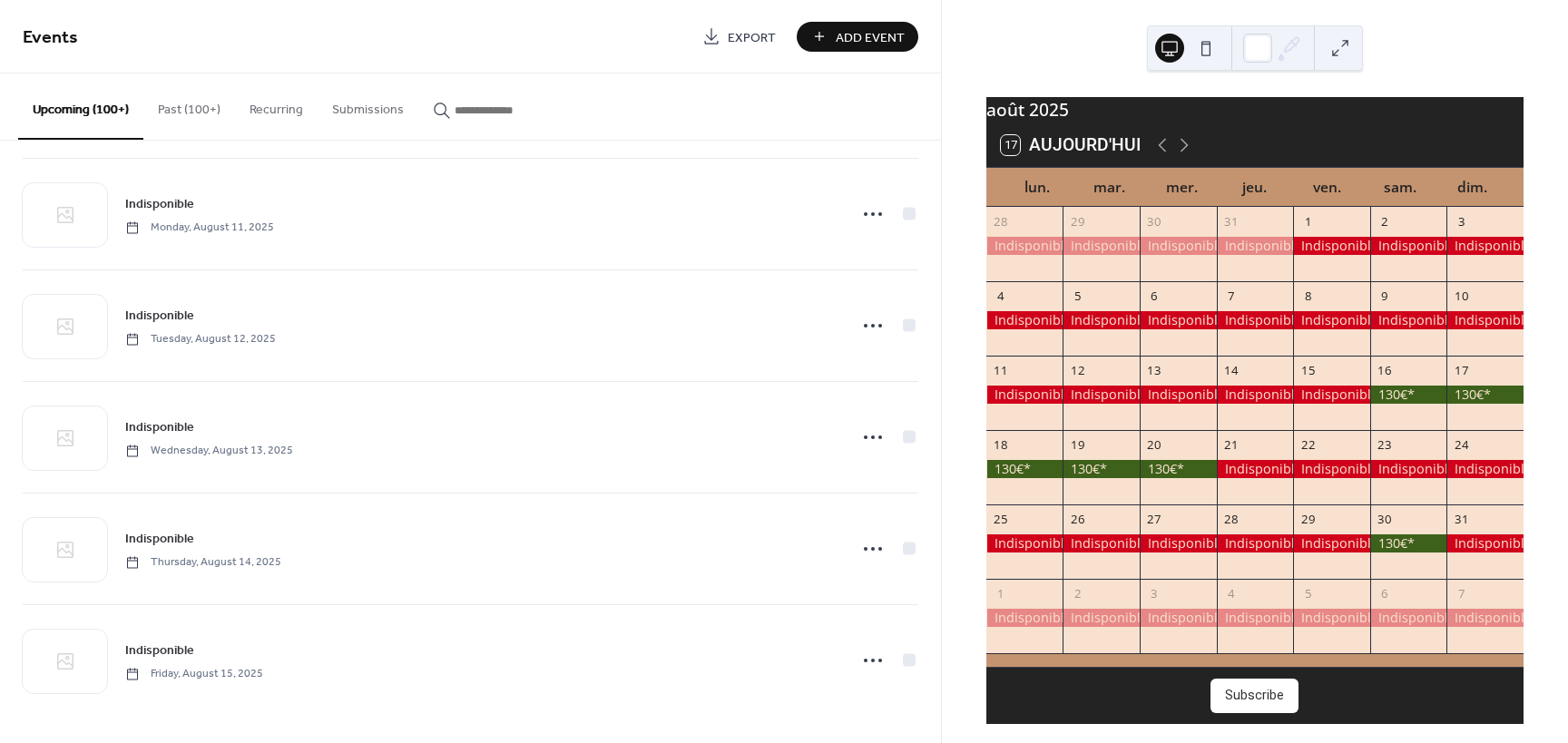 click on "Past (100+)" at bounding box center [189, 105] 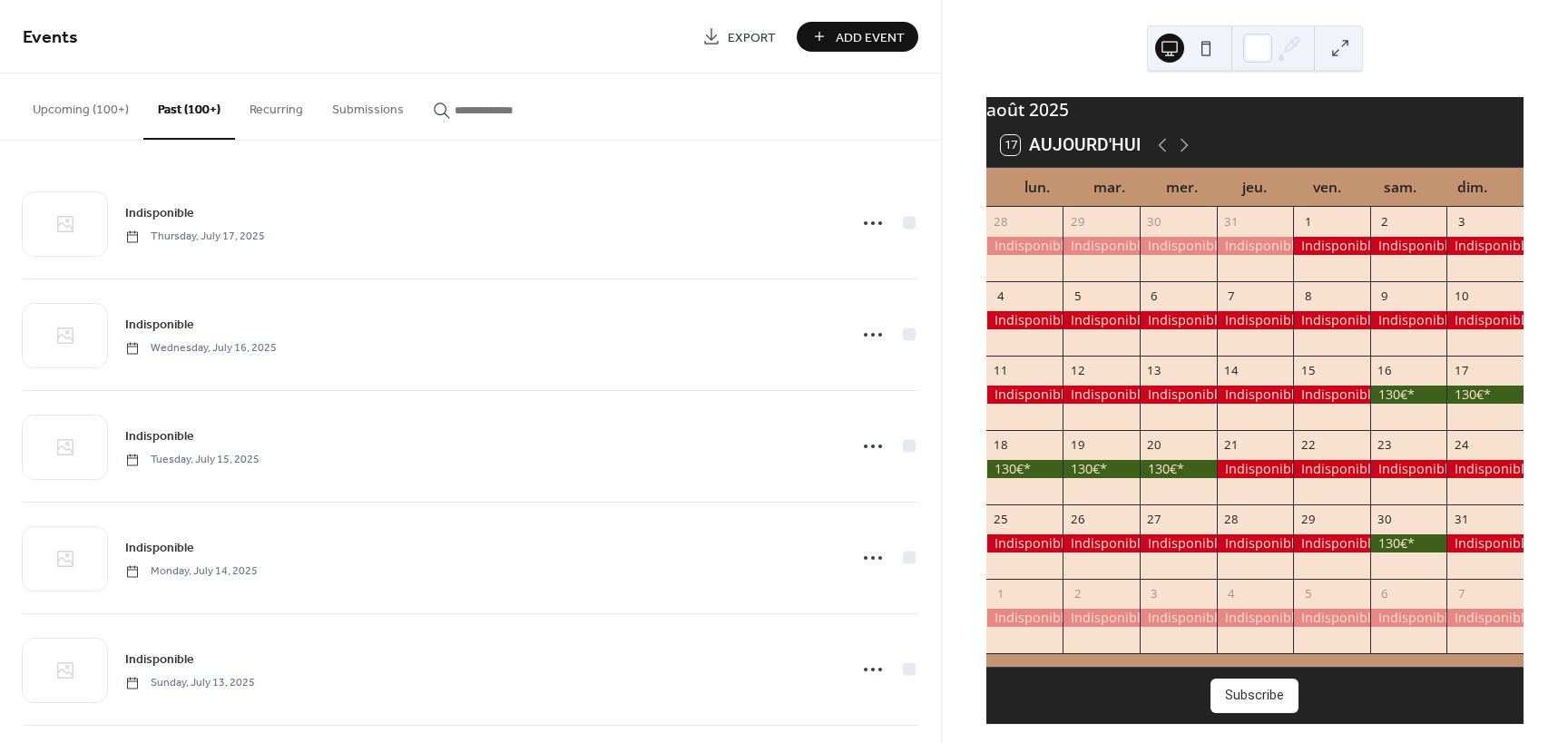 click on "Upcoming (100+)" at bounding box center (81, 105) 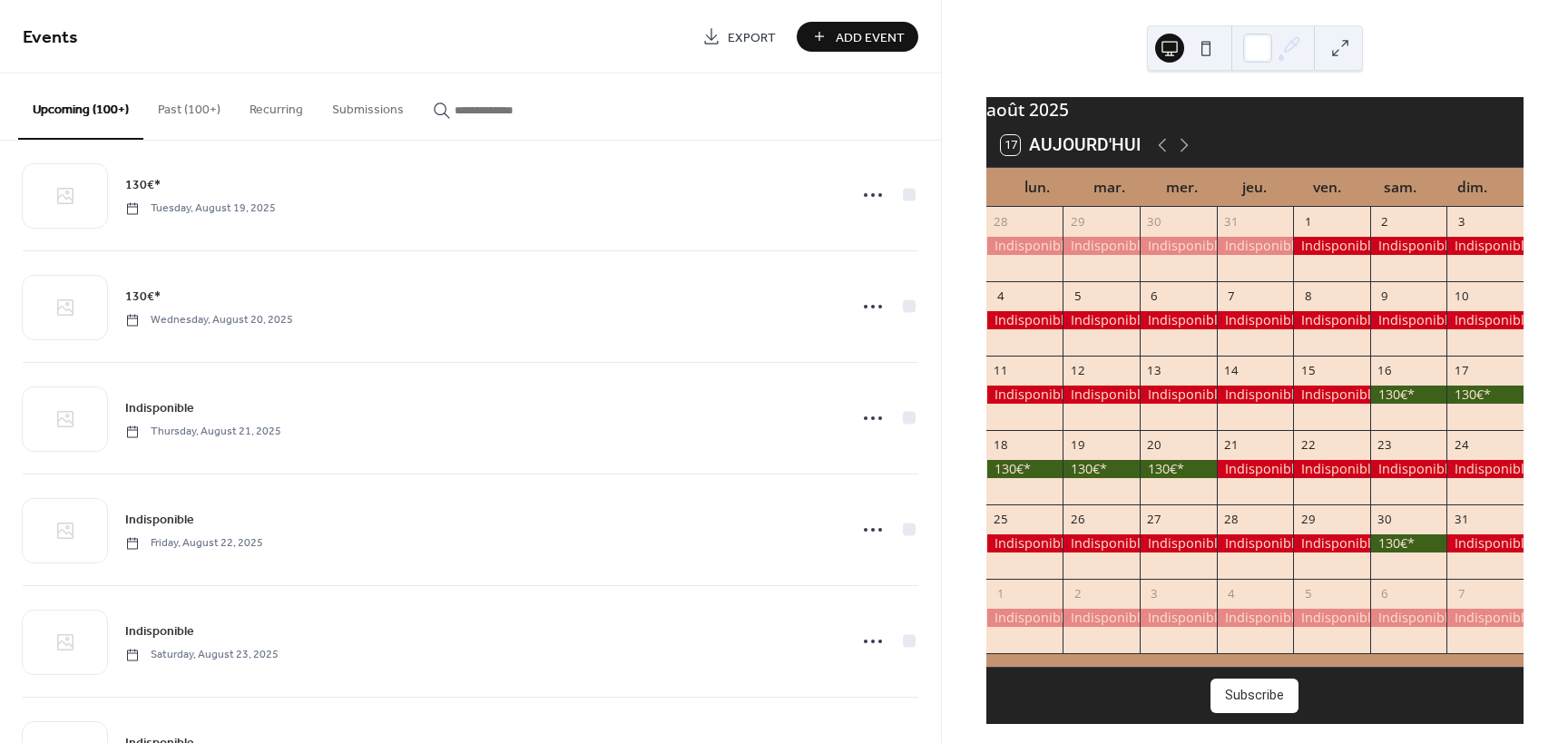 scroll, scrollTop: 3706, scrollLeft: 0, axis: vertical 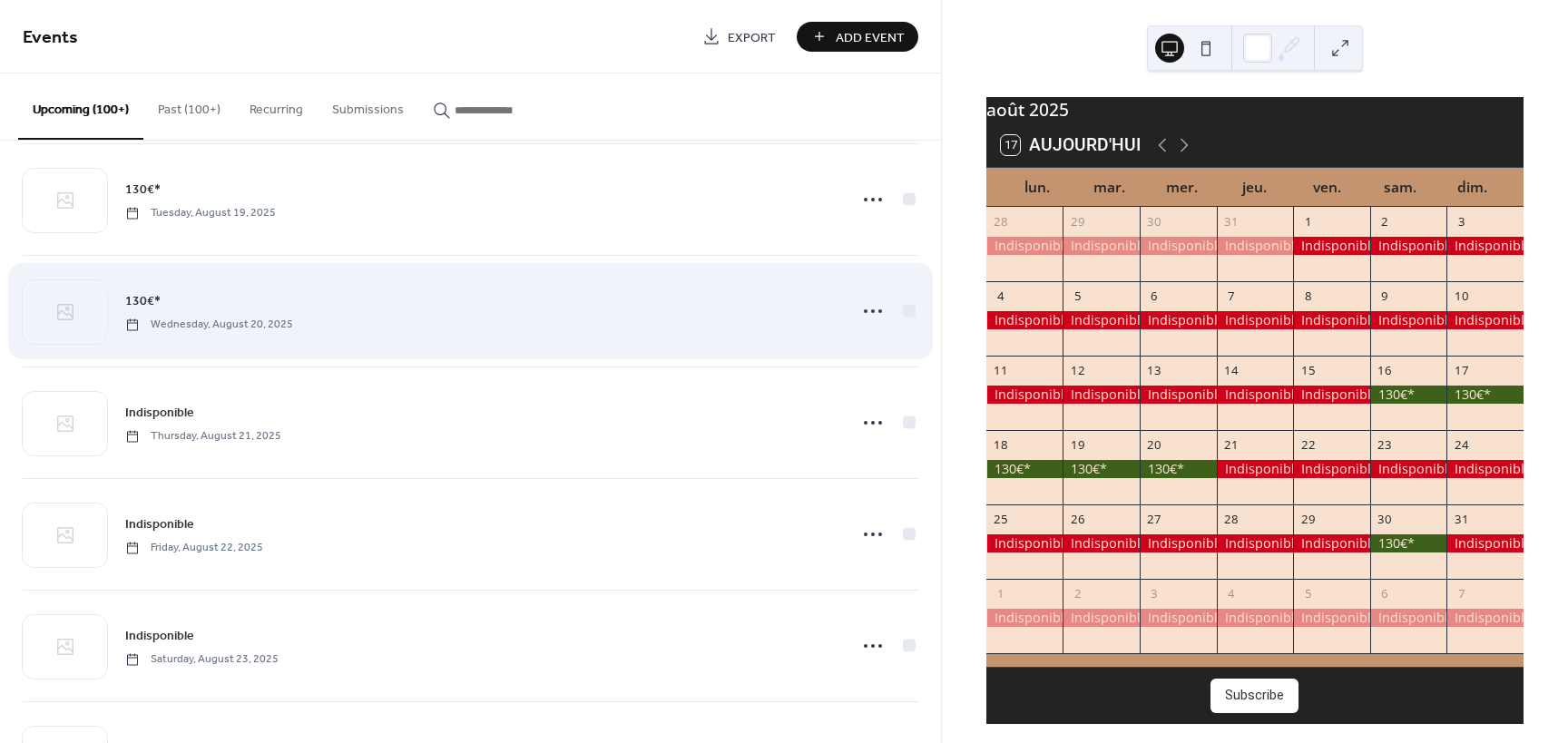 click on "130€*" at bounding box center [142, 301] 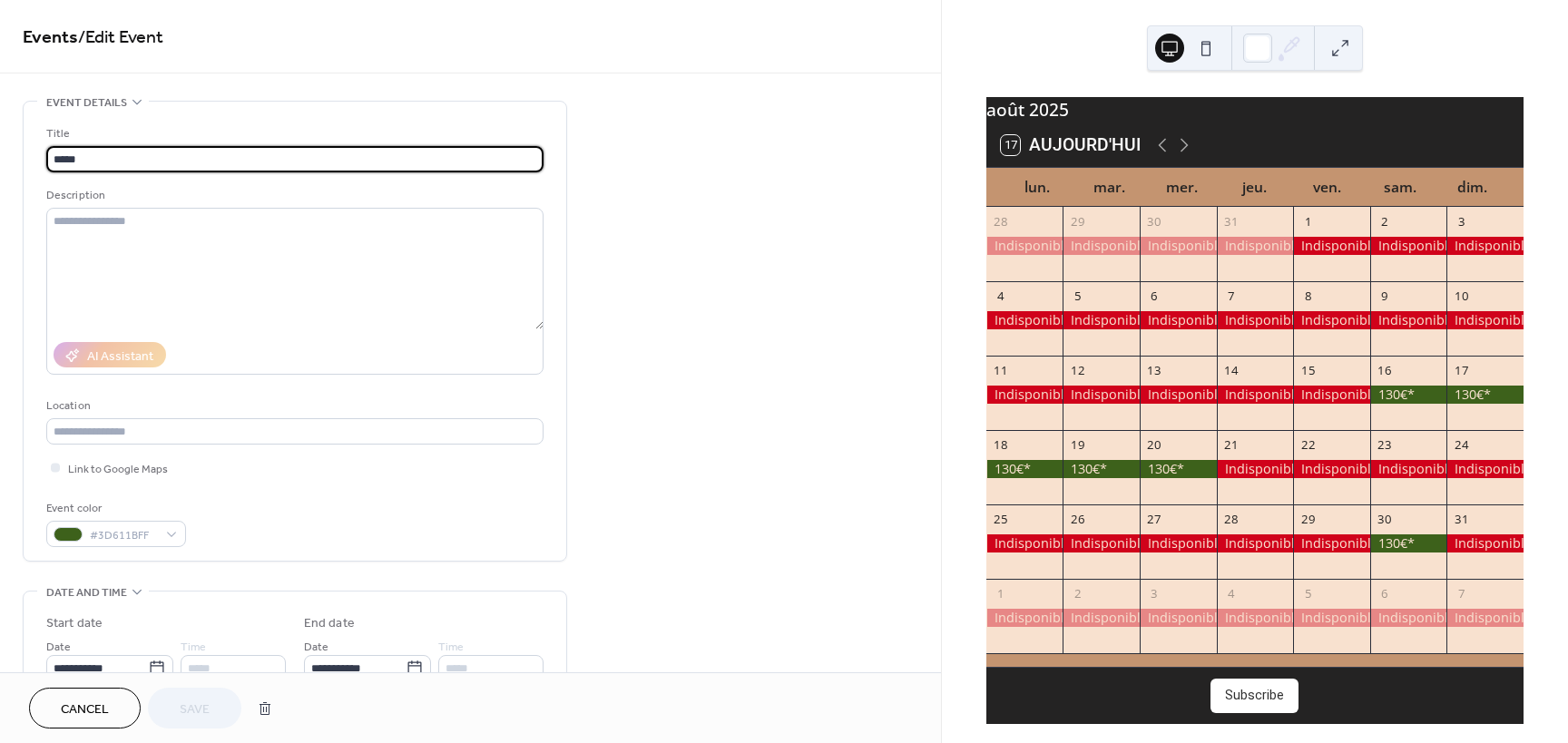 drag, startPoint x: 94, startPoint y: 153, endPoint x: -21, endPoint y: 154, distance: 115.00435 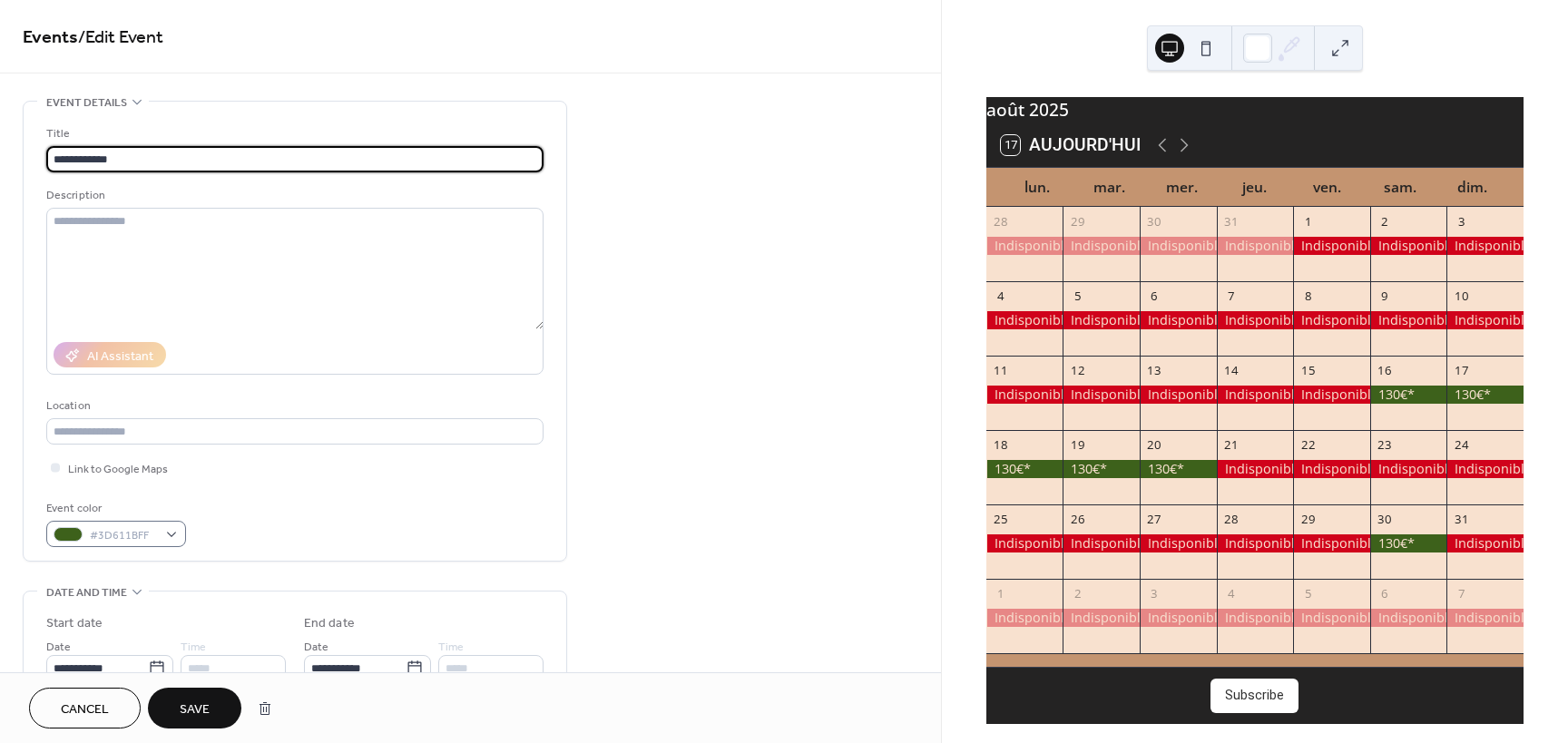 type on "**********" 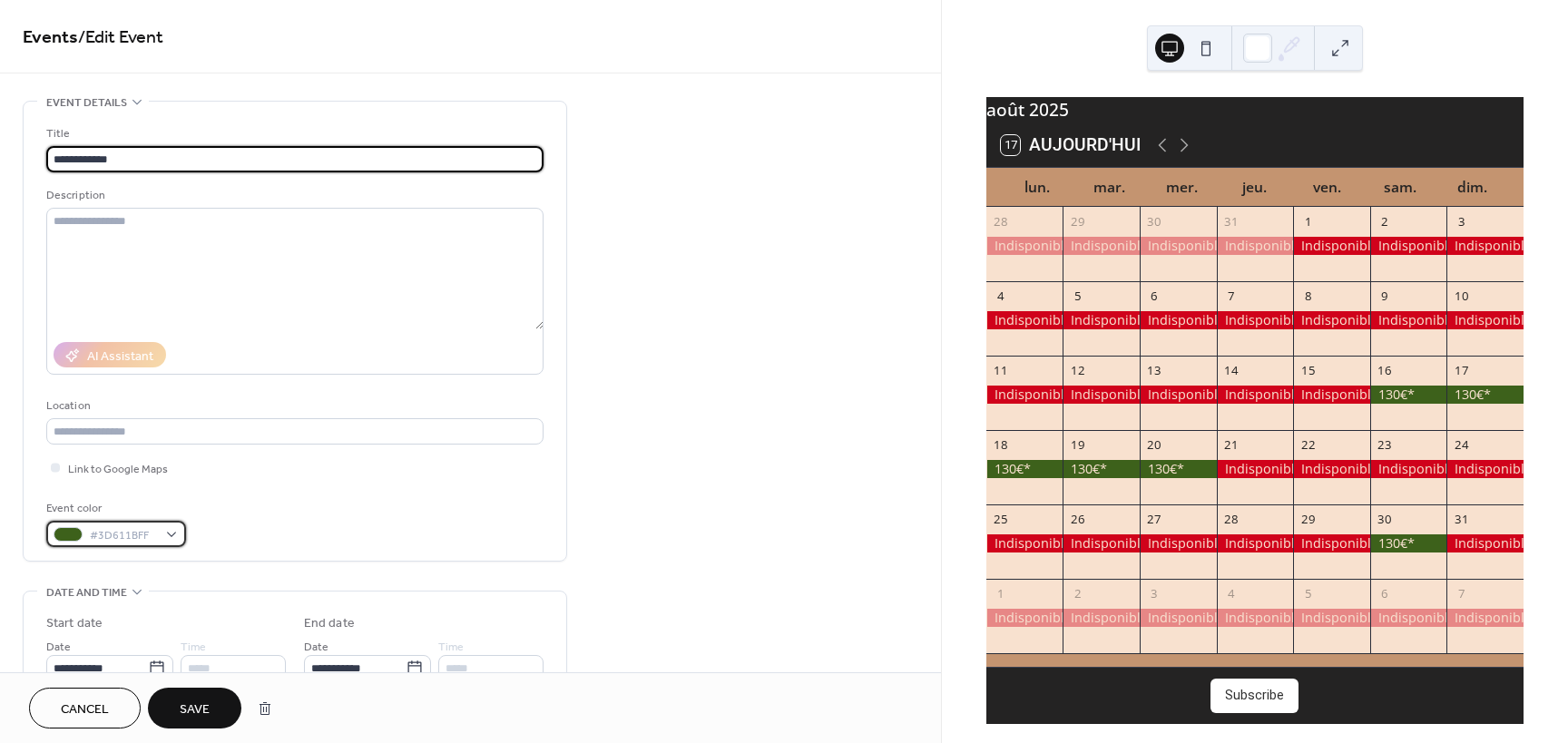 click on "#3D611BFF" at bounding box center (116, 533) 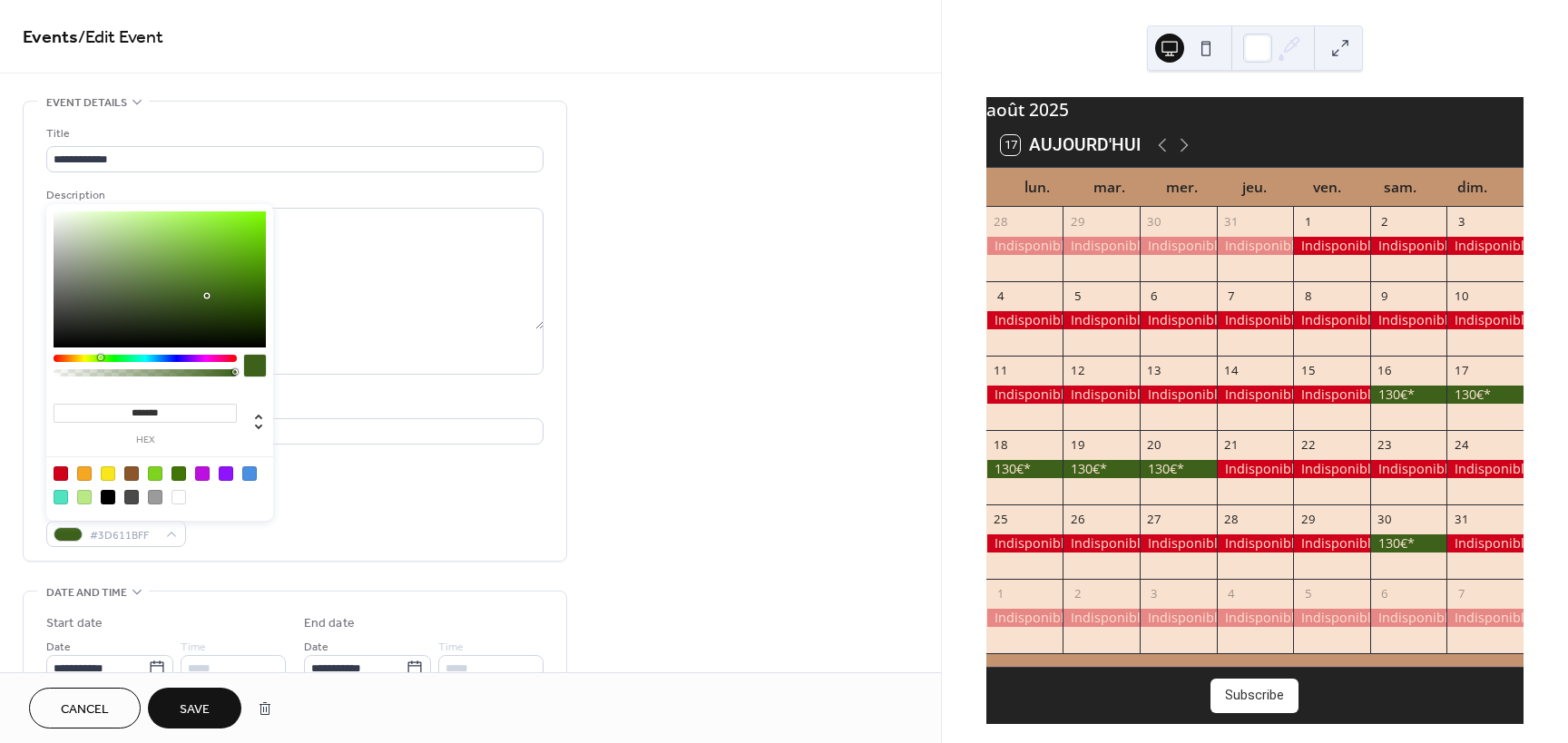 click at bounding box center [61, 474] 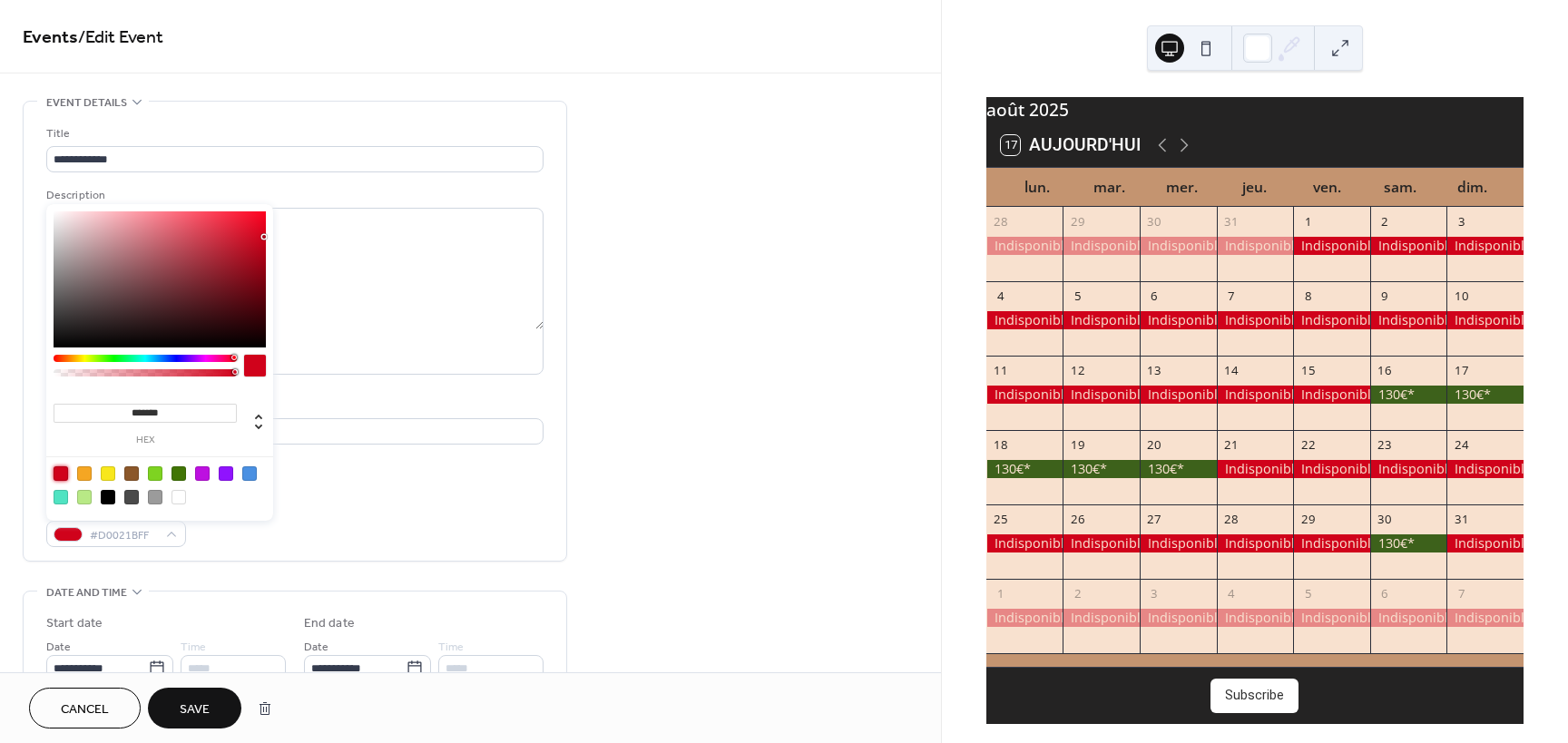 click on "Save" at bounding box center [194, 709] 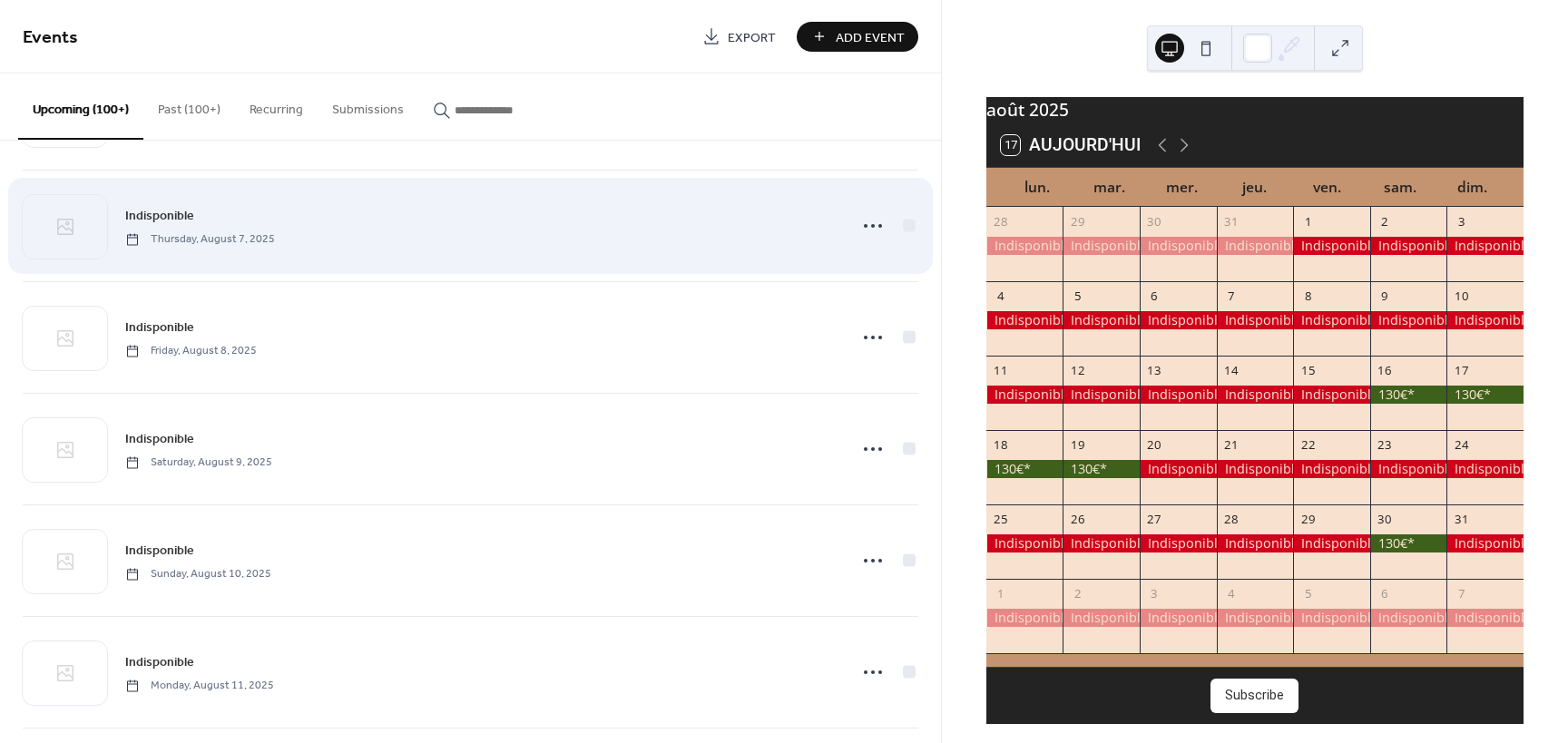 scroll, scrollTop: 2799, scrollLeft: 0, axis: vertical 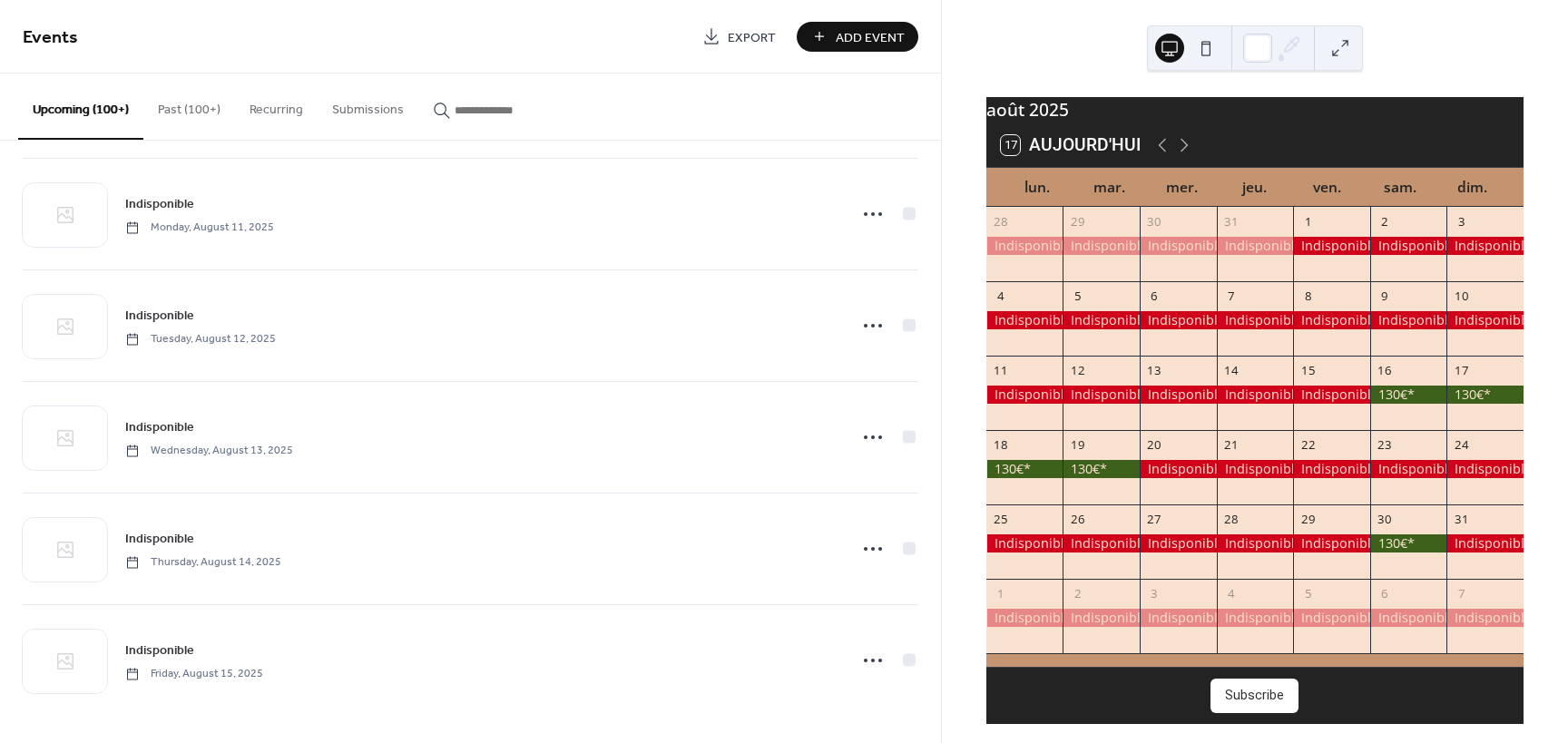click on "Past (100+)" at bounding box center (189, 105) 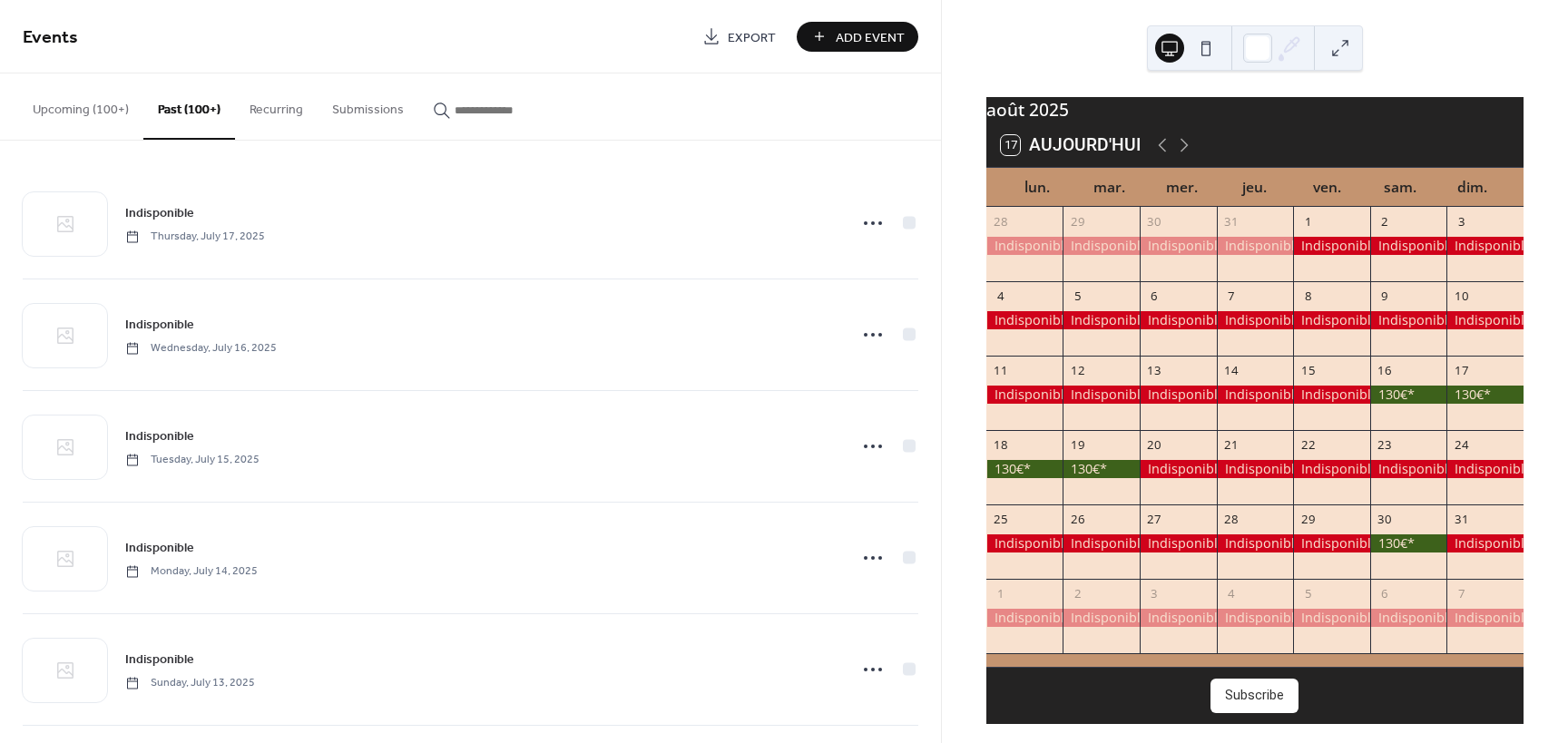 click on "Upcoming (100+)" at bounding box center [81, 105] 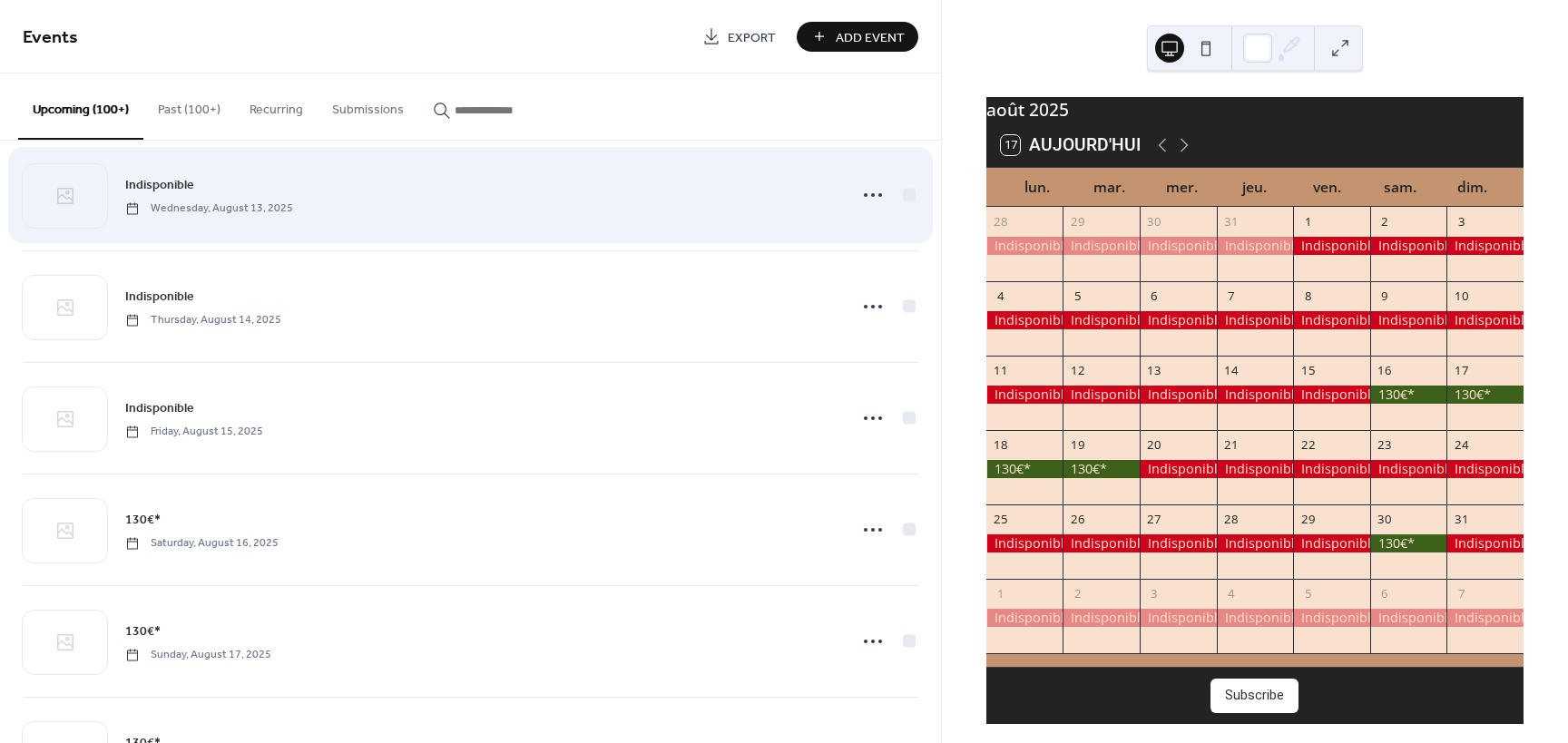 scroll, scrollTop: 3615, scrollLeft: 0, axis: vertical 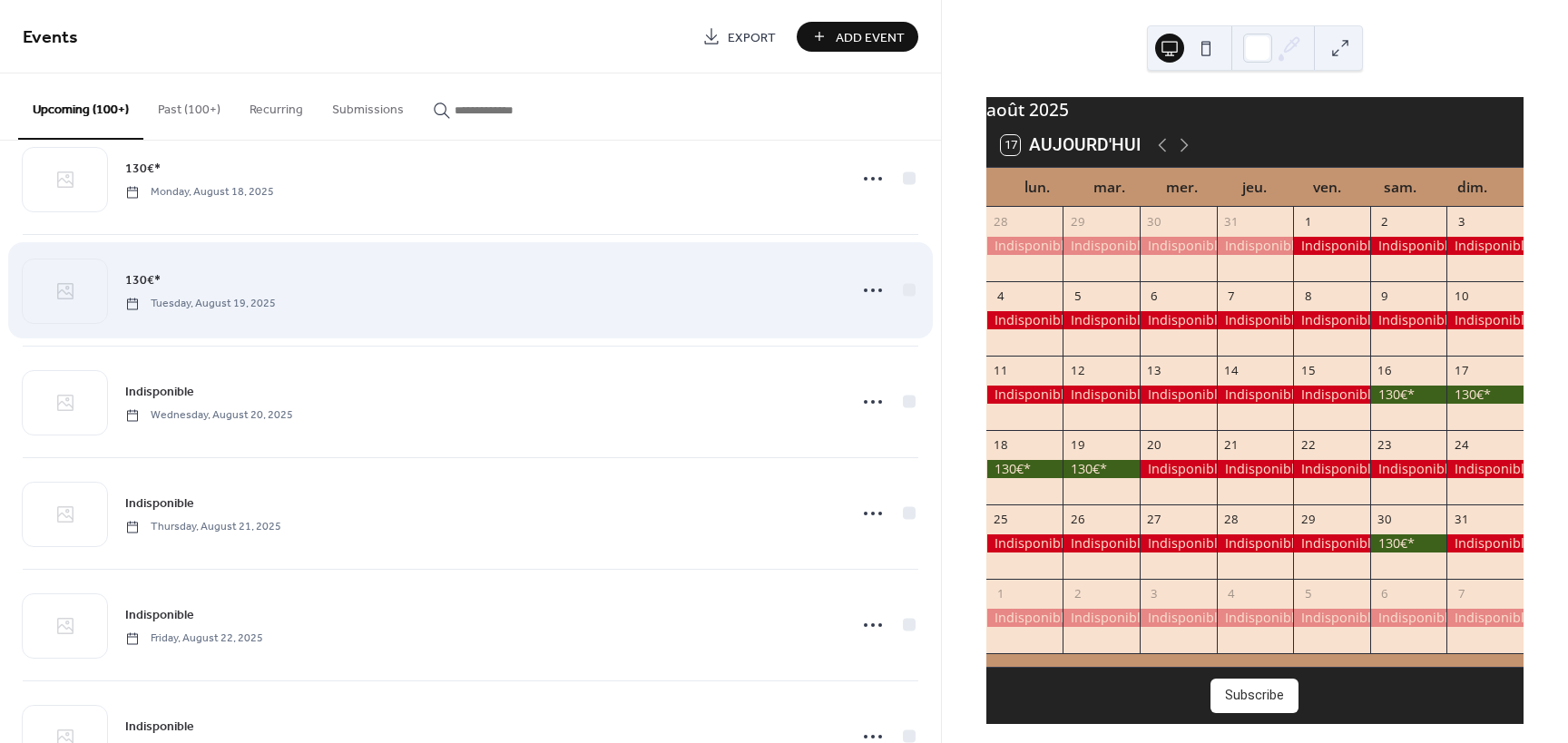 click on "130€*" at bounding box center (142, 280) 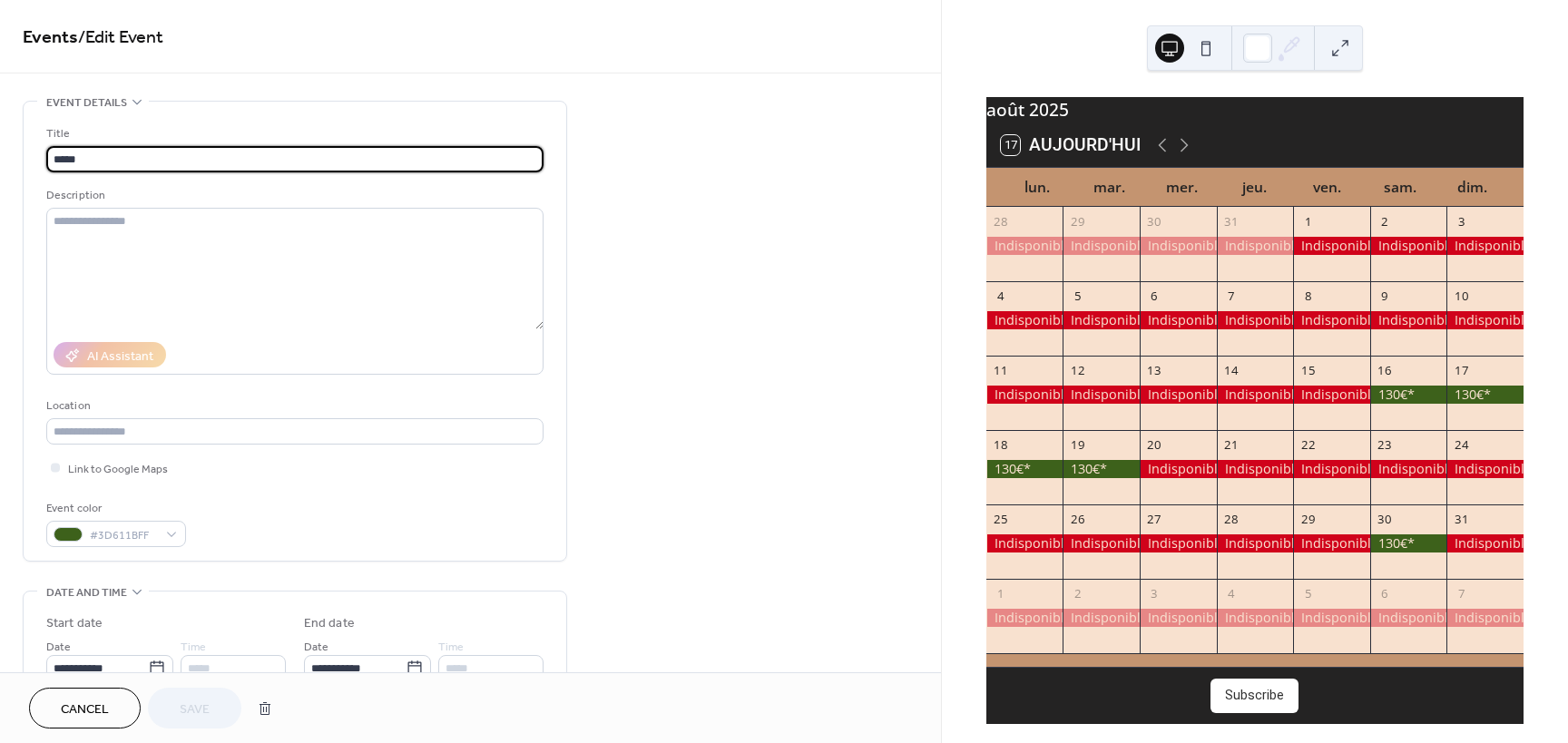 drag, startPoint x: 93, startPoint y: 160, endPoint x: 13, endPoint y: 152, distance: 80.399005 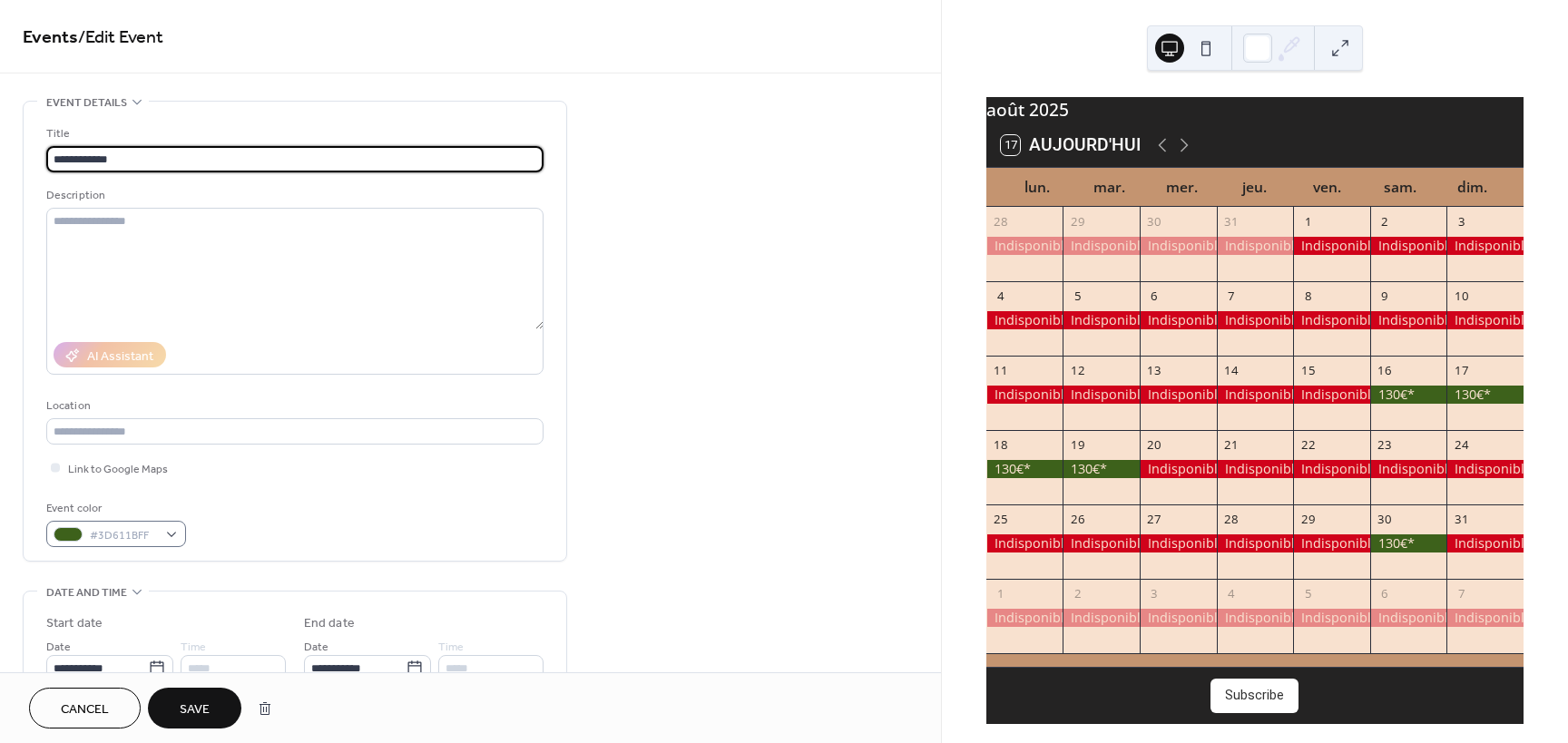 type on "**********" 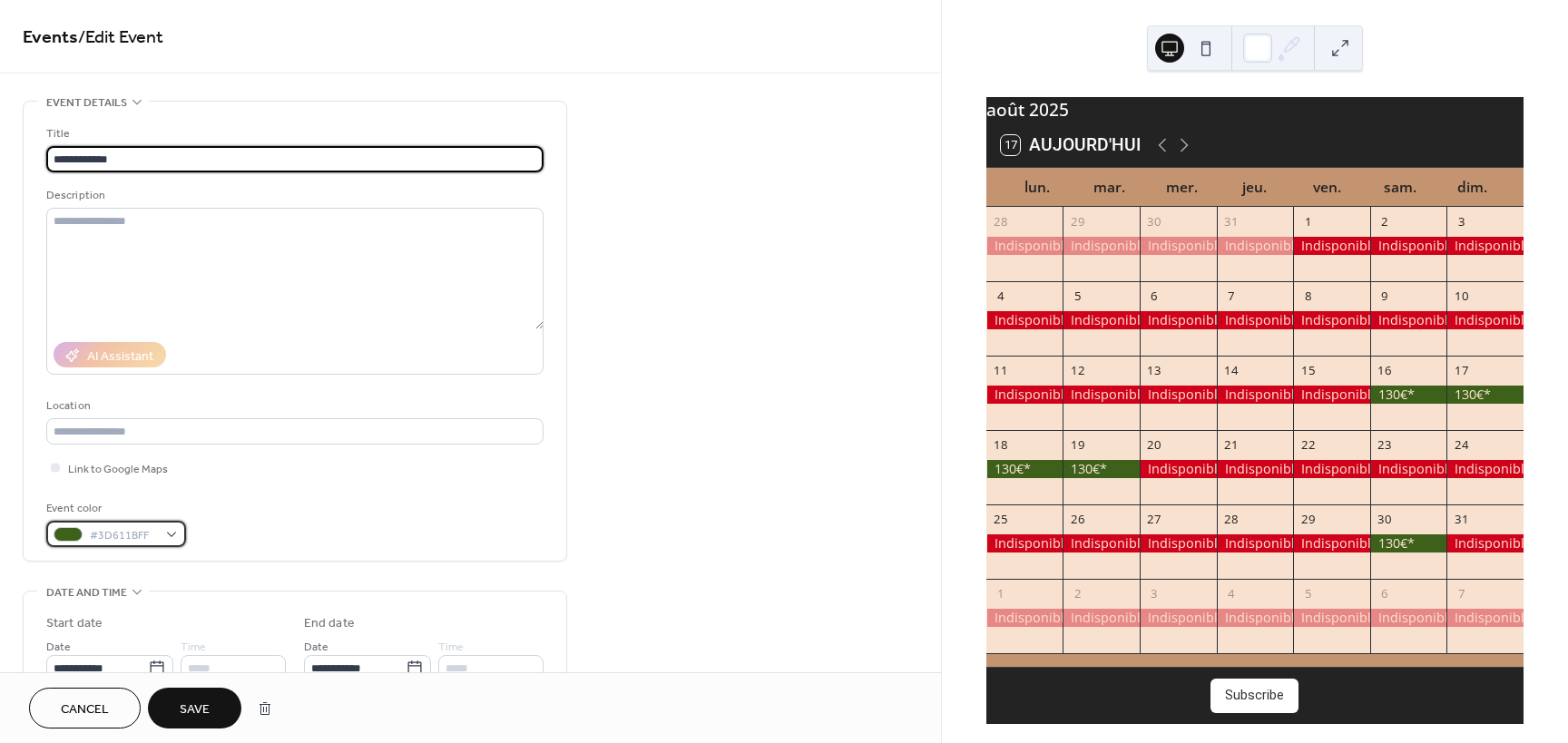 click on "#3D611BFF" at bounding box center (116, 533) 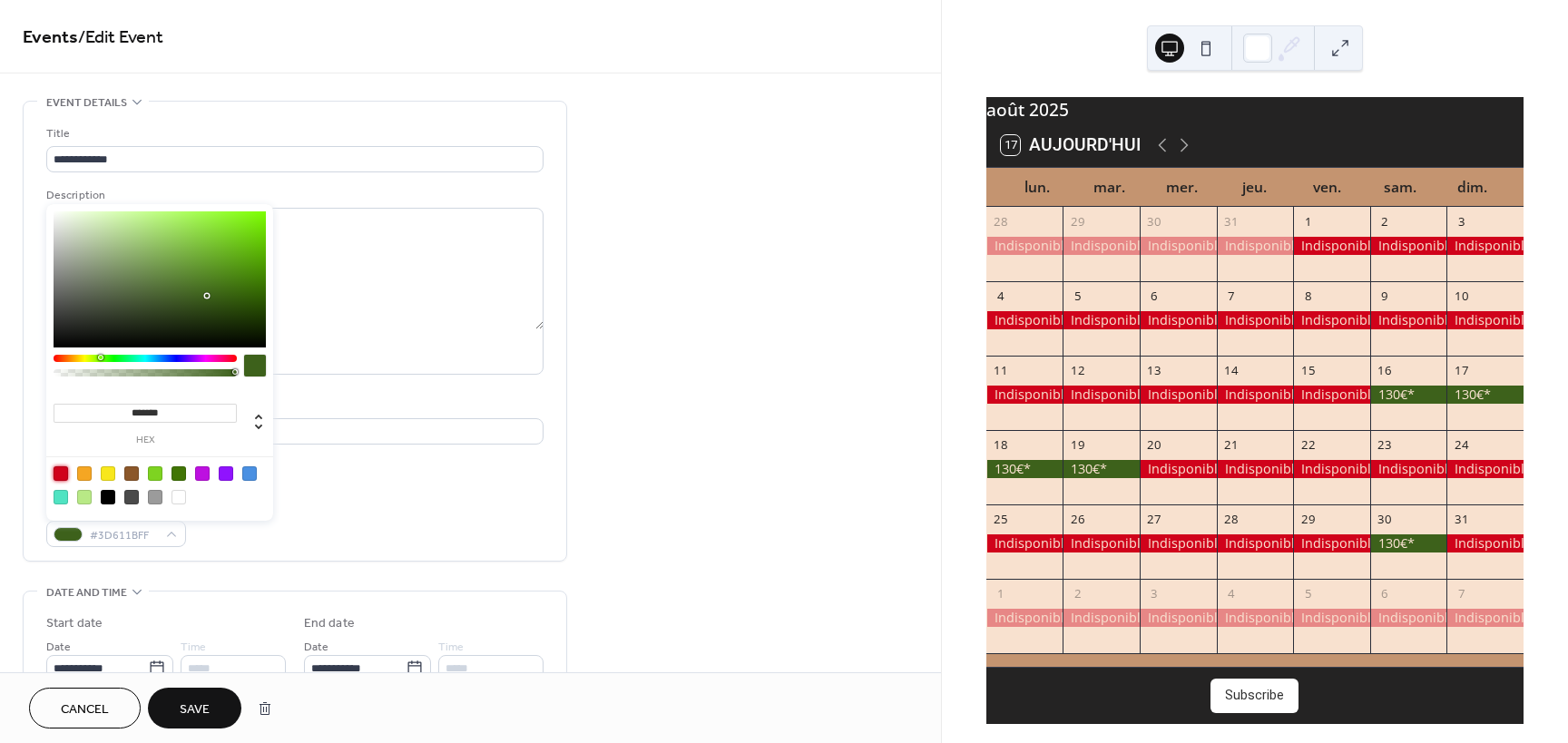 click at bounding box center [61, 474] 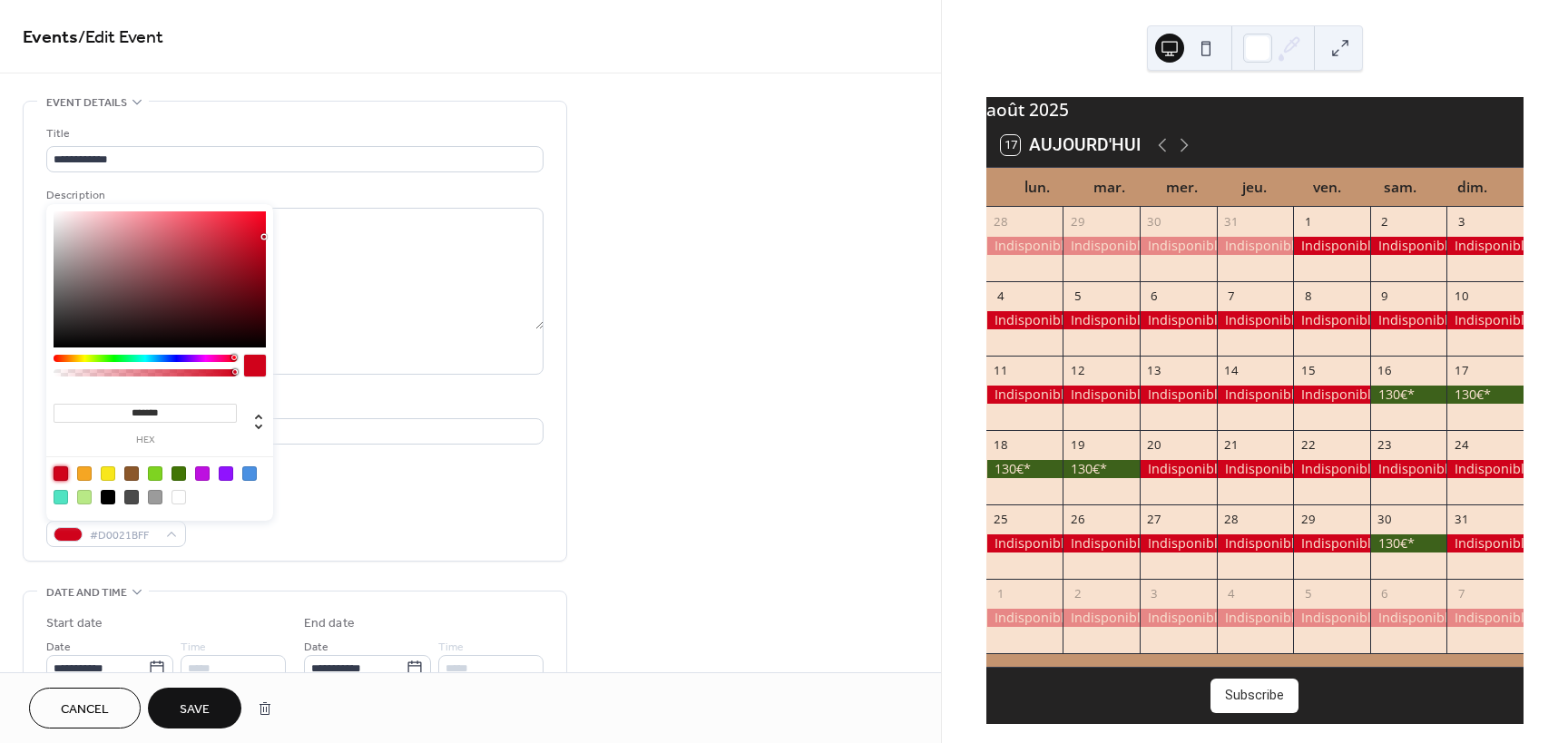 click on "Save" at bounding box center (194, 709) 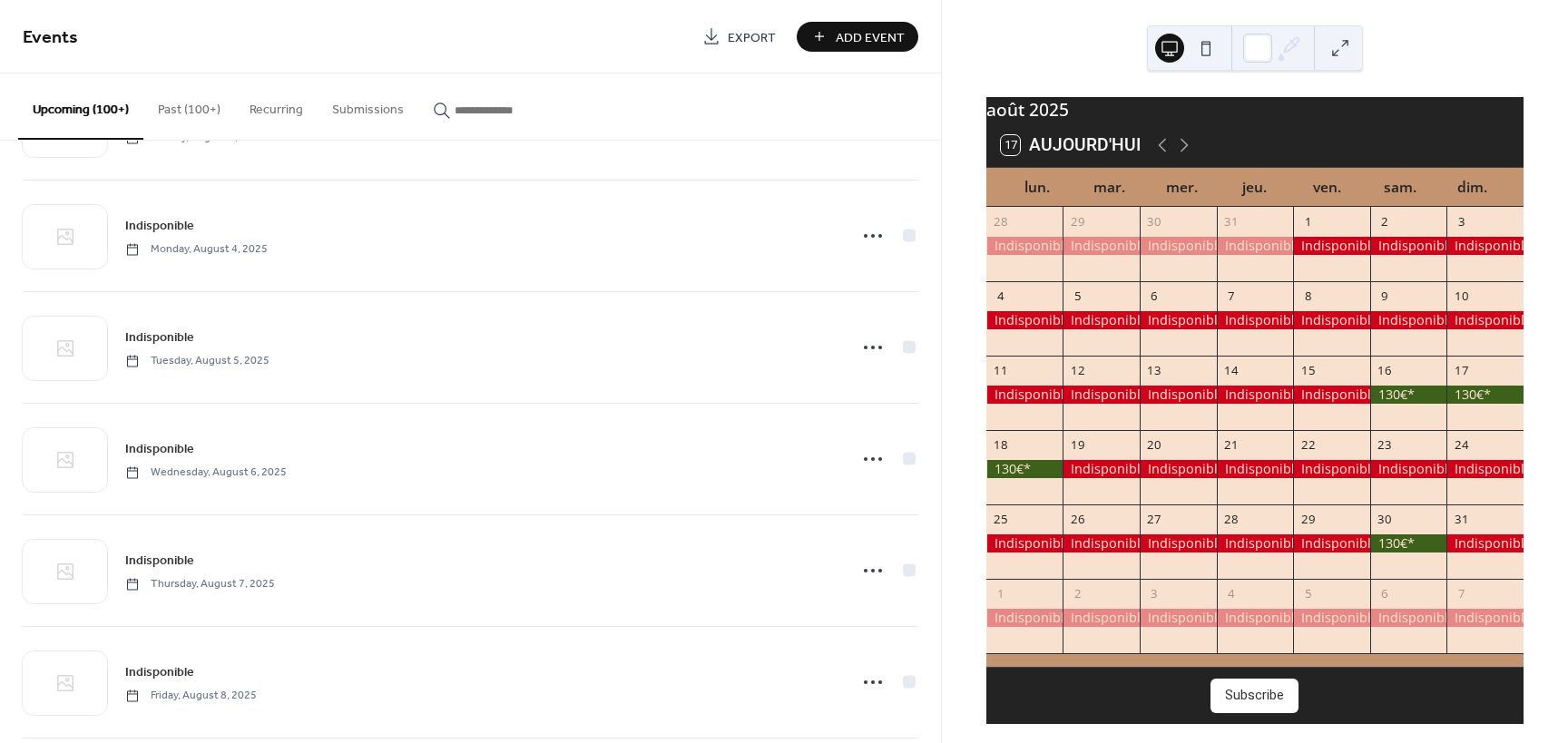 scroll, scrollTop: 2799, scrollLeft: 0, axis: vertical 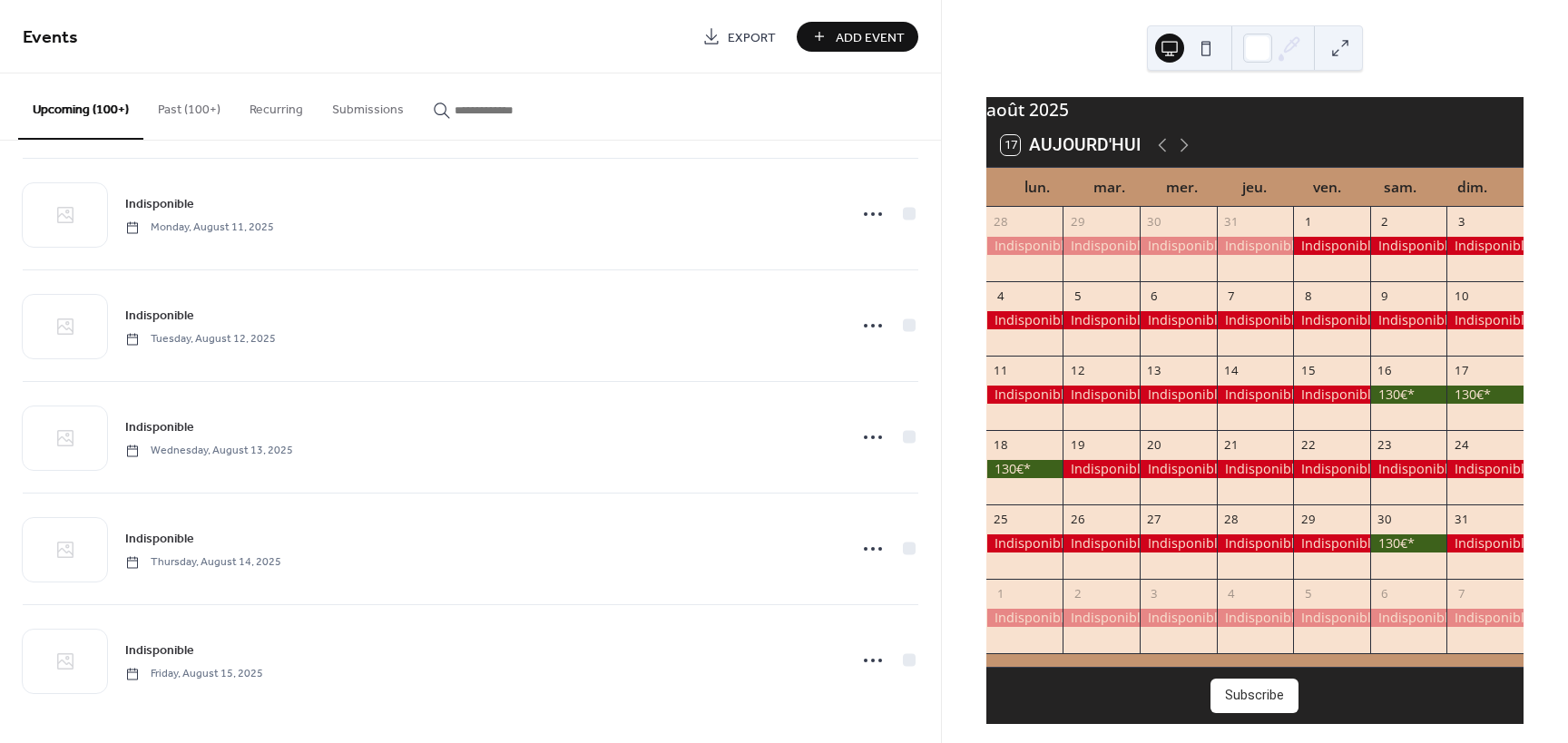 click on "Past (100+)" at bounding box center (189, 105) 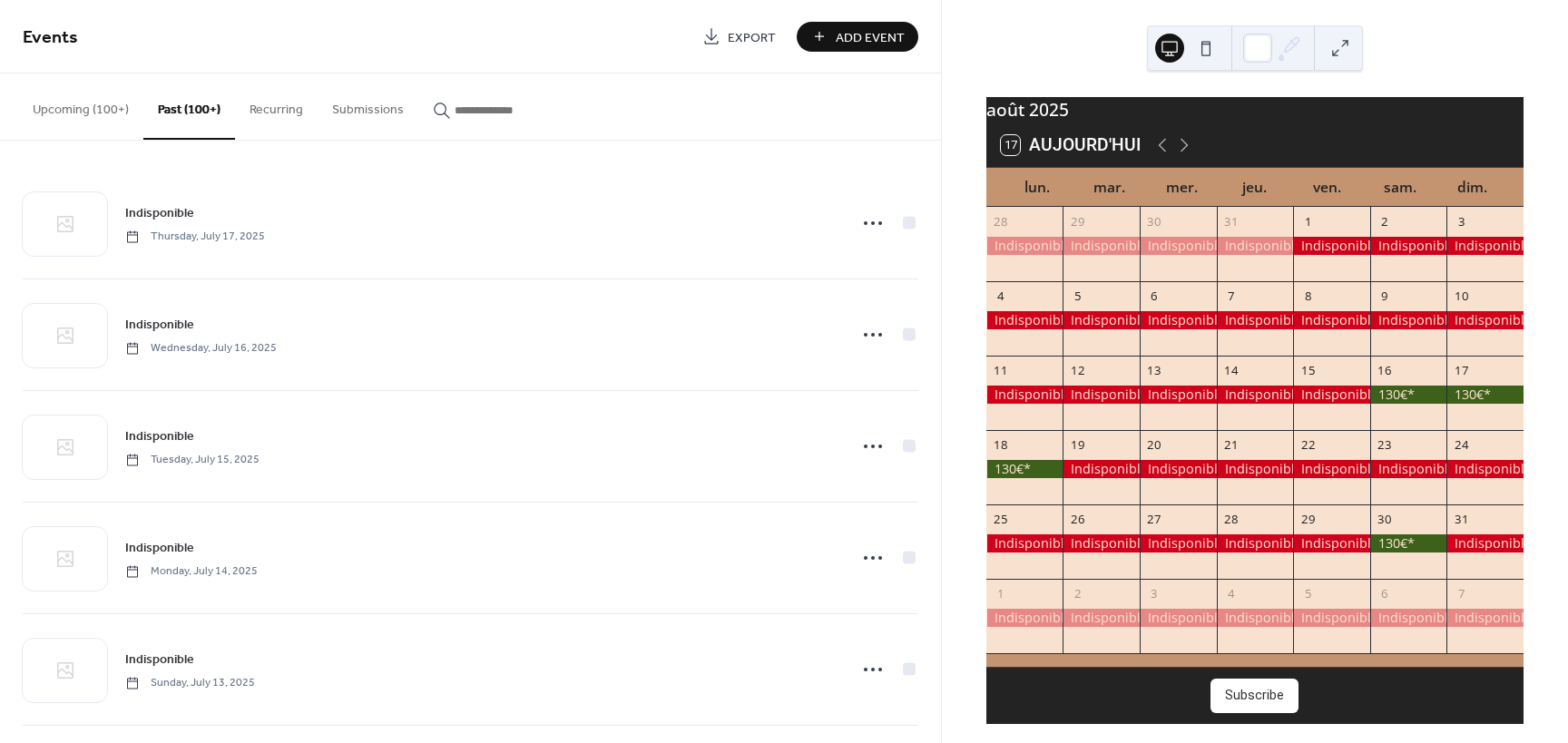 click on "Upcoming (100+)" at bounding box center (81, 105) 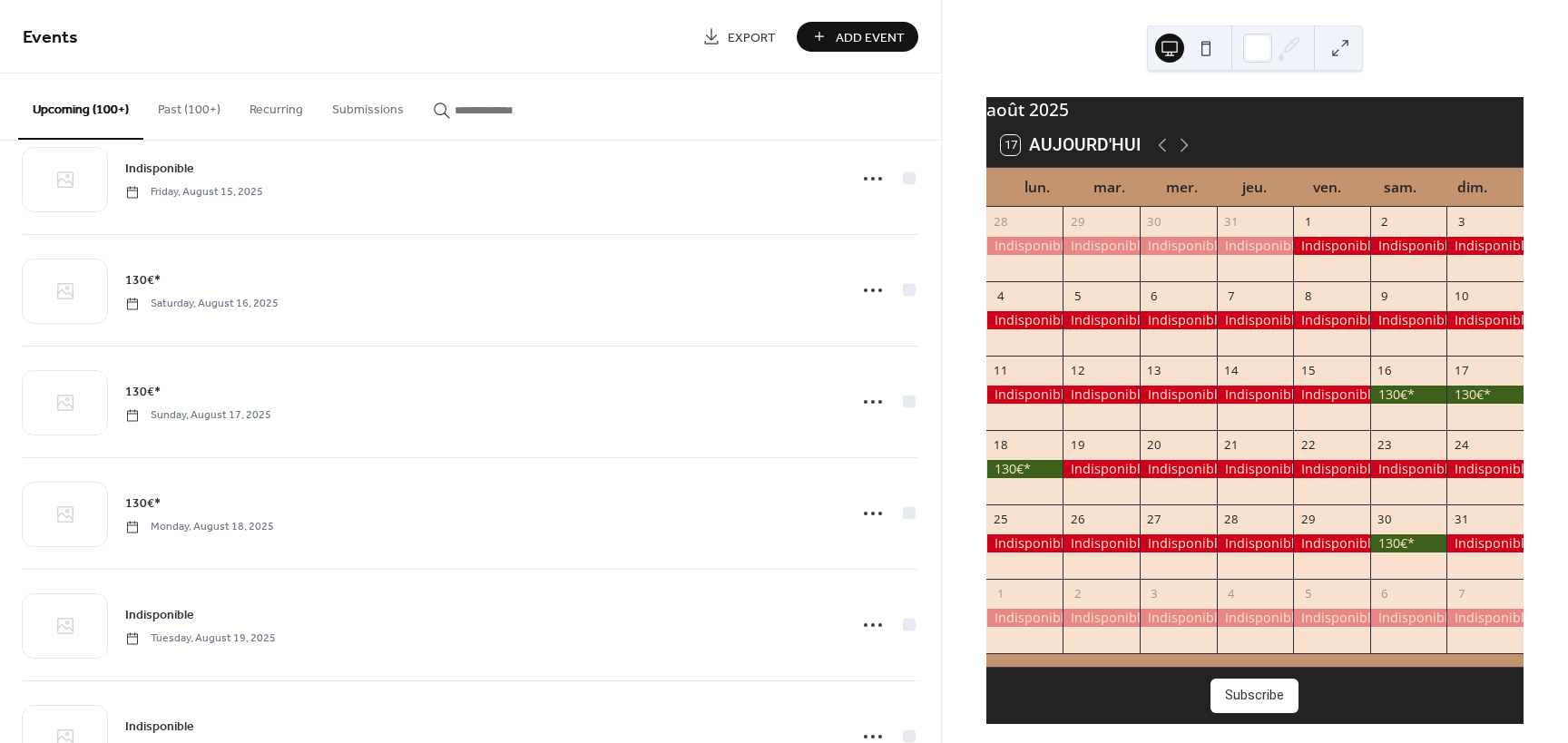 scroll, scrollTop: 3280, scrollLeft: 0, axis: vertical 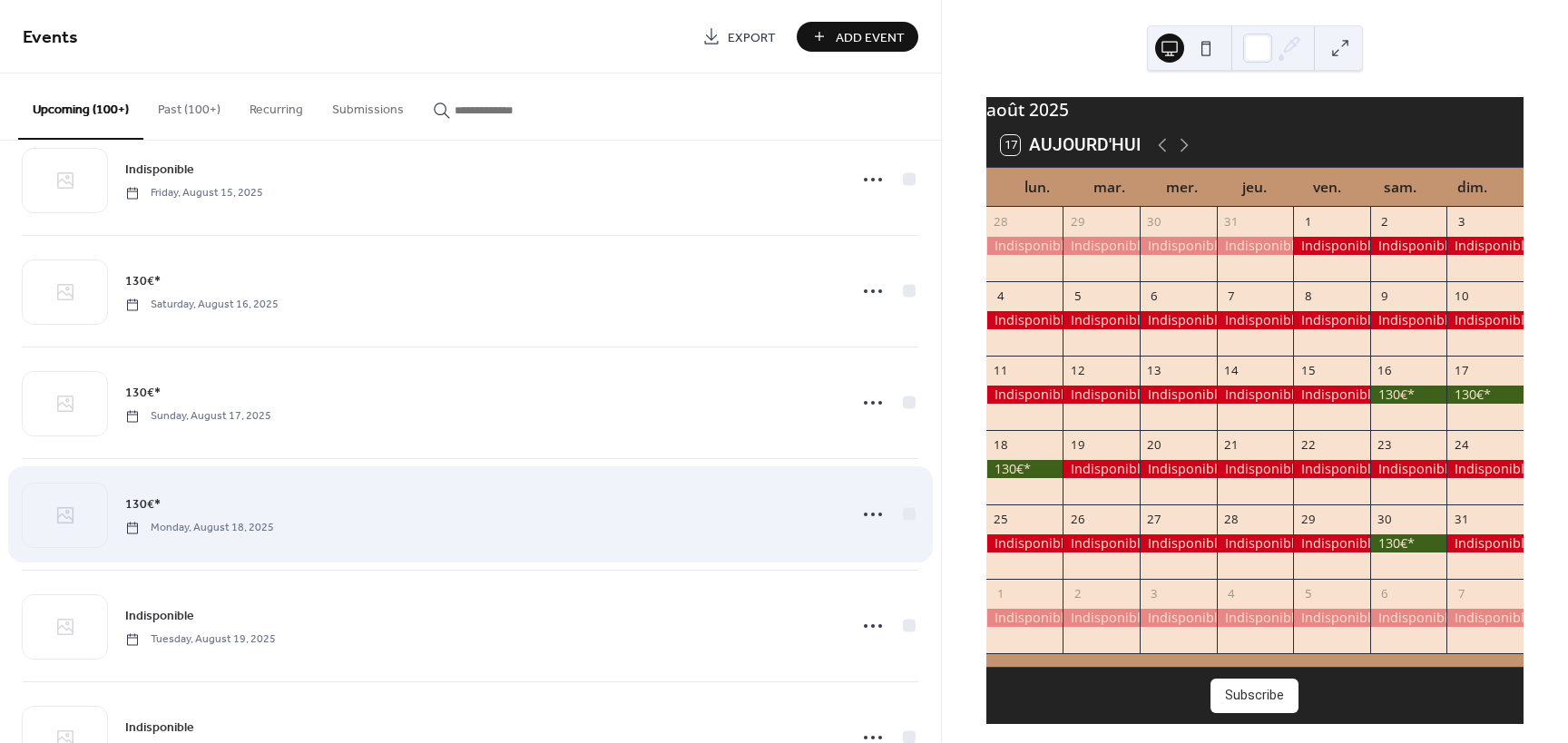 click on "130€*" at bounding box center (142, 504) 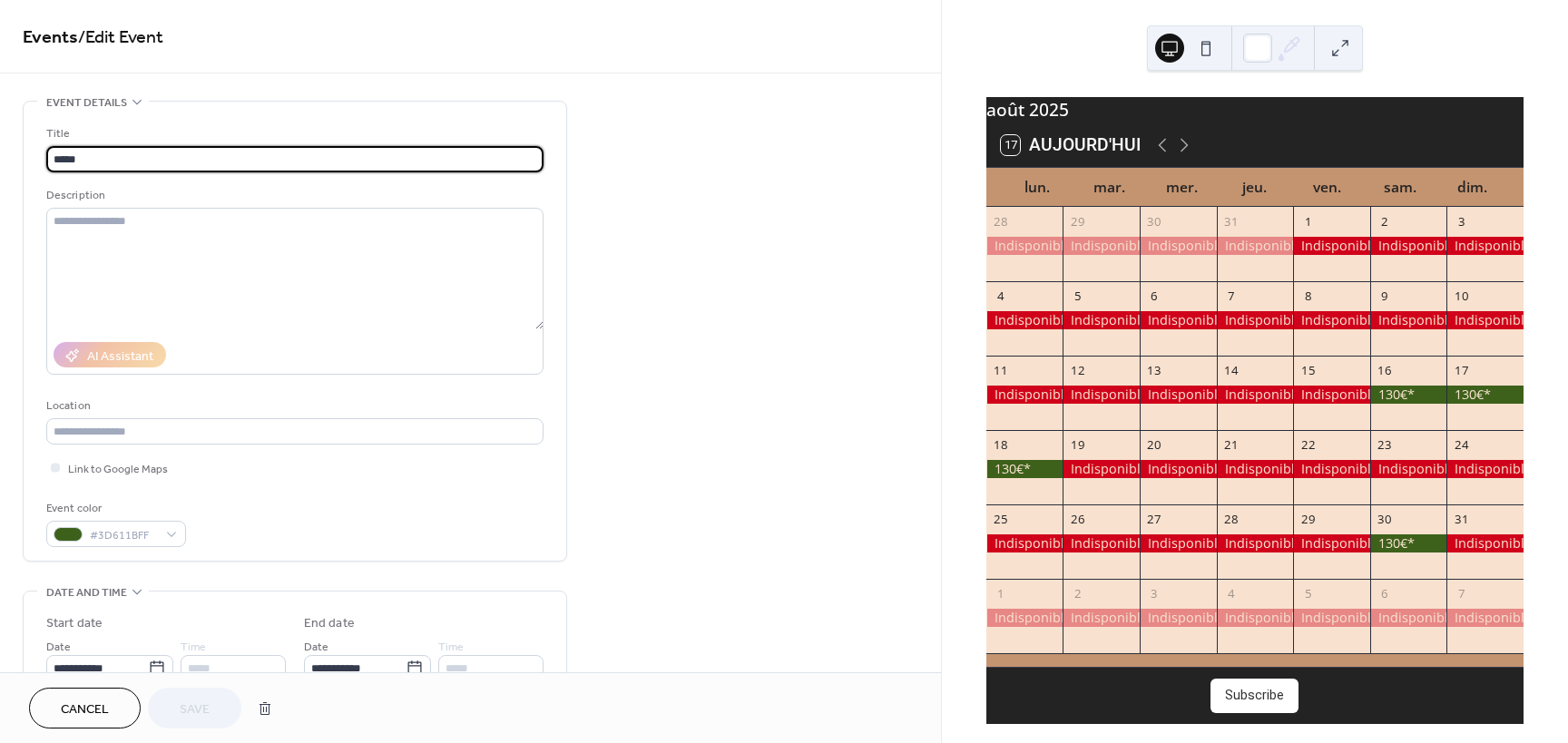 drag, startPoint x: 122, startPoint y: 161, endPoint x: 8, endPoint y: 138, distance: 116.29703 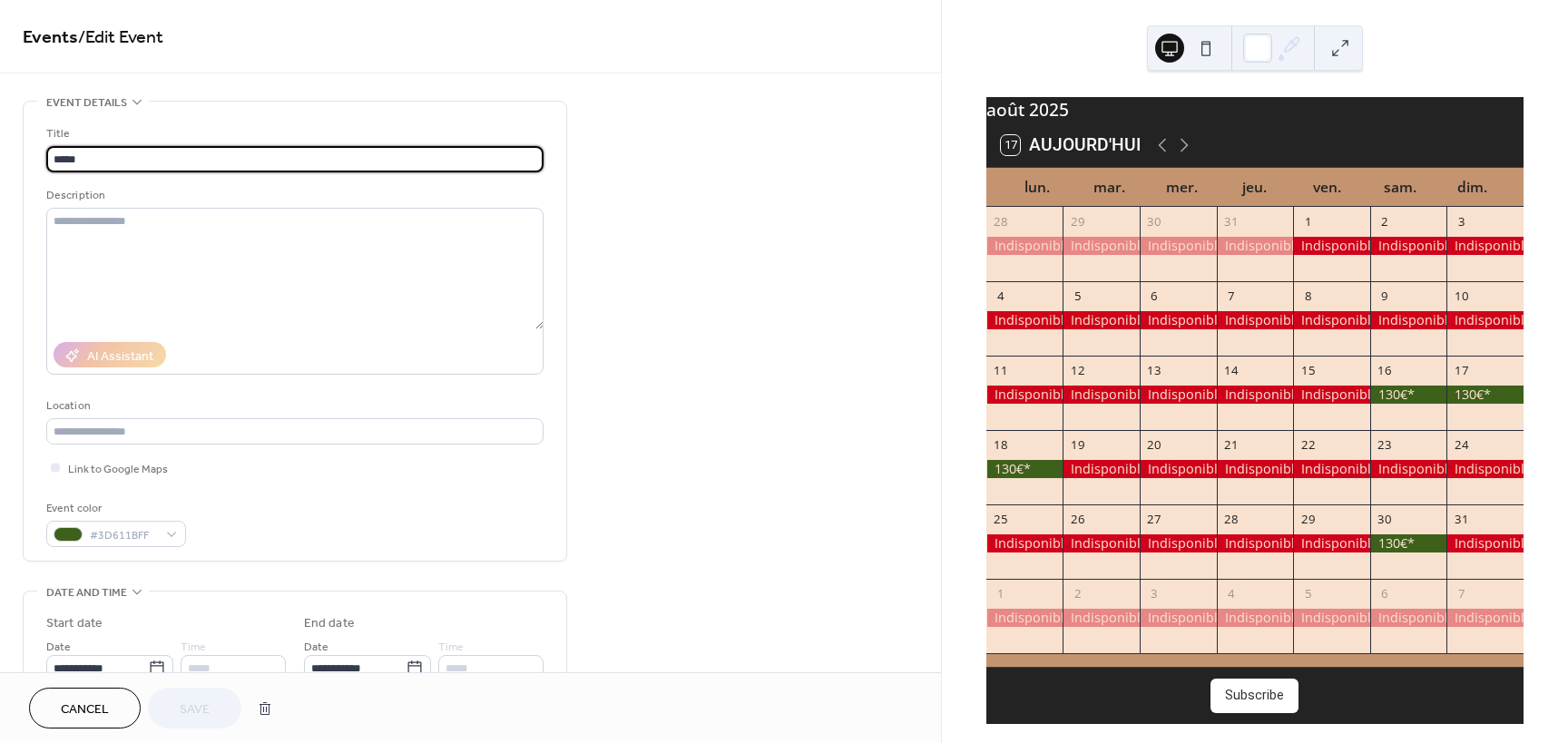 click on "**********" at bounding box center (470, 653) 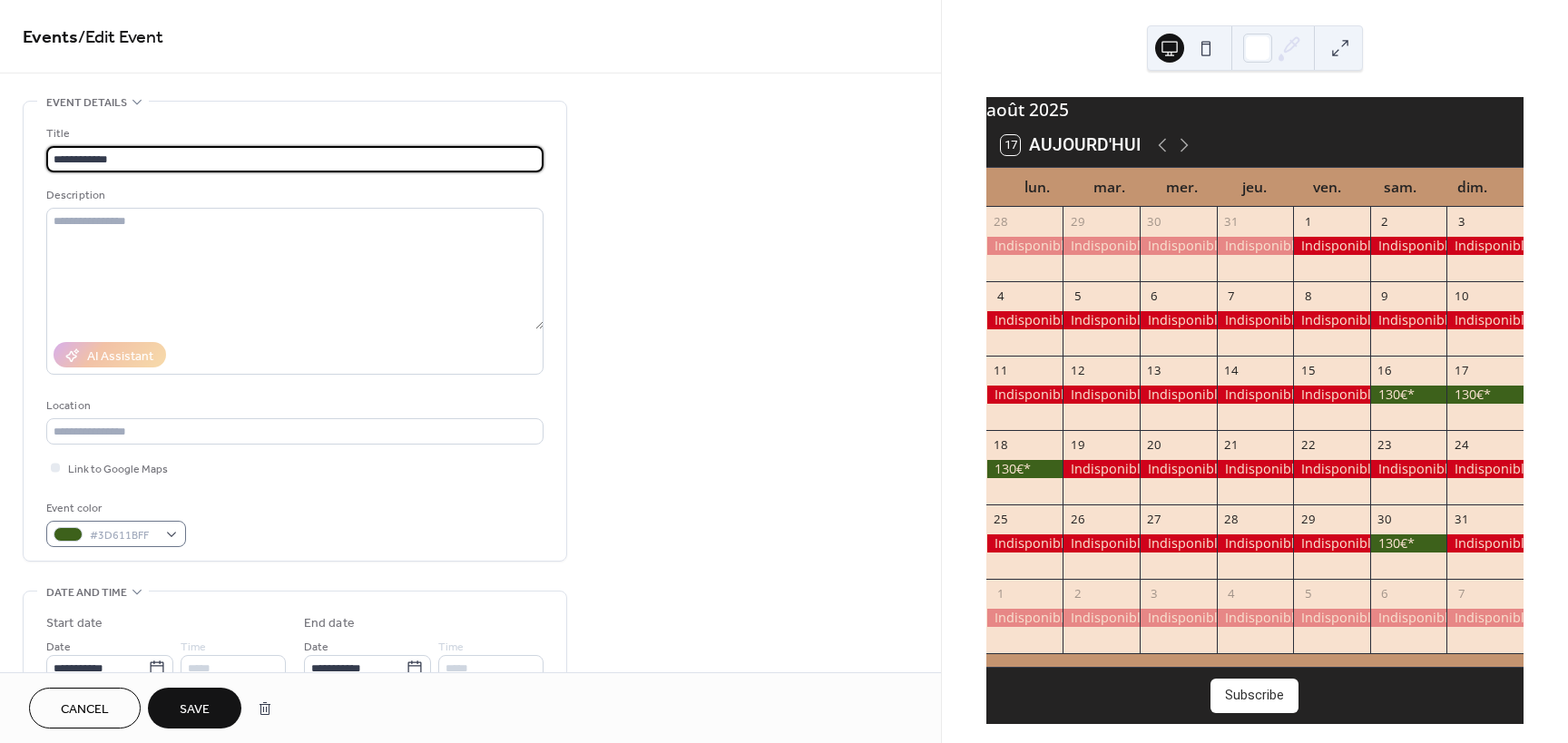 type on "**********" 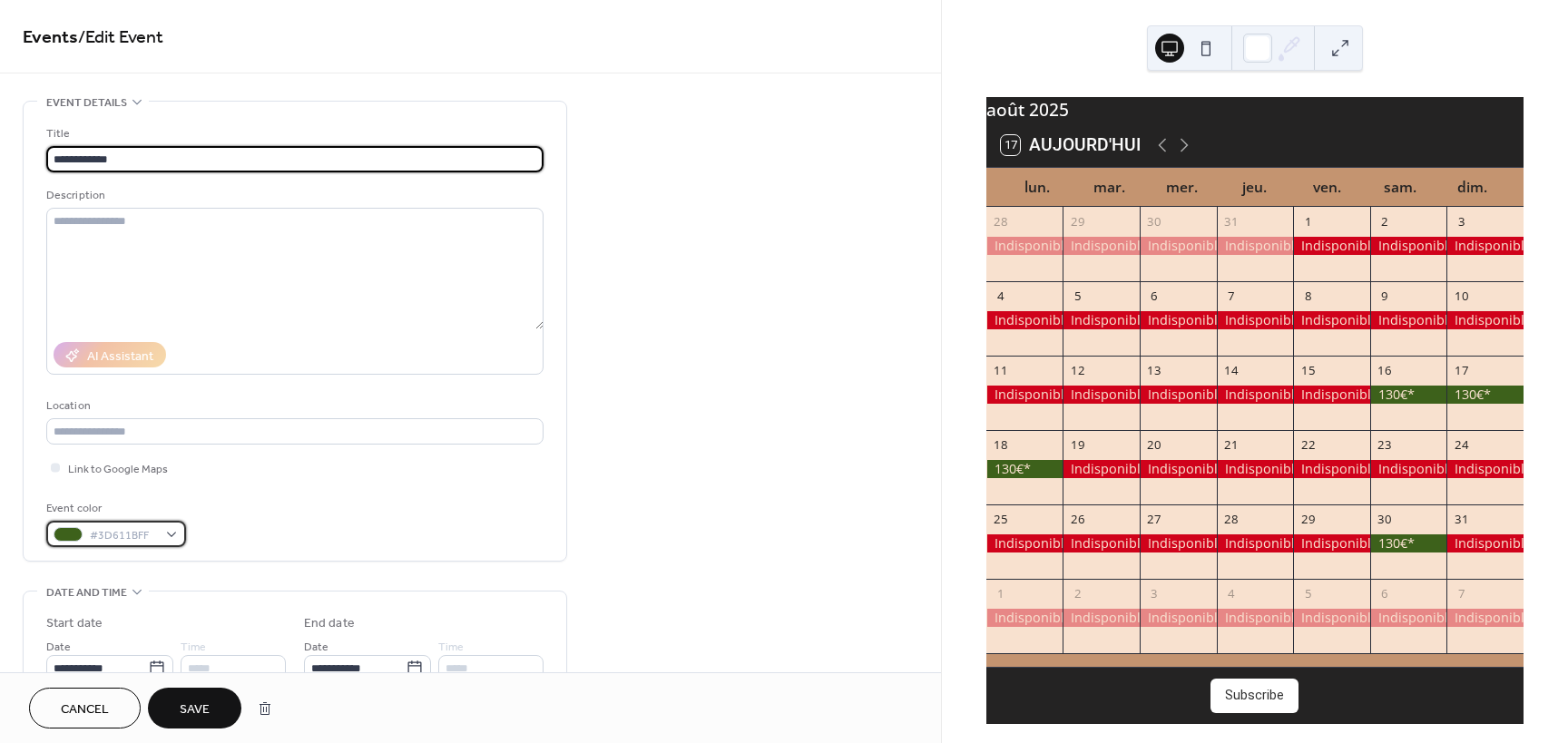click on "#3D611BFF" at bounding box center (116, 533) 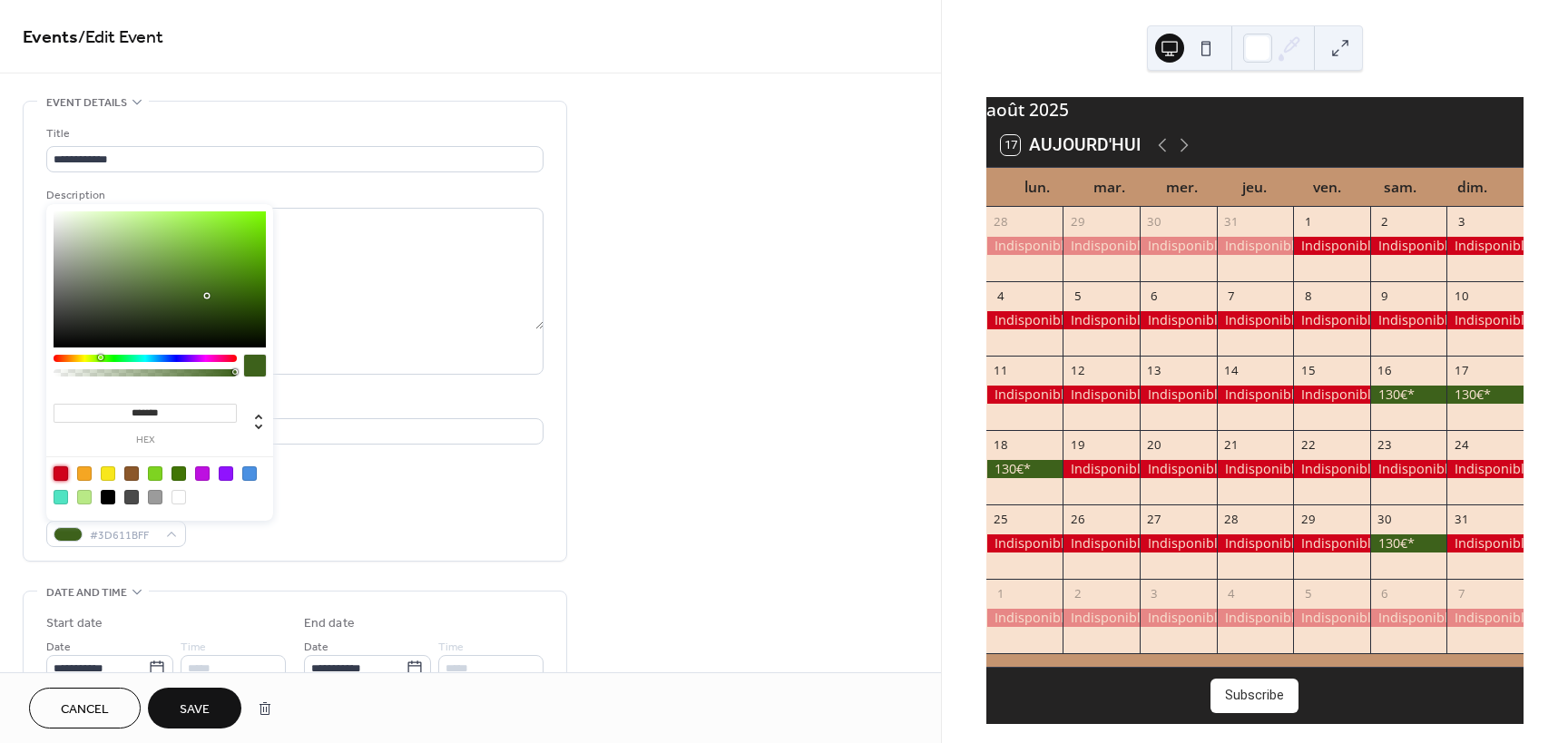 click at bounding box center [61, 474] 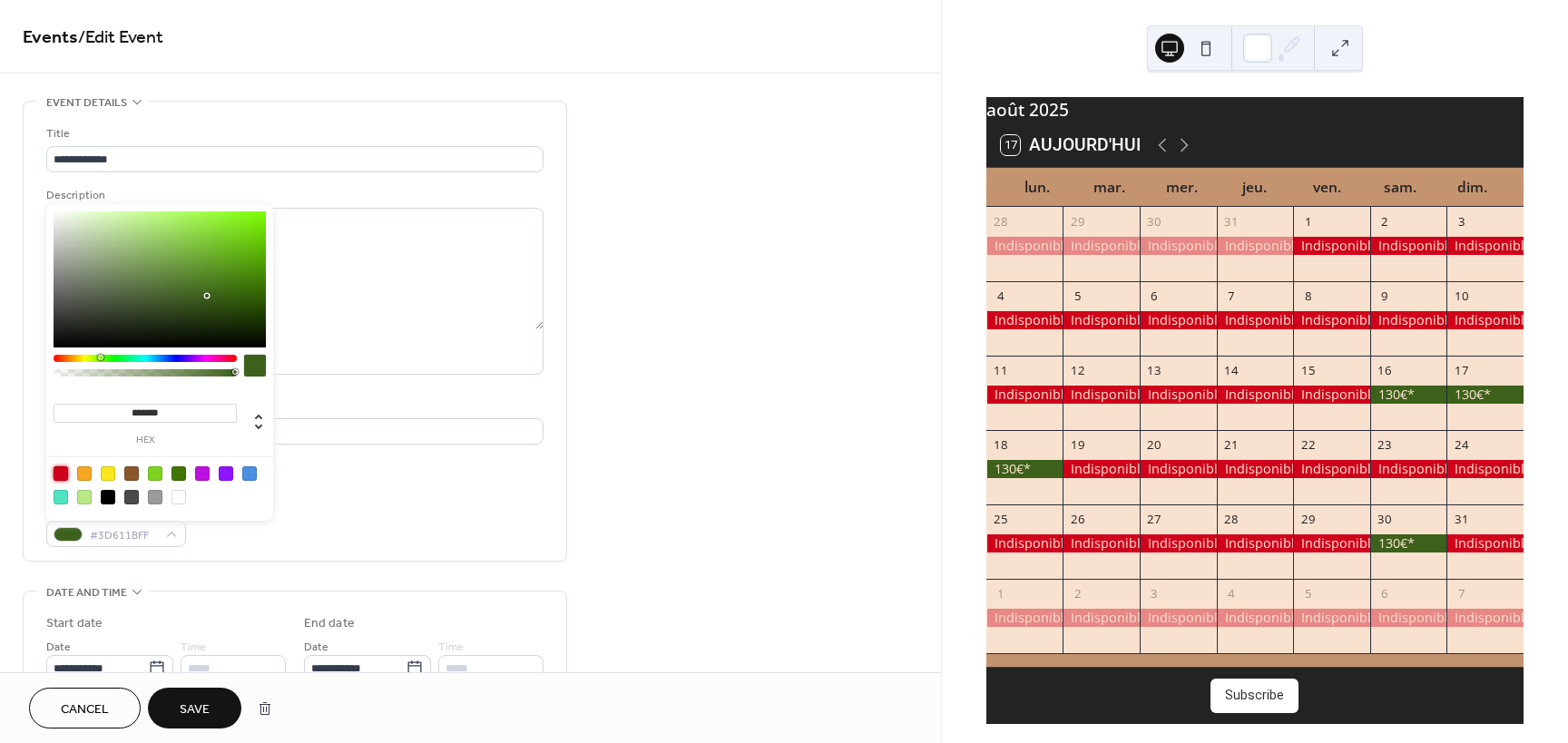 type on "*******" 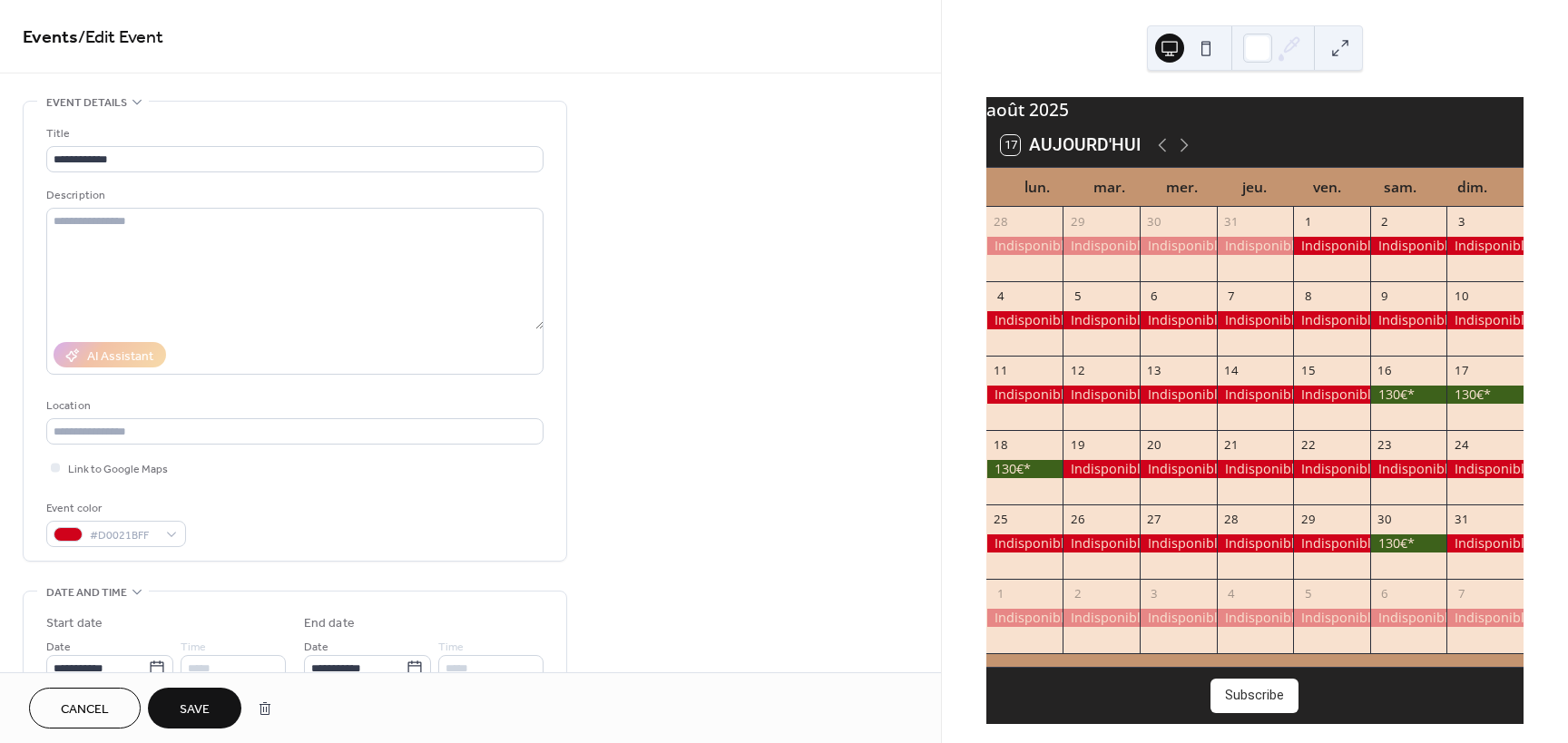 click on "Save" at bounding box center [194, 709] 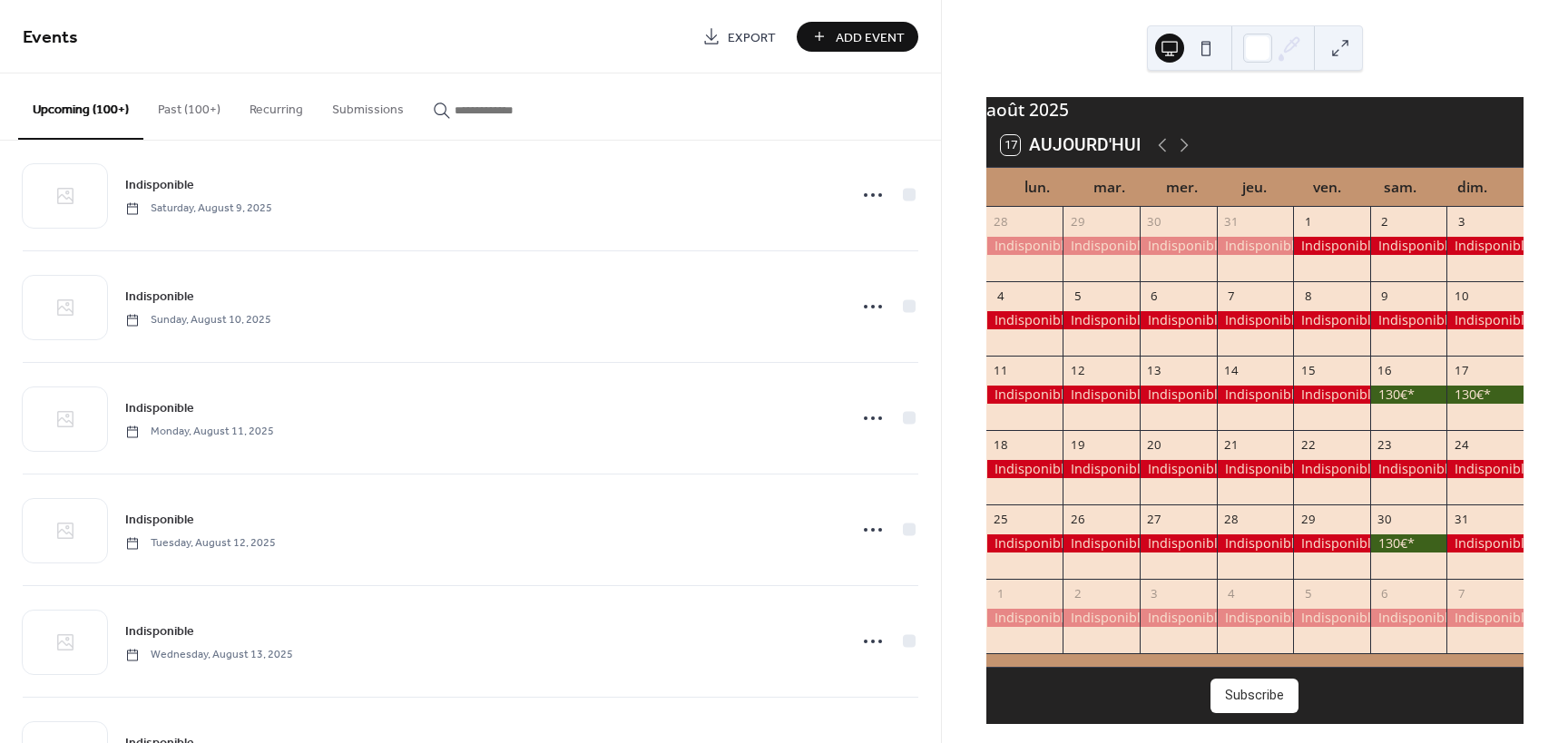 scroll, scrollTop: 2799, scrollLeft: 0, axis: vertical 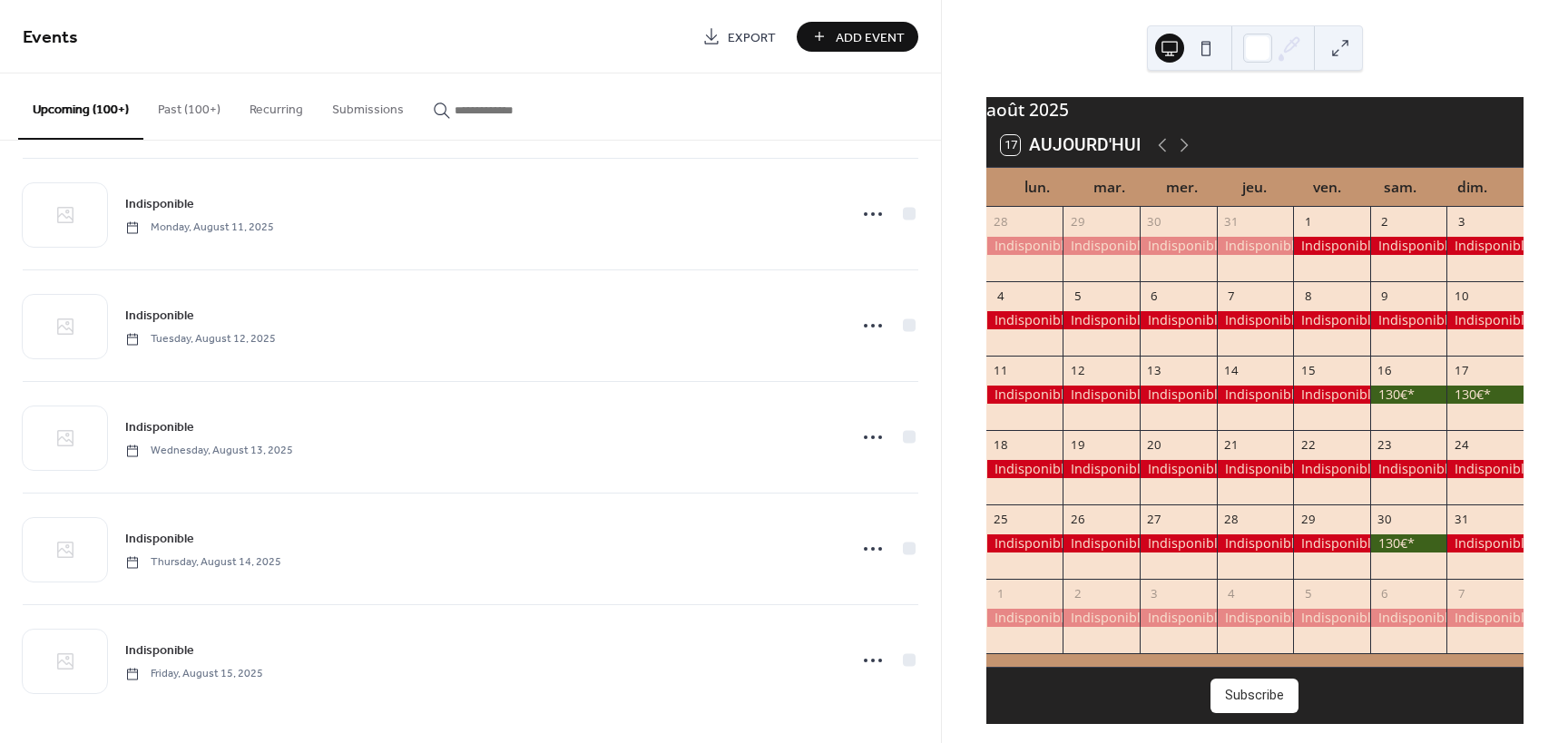 click on "Past (100+)" at bounding box center (189, 105) 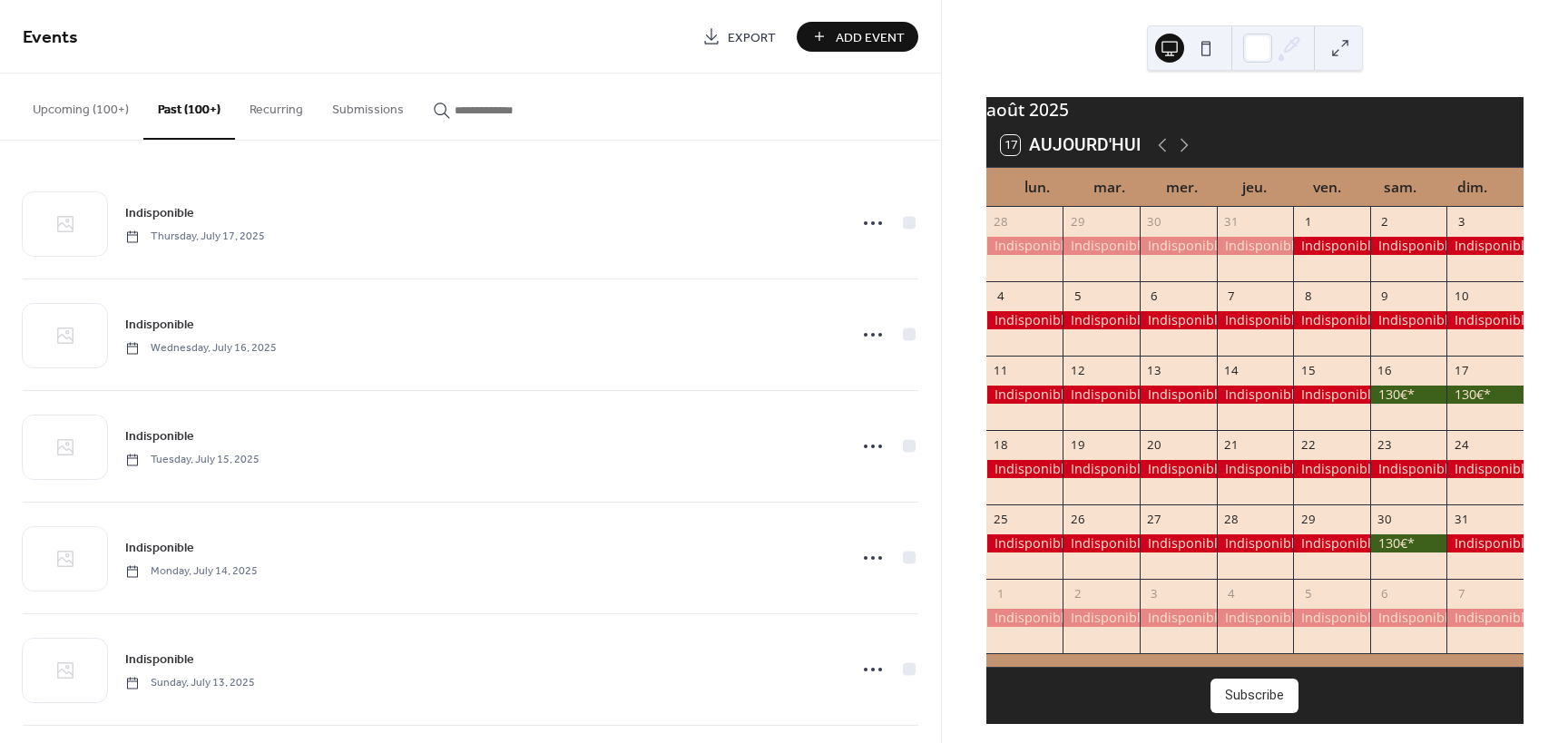 click on "Upcoming (100+)" at bounding box center (81, 105) 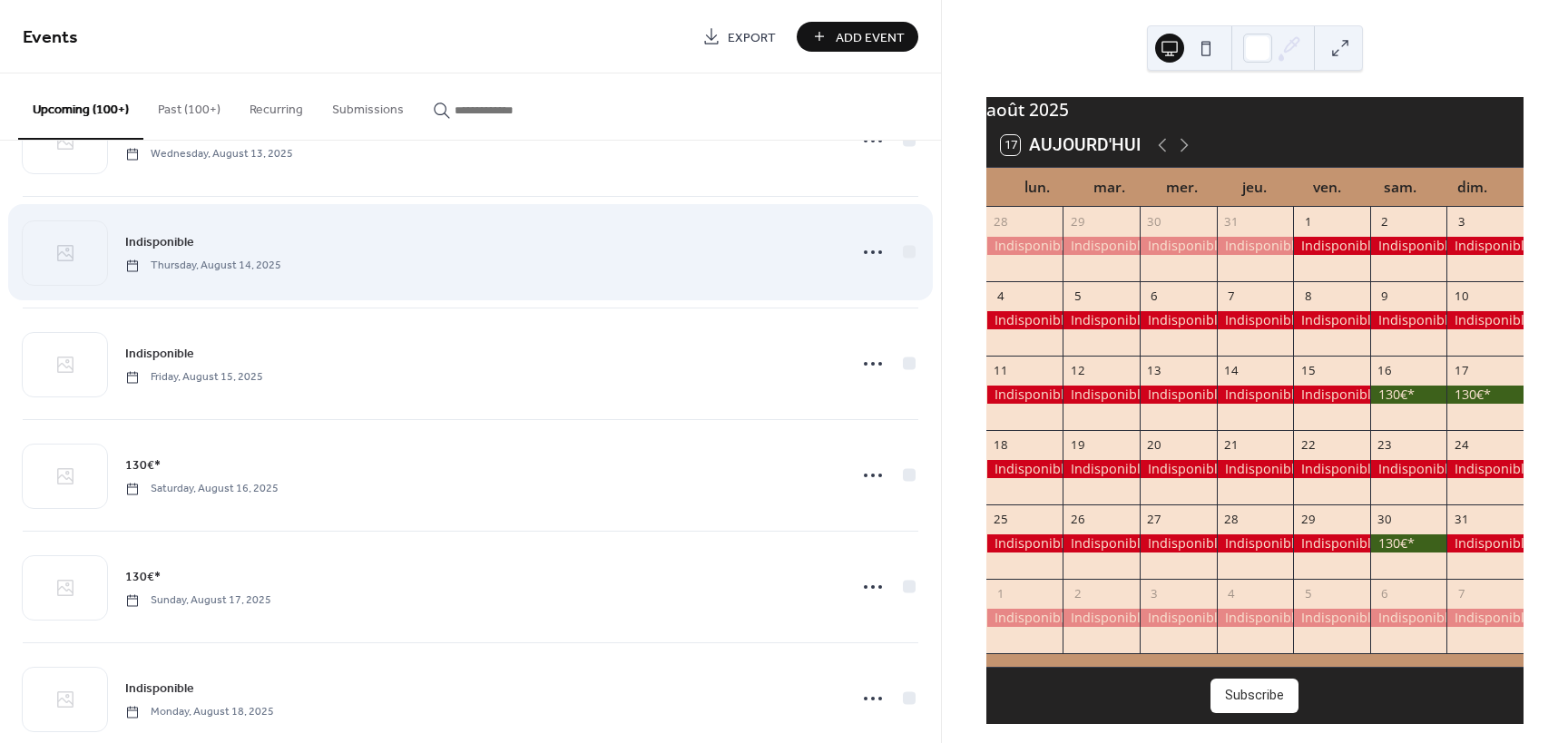 scroll, scrollTop: 3162, scrollLeft: 0, axis: vertical 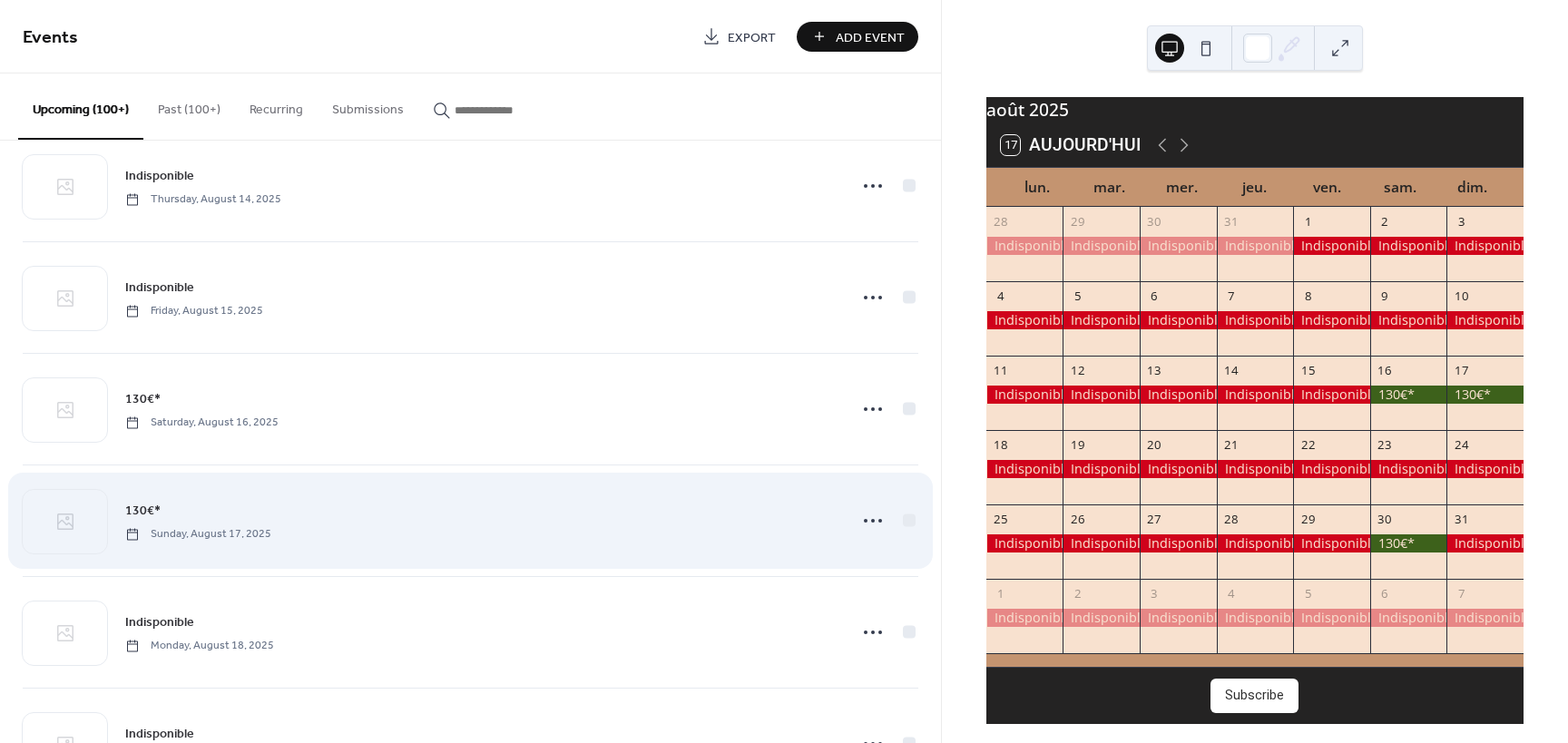 click on "130€*" at bounding box center [142, 511] 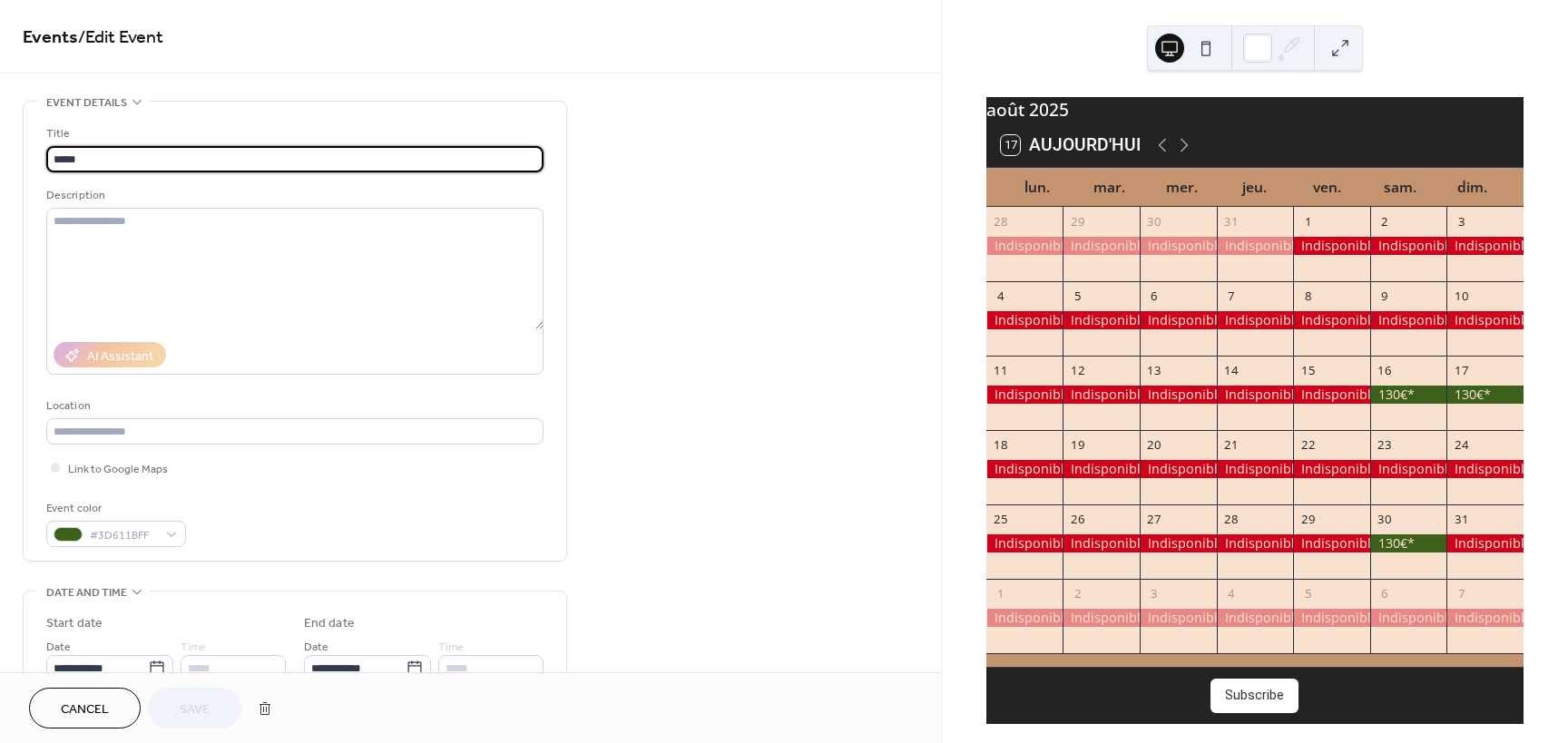 scroll, scrollTop: 1, scrollLeft: 0, axis: vertical 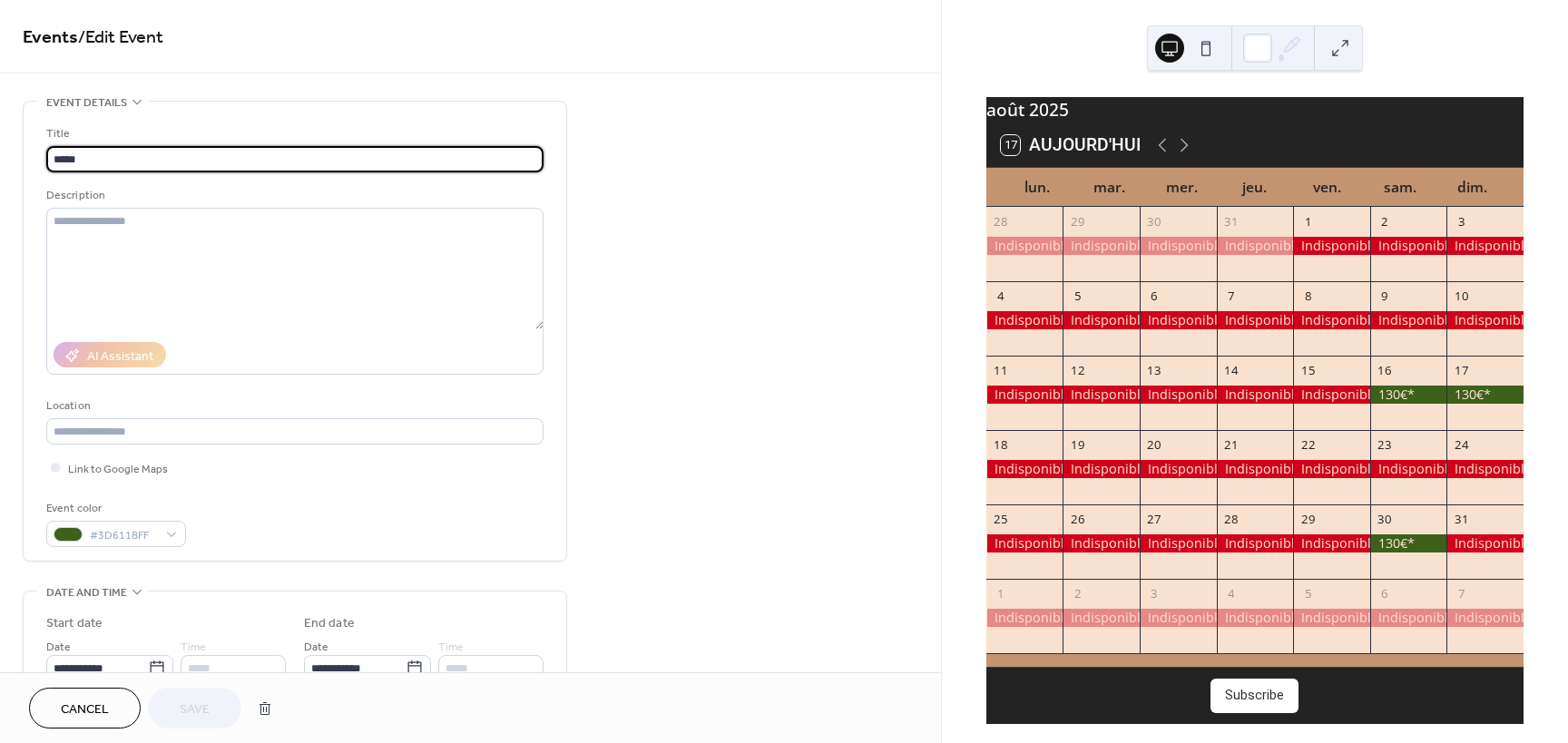 drag, startPoint x: 74, startPoint y: 168, endPoint x: 27, endPoint y: 171, distance: 47.095647 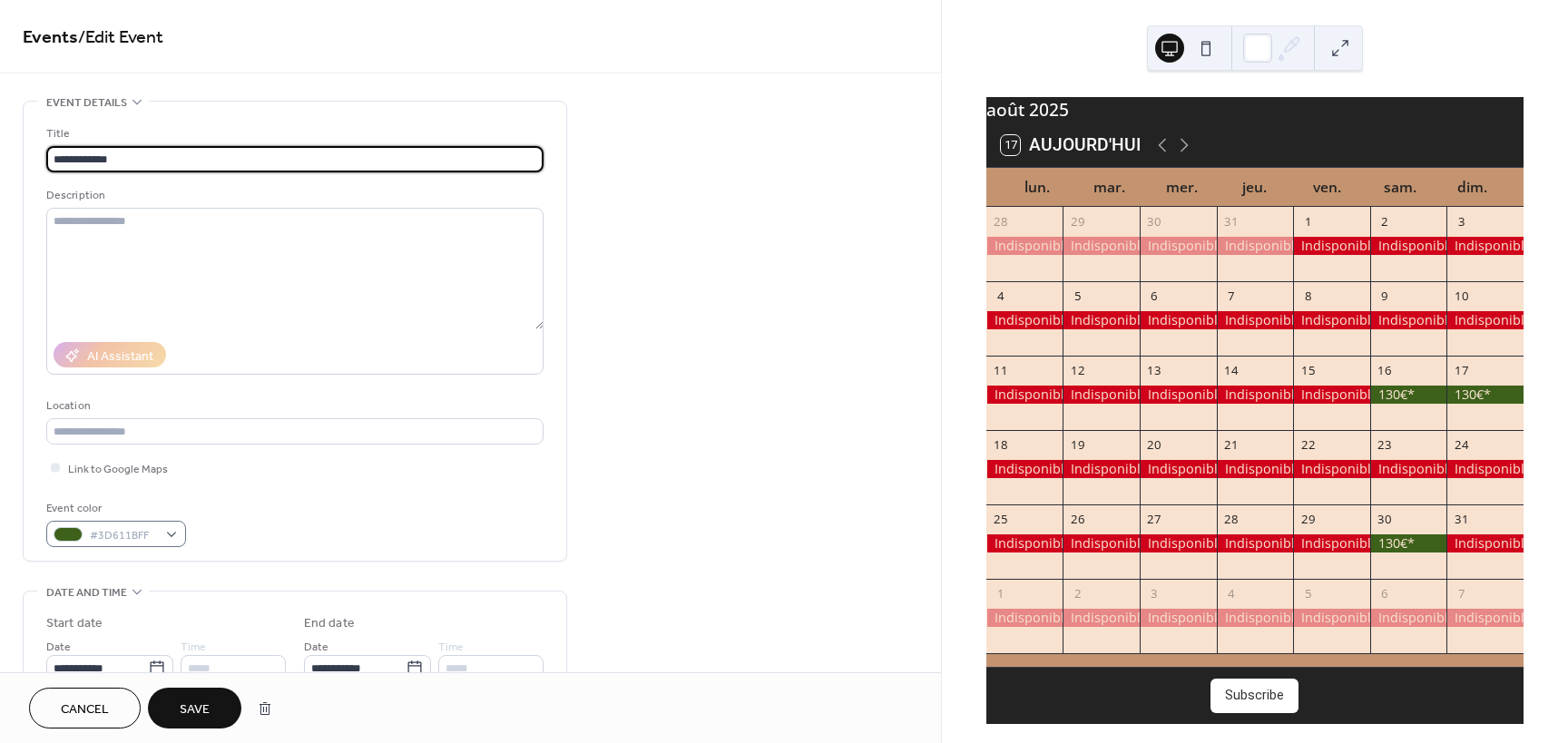 type on "**********" 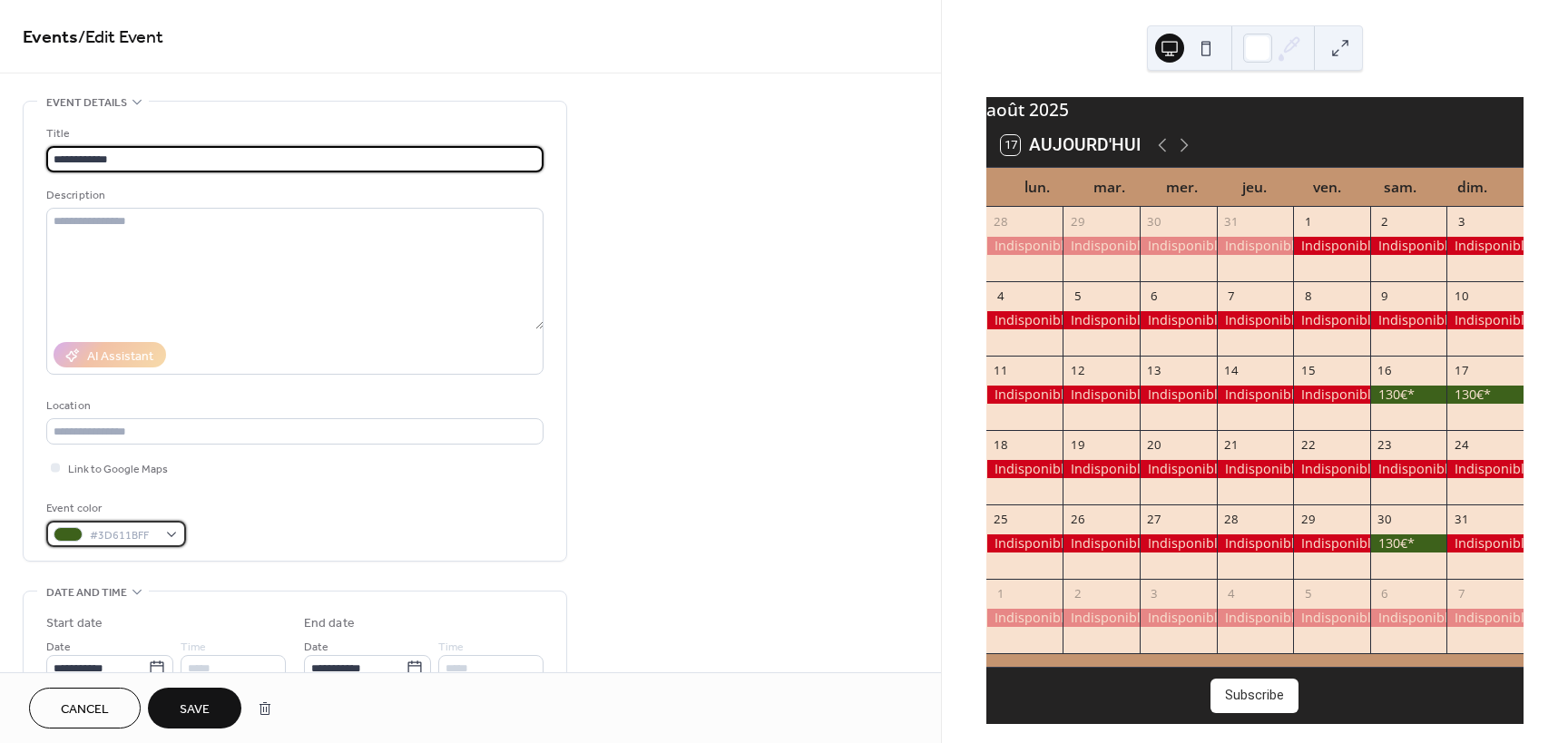 click on "#3D611BFF" at bounding box center (116, 533) 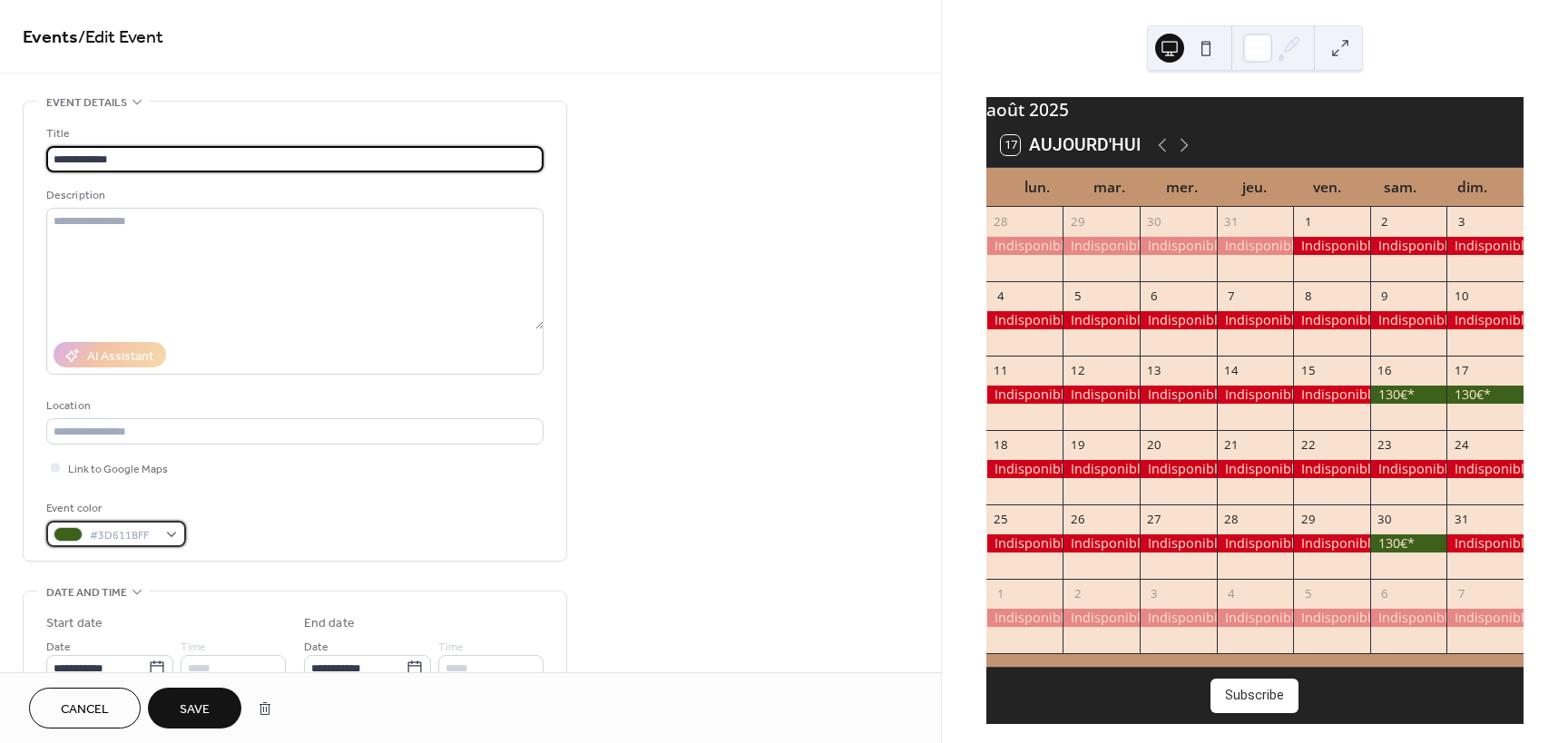 scroll, scrollTop: 0, scrollLeft: 0, axis: both 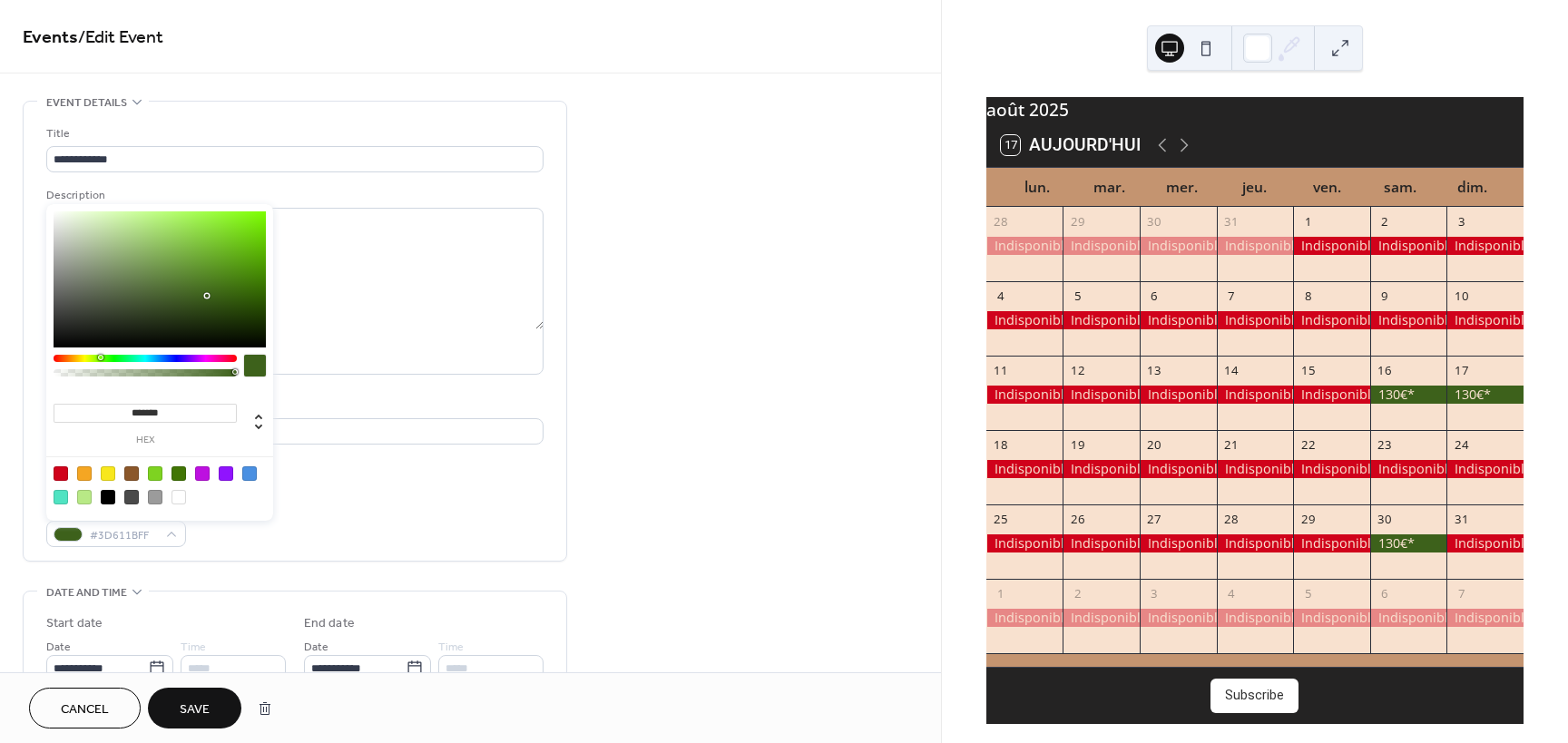 click at bounding box center [61, 474] 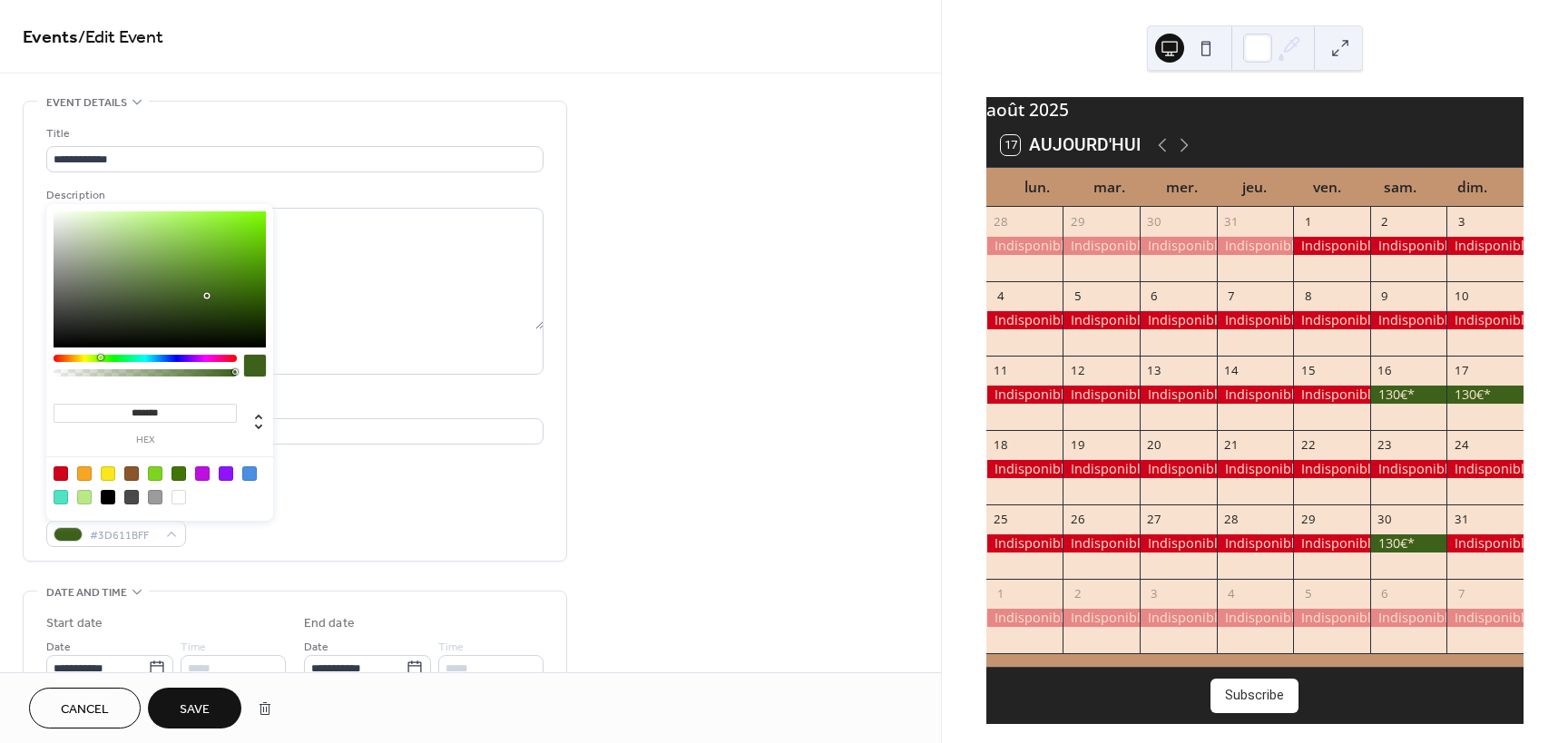 type on "*******" 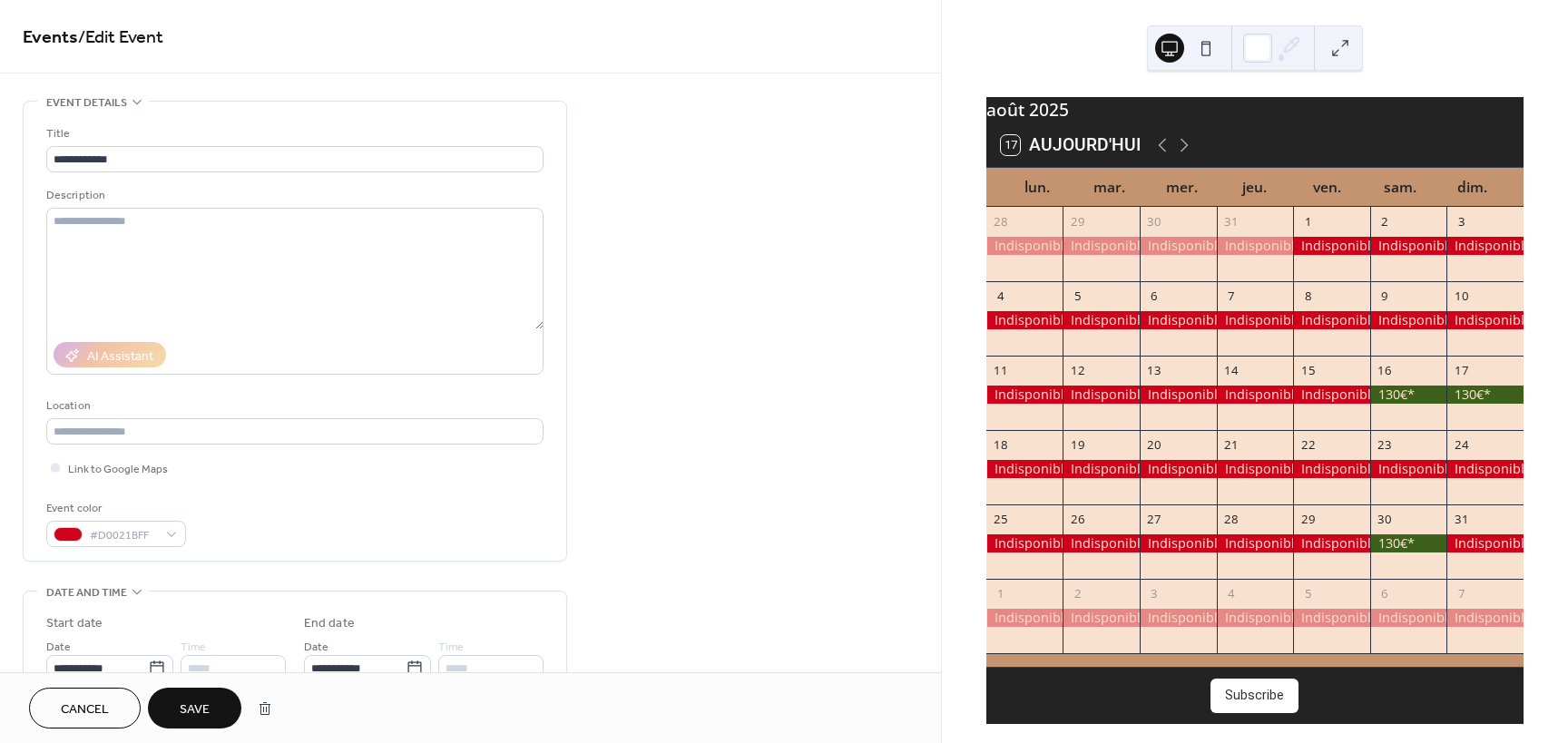 click on "Save" at bounding box center [194, 708] 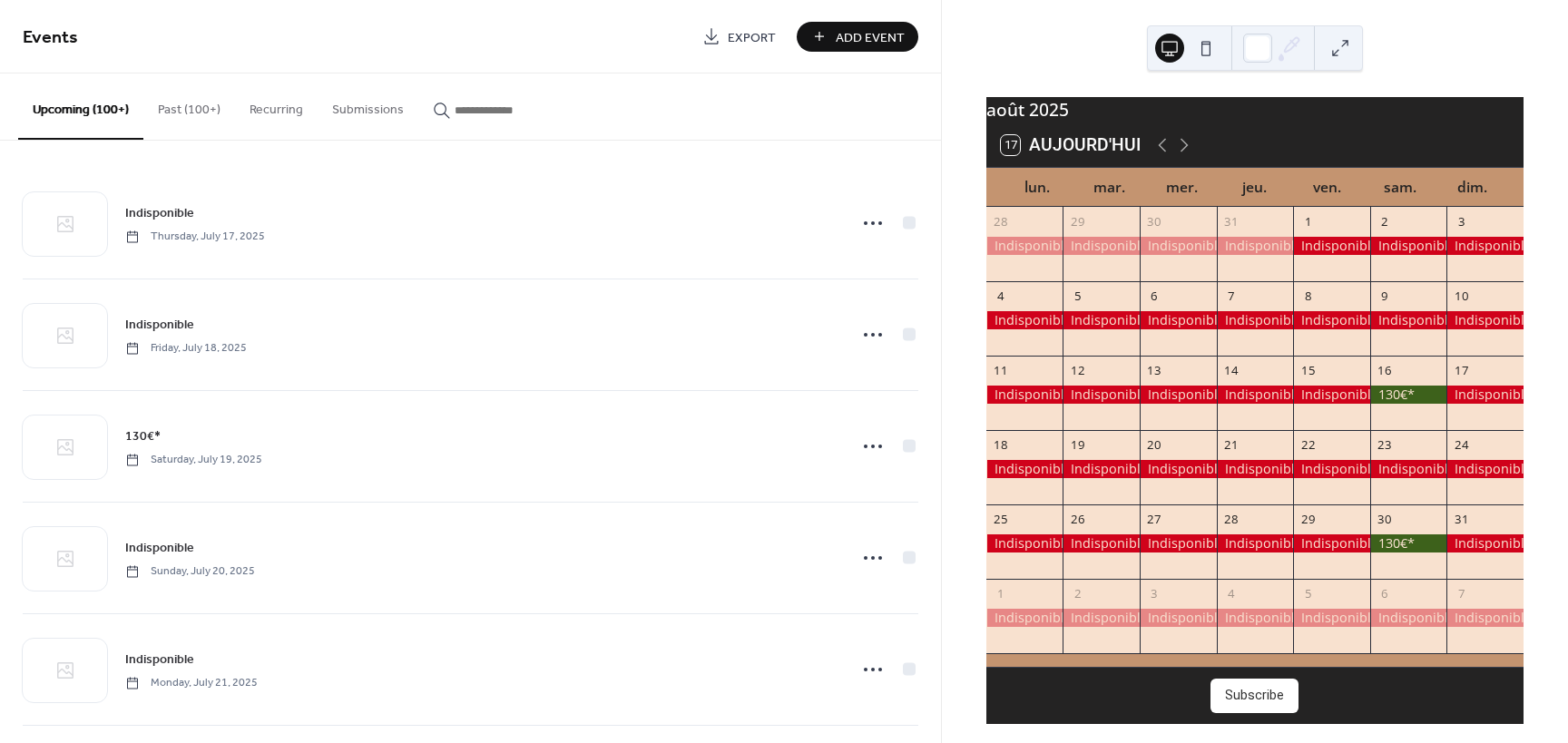 click on "Past (100+)" at bounding box center (189, 105) 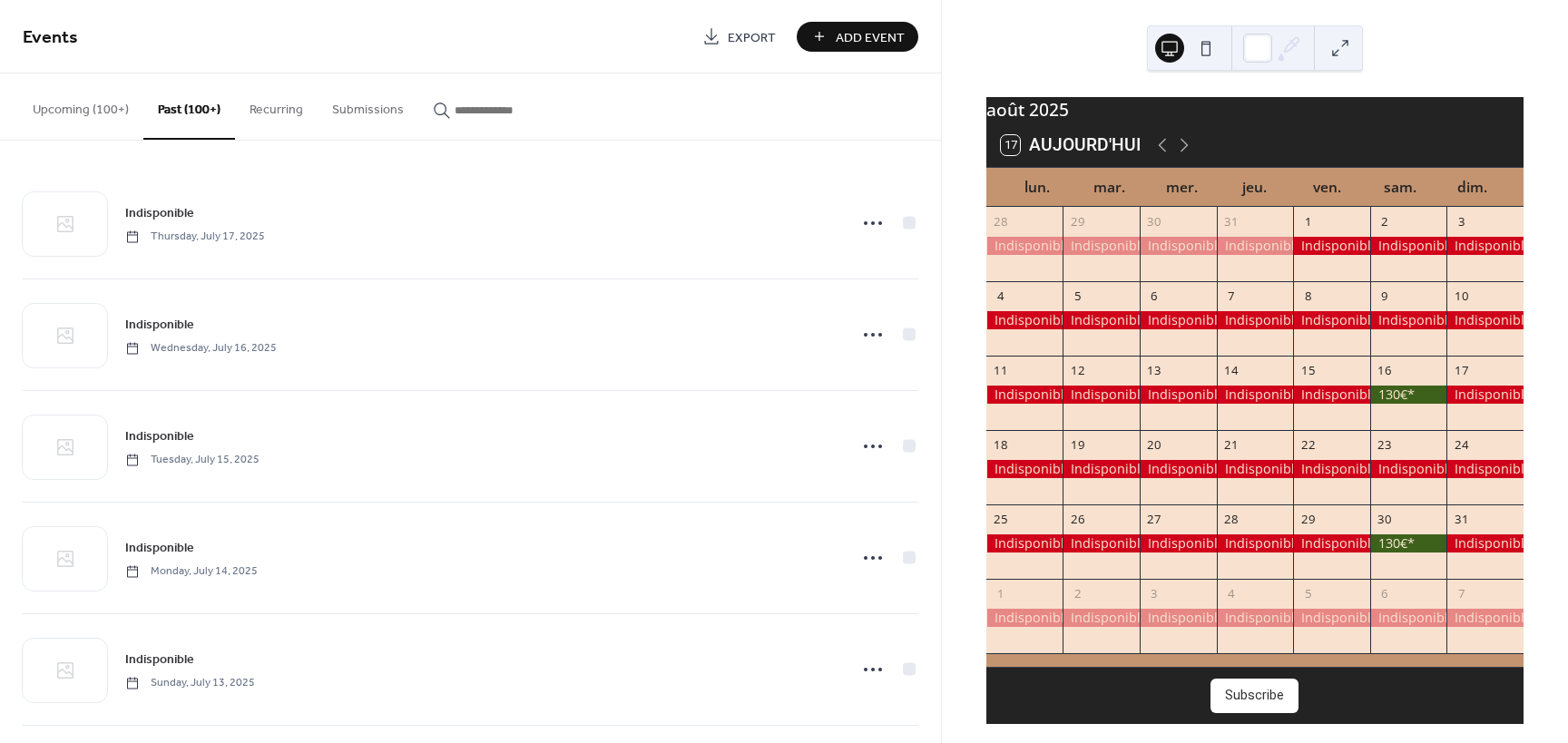 click on "Upcoming (100+)" at bounding box center (81, 105) 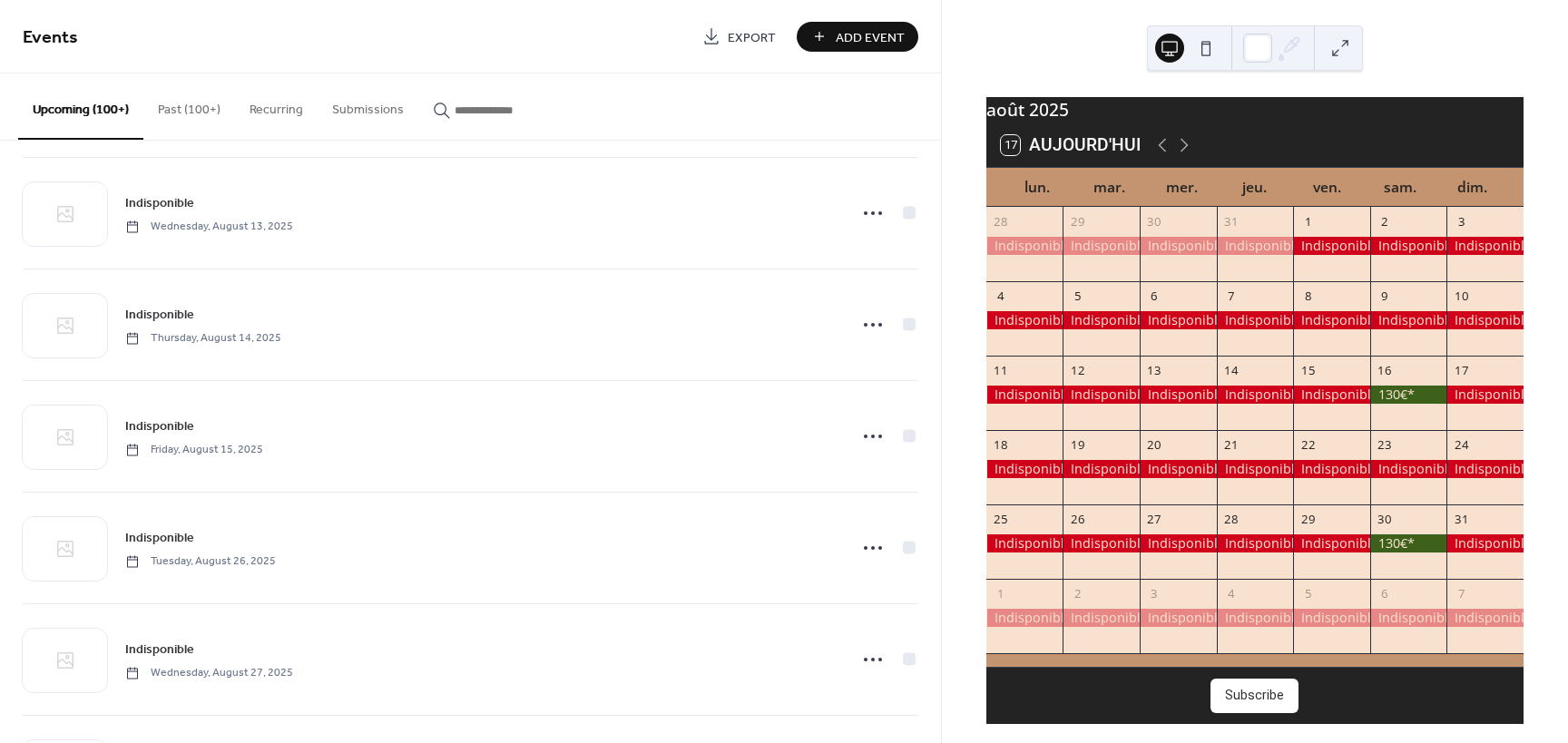 scroll, scrollTop: 3162, scrollLeft: 0, axis: vertical 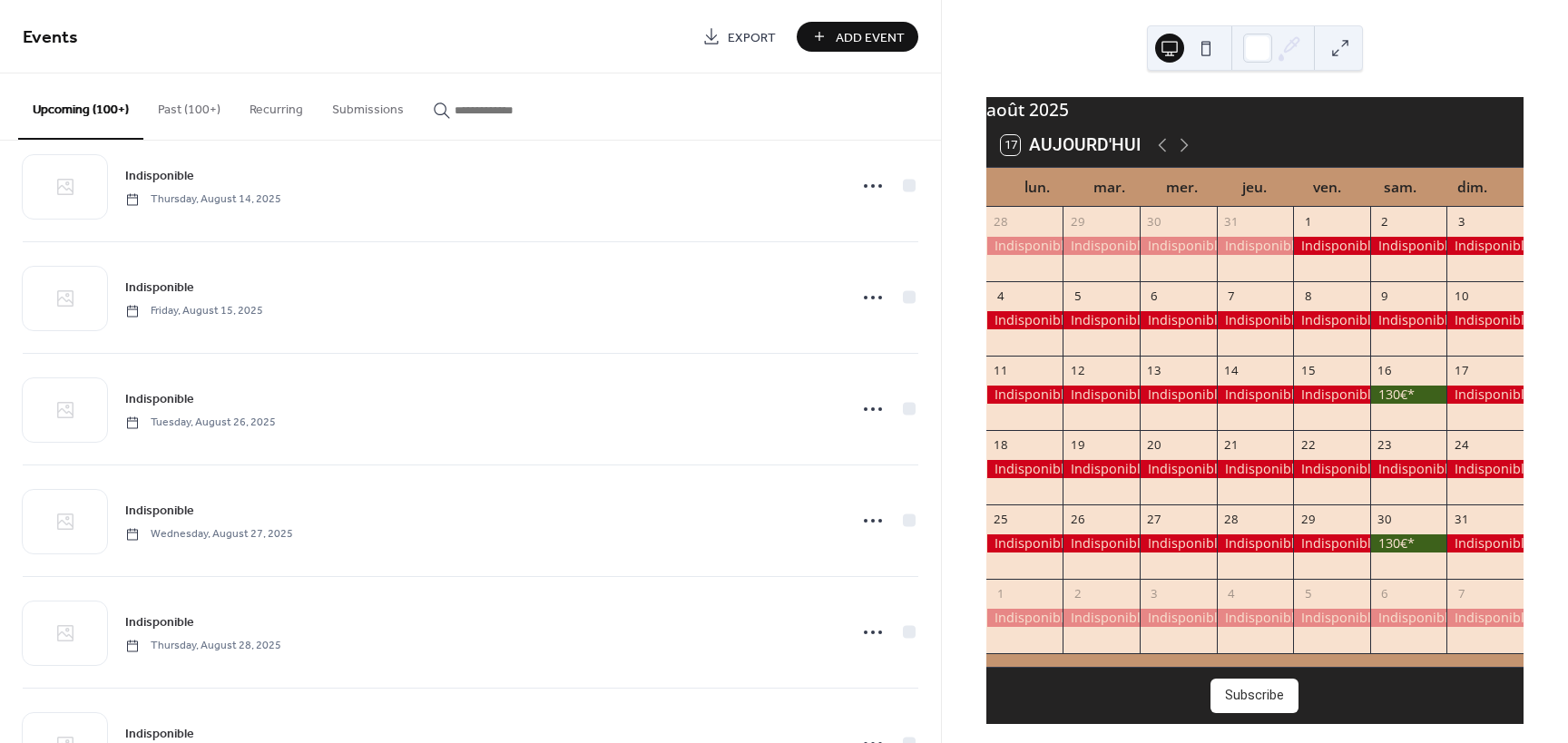 click on "Past (100+)" at bounding box center (189, 105) 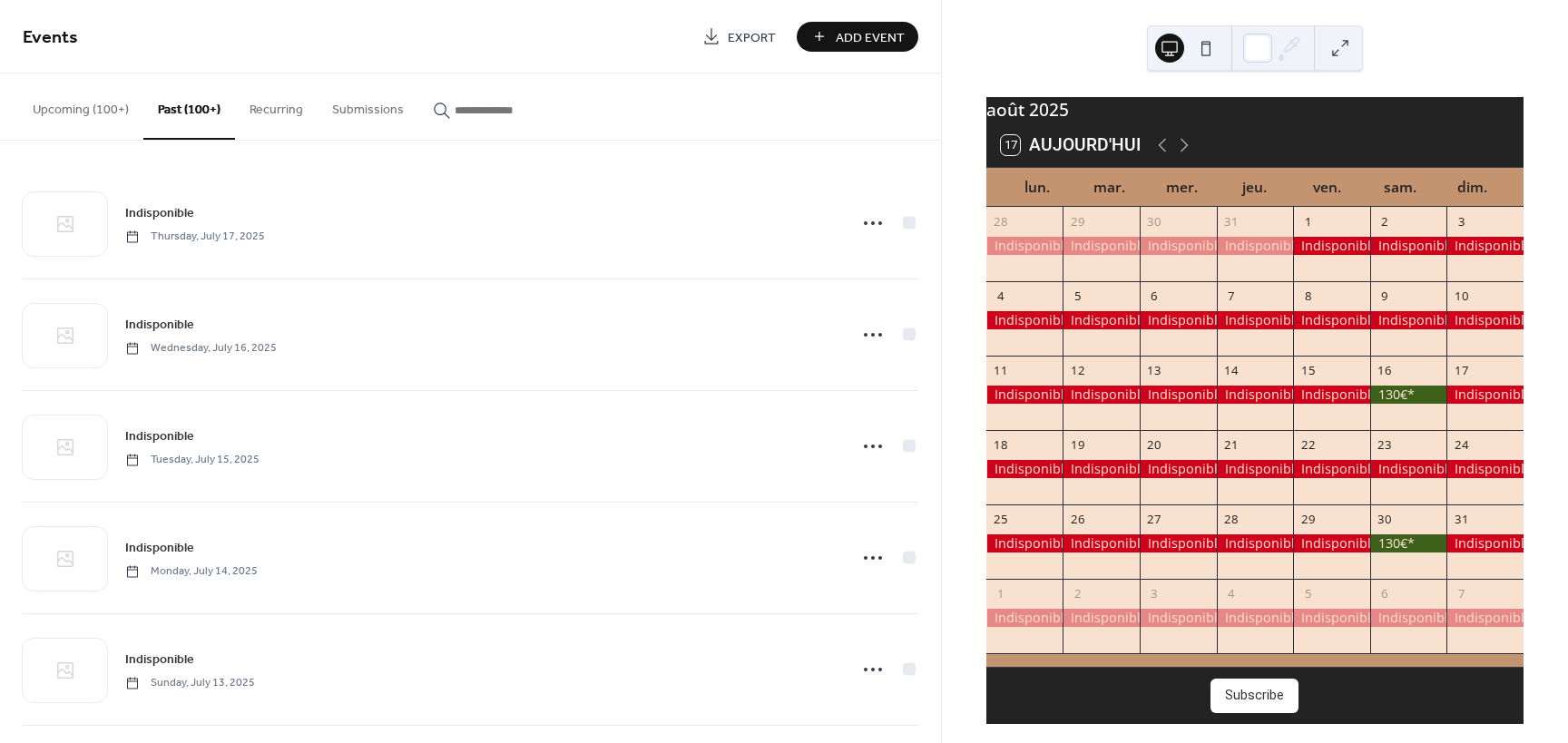 click on "Upcoming (100+)" at bounding box center [81, 105] 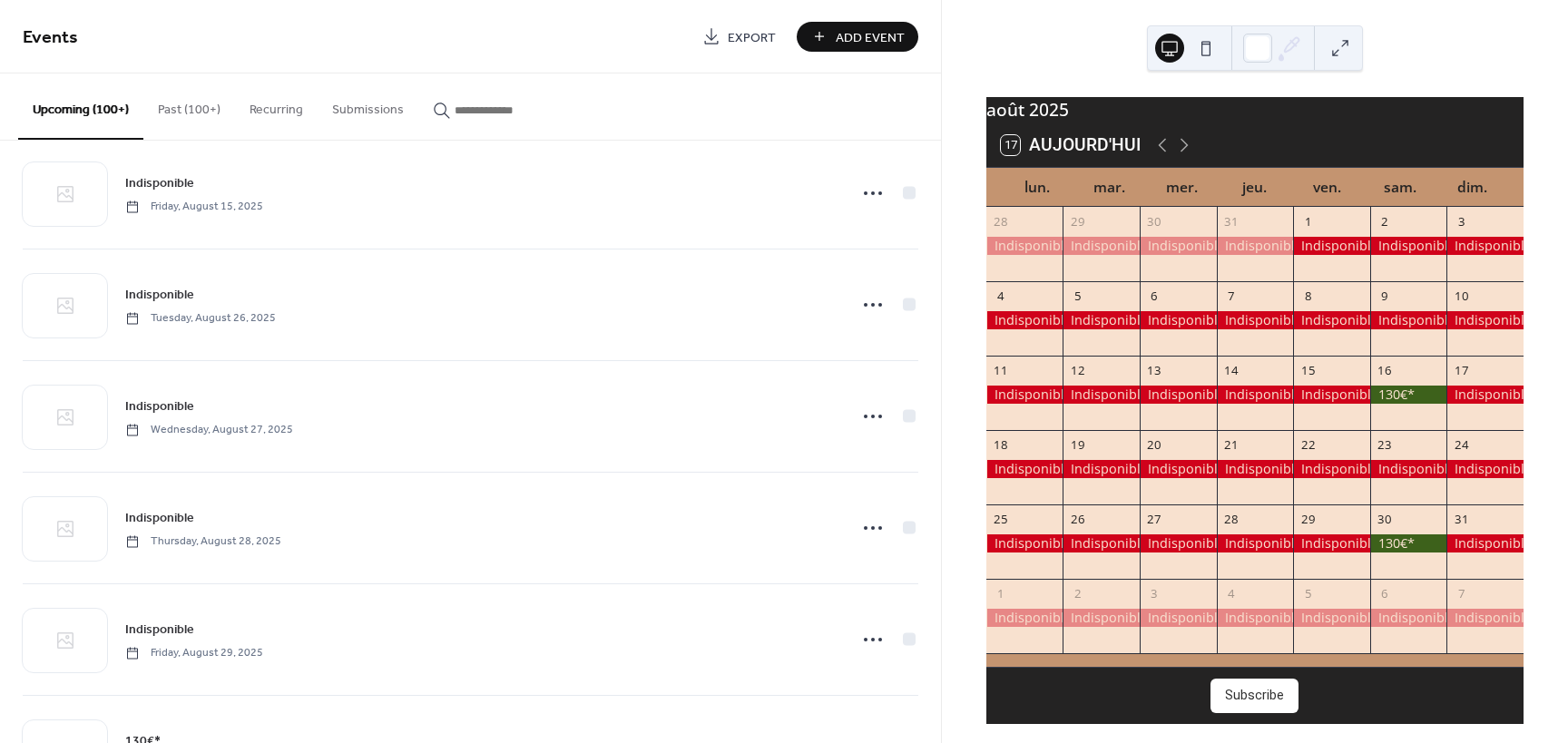 scroll, scrollTop: 3357, scrollLeft: 0, axis: vertical 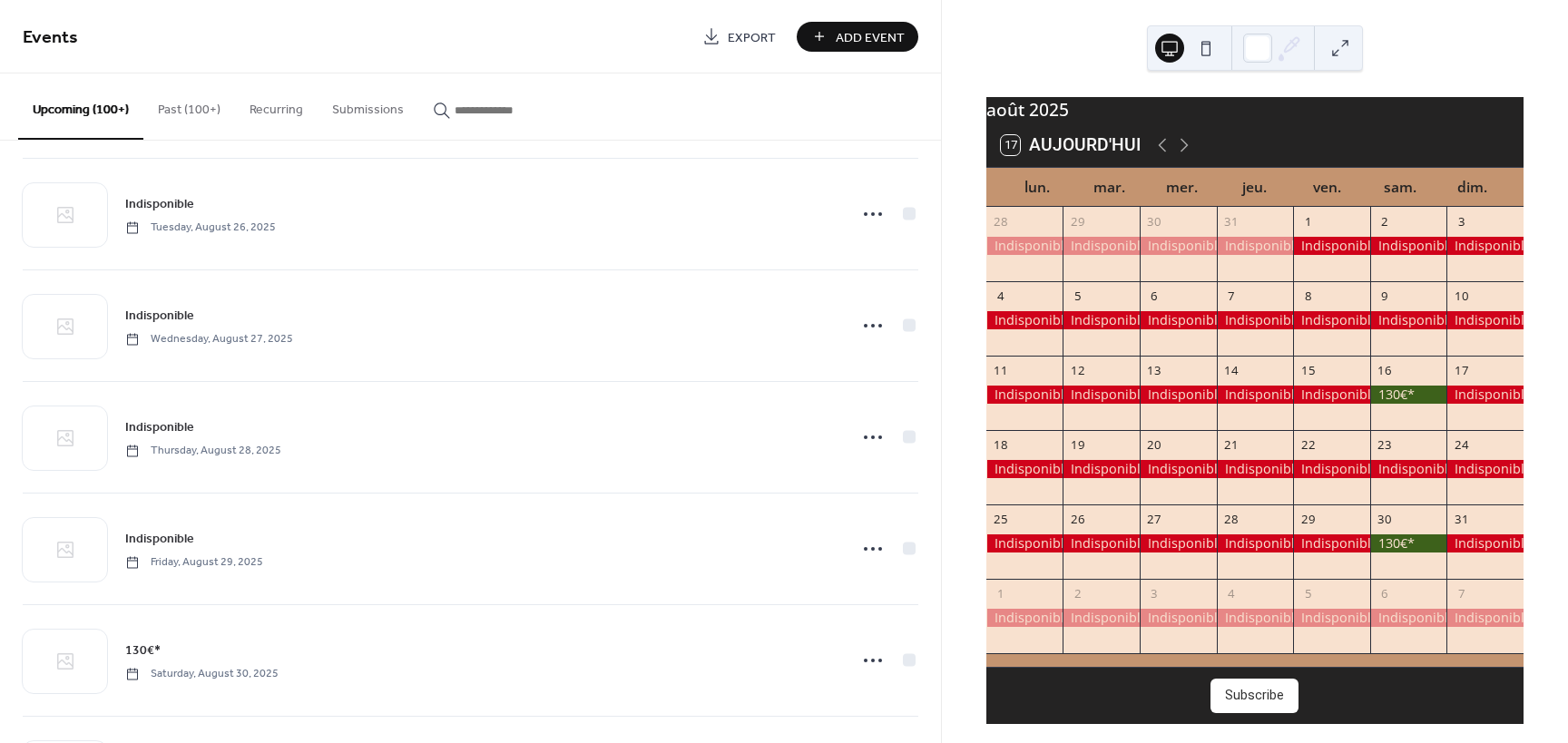click on "Recurring" at bounding box center [276, 105] 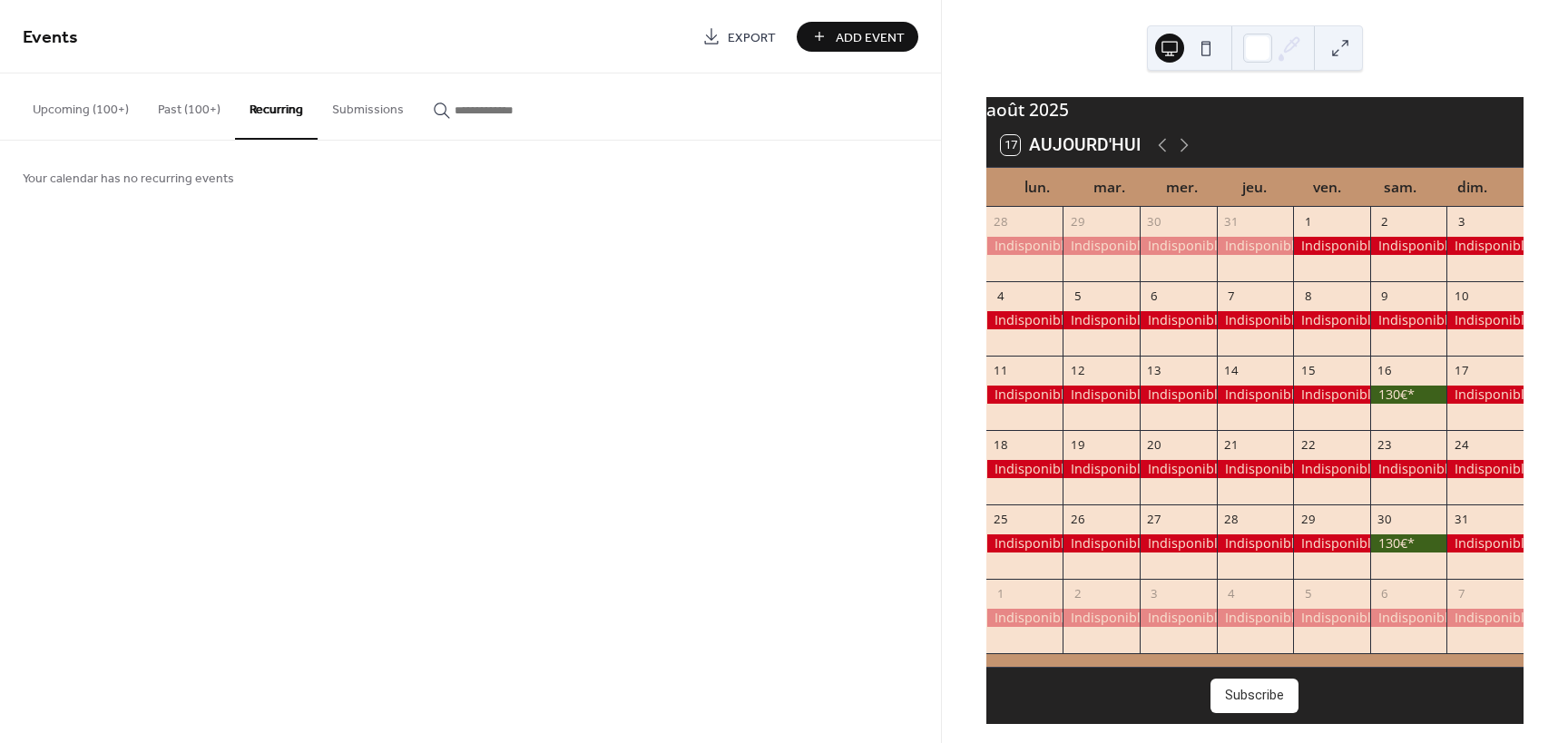 click on "Past (100+)" at bounding box center [189, 105] 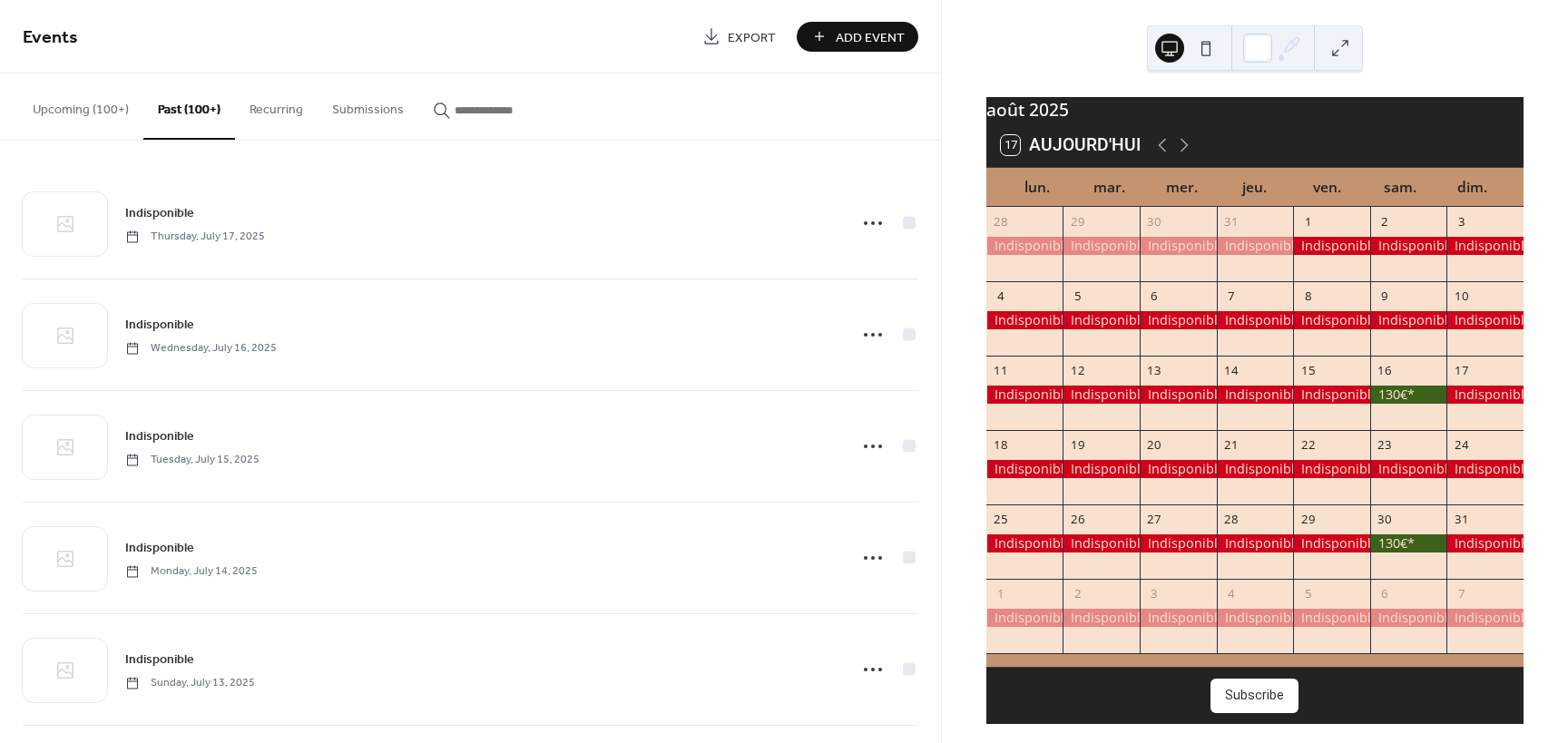 click on "Upcoming (100+)" at bounding box center [81, 105] 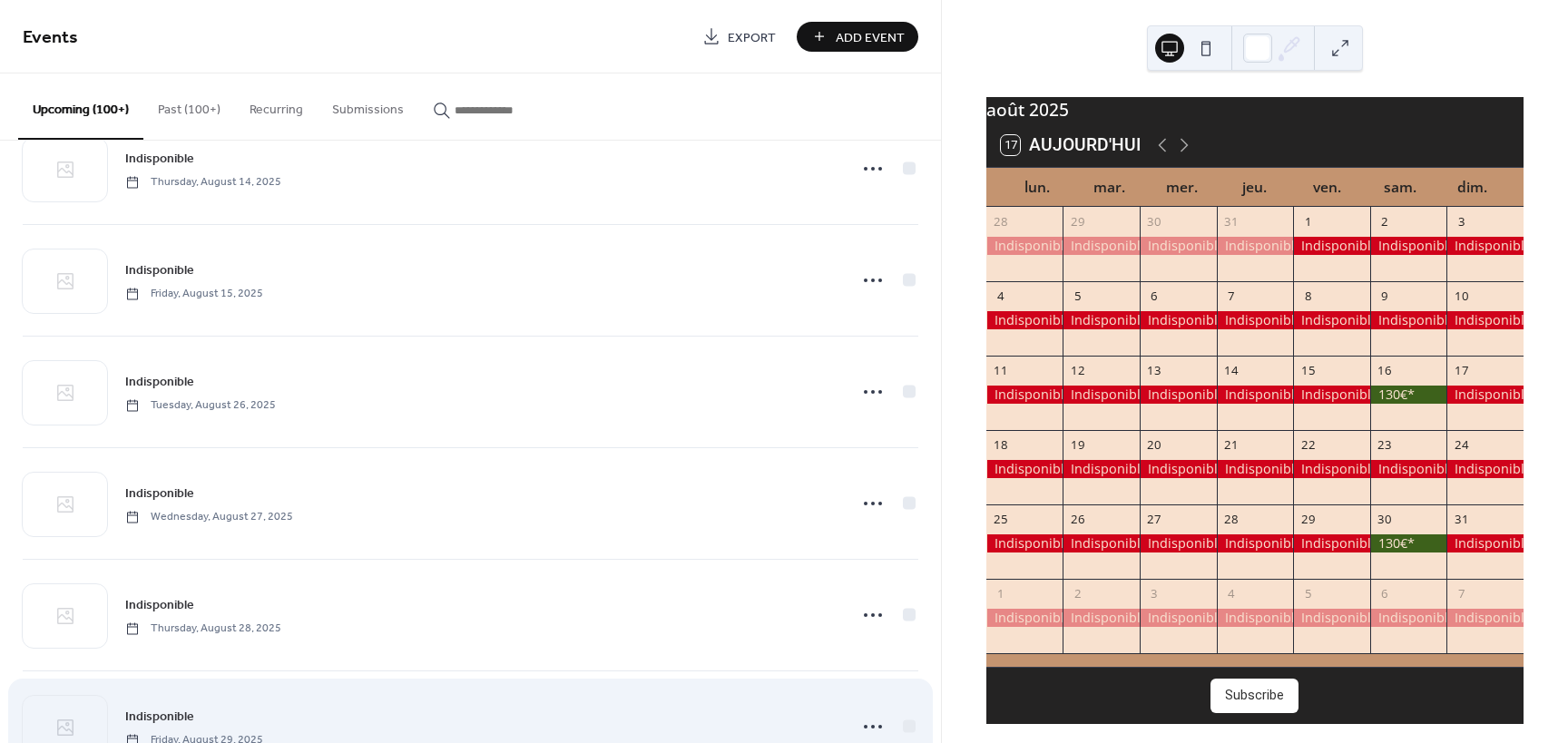 scroll, scrollTop: 3175, scrollLeft: 0, axis: vertical 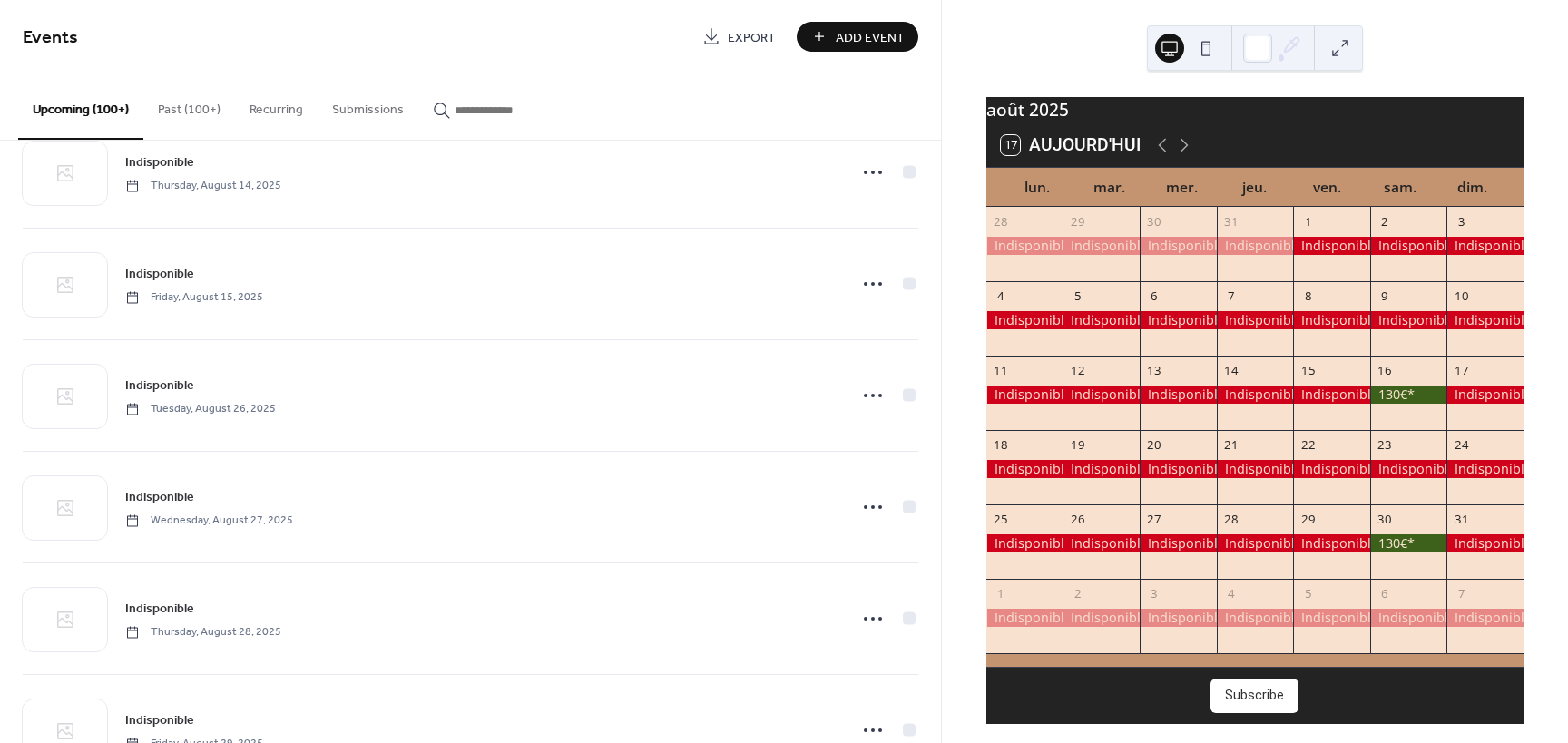 click on "Submissions" at bounding box center [368, 105] 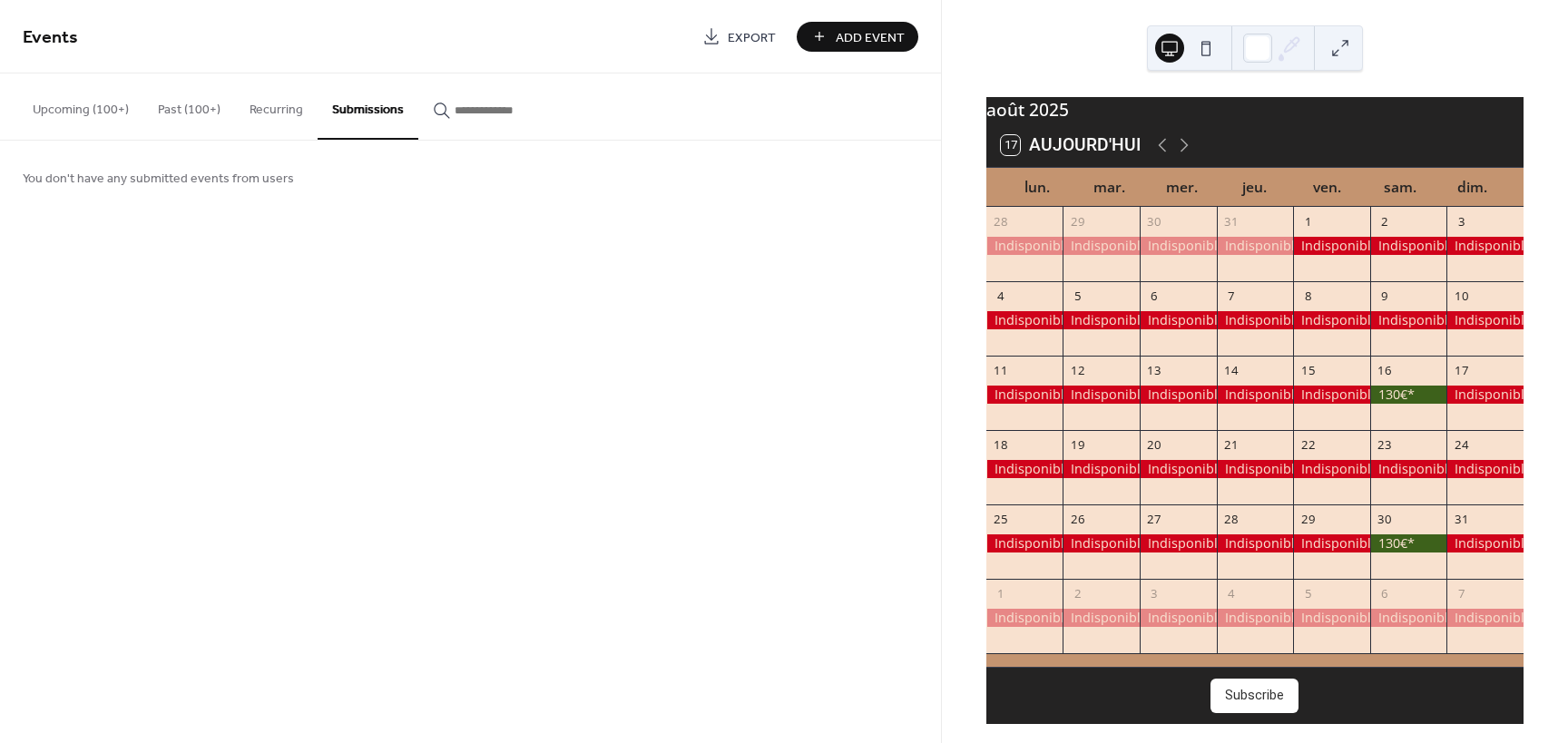 click on "Upcoming (100+)" at bounding box center (81, 105) 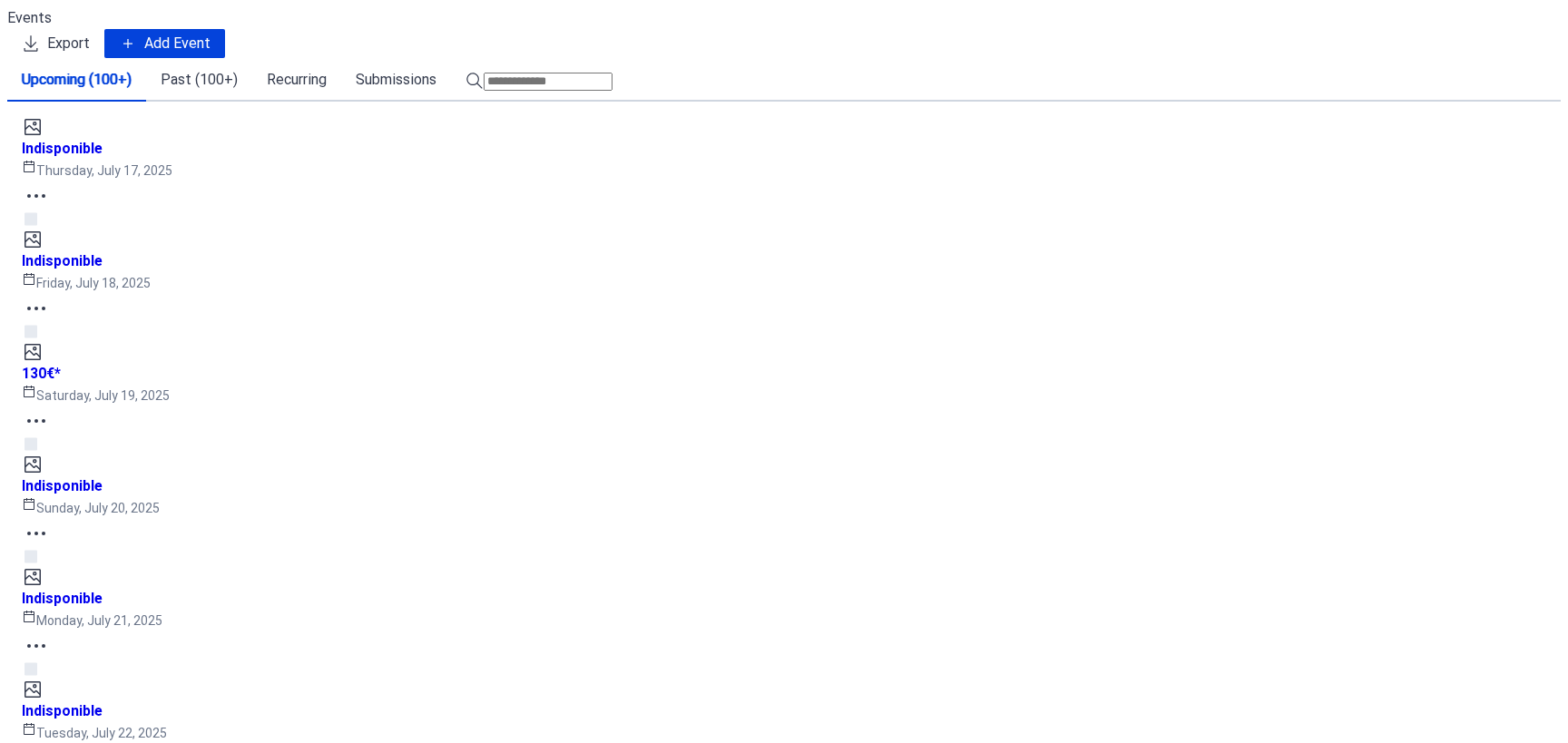 scroll, scrollTop: 0, scrollLeft: 0, axis: both 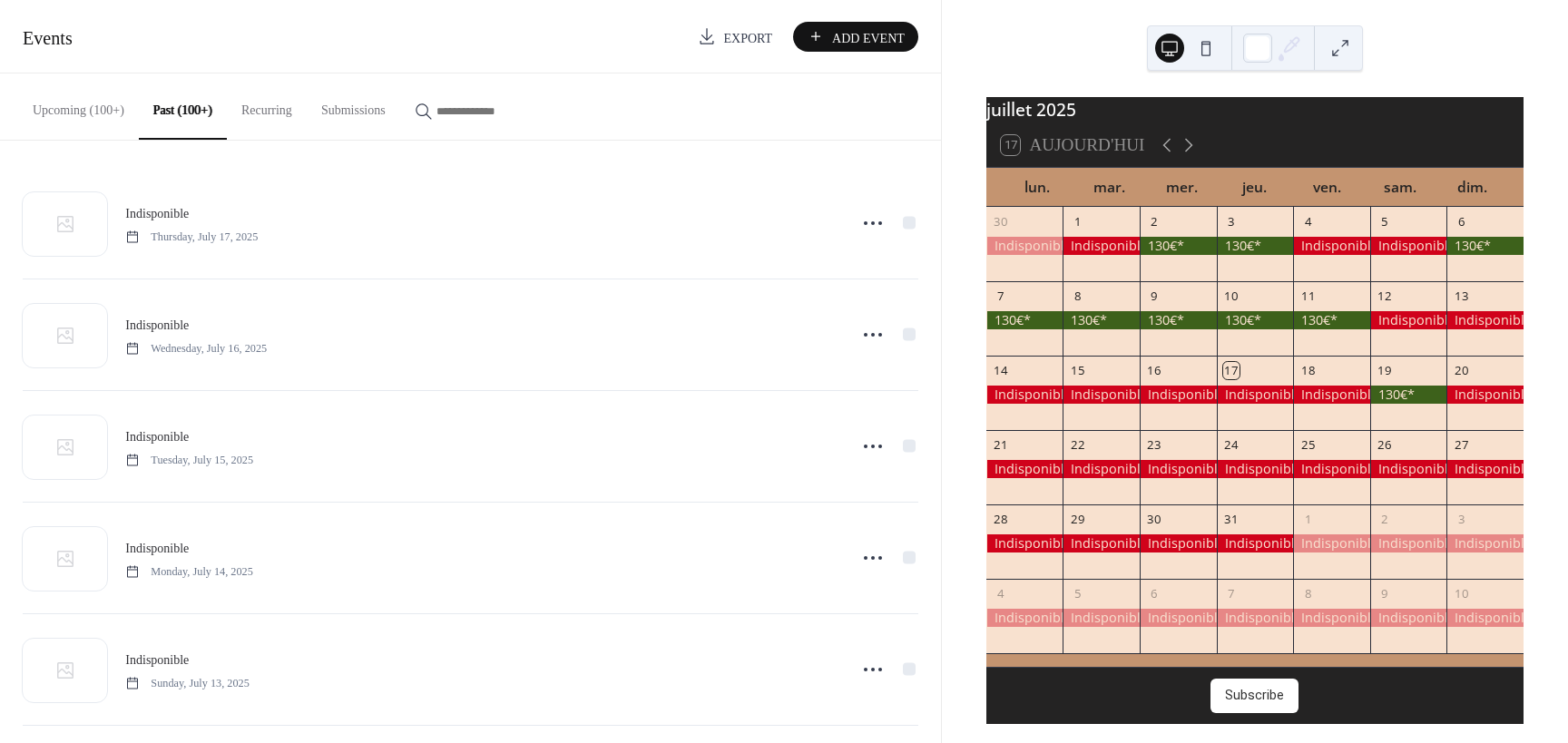 click on "Upcoming (100+)" at bounding box center [78, 105] 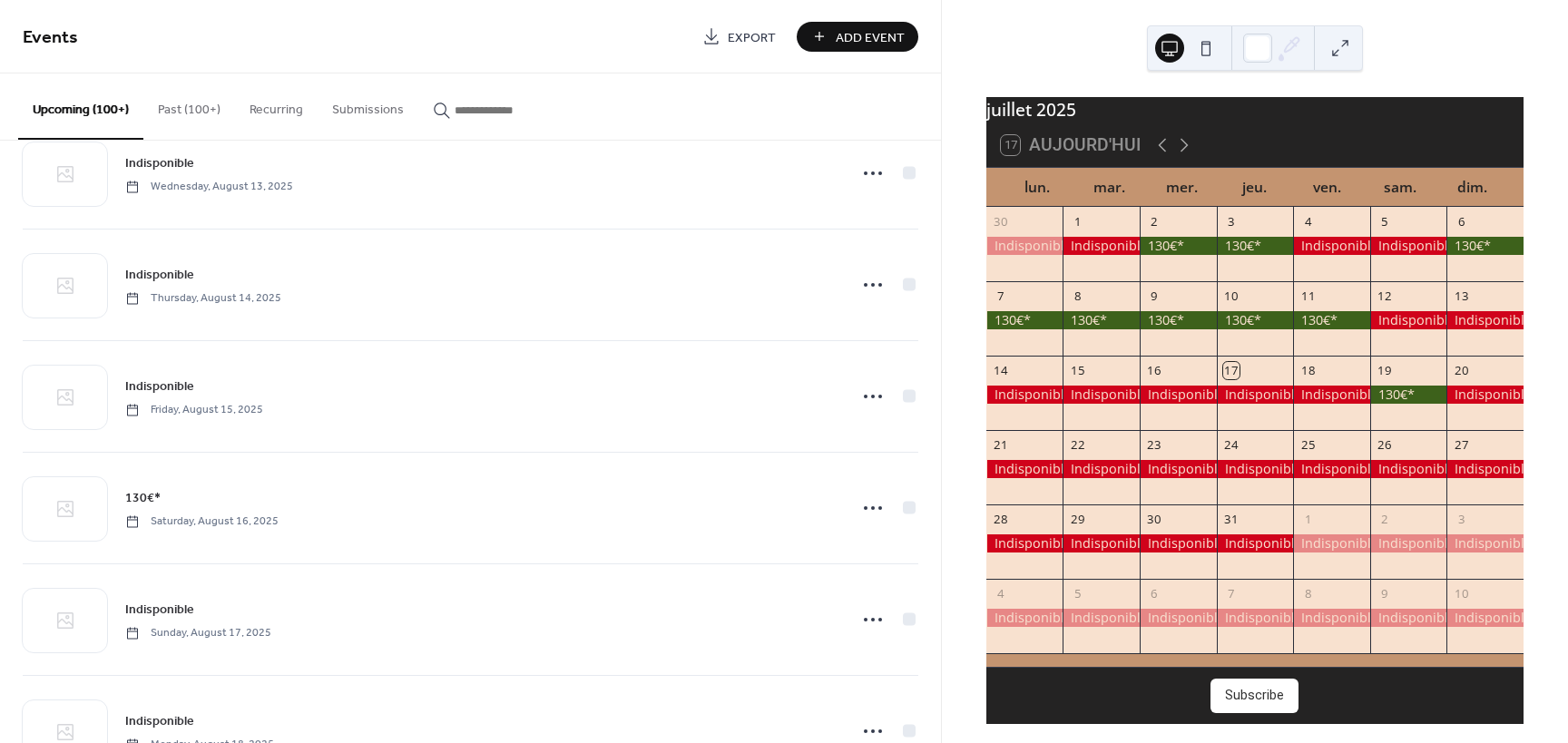 scroll, scrollTop: 3071, scrollLeft: 0, axis: vertical 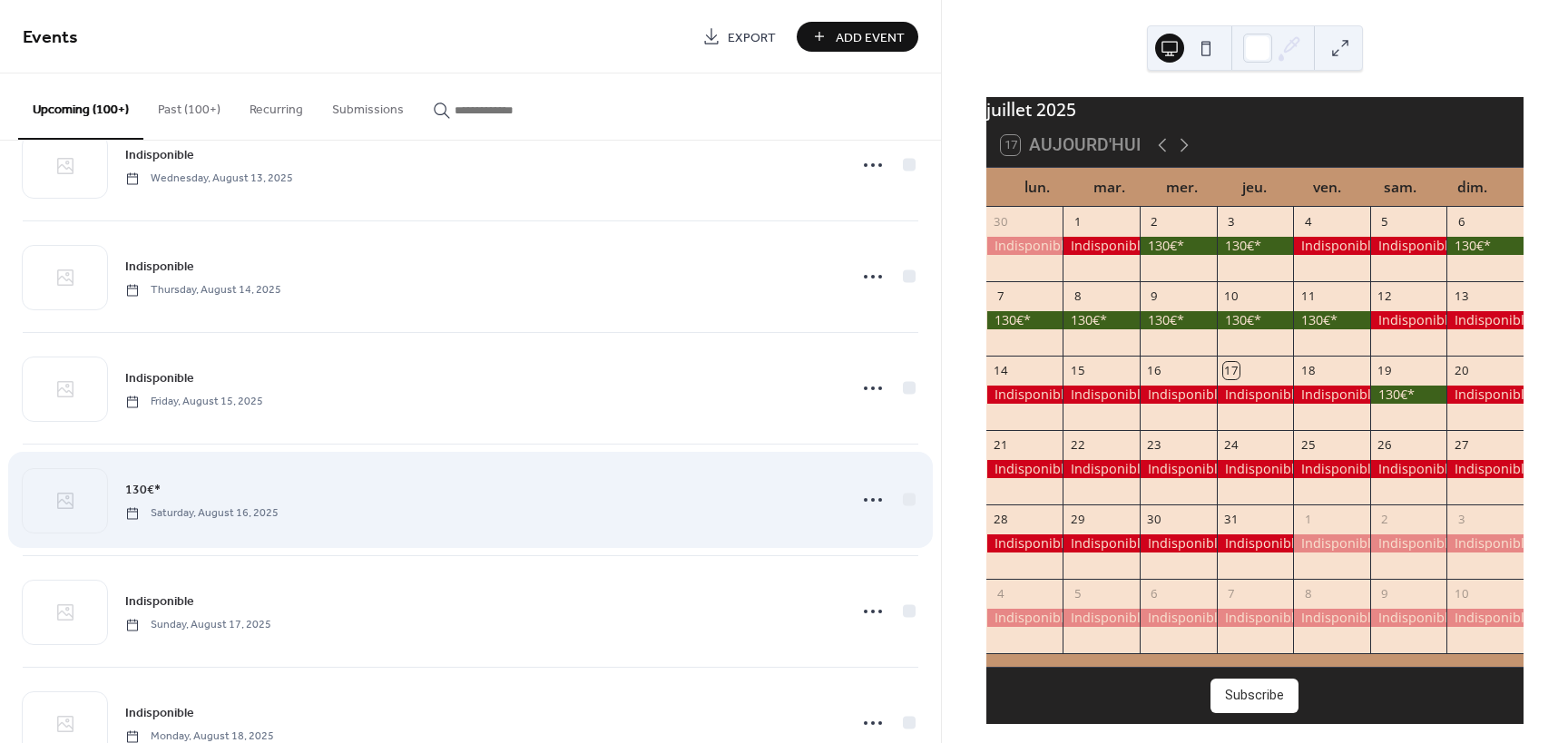 click on "130€*" at bounding box center [142, 490] 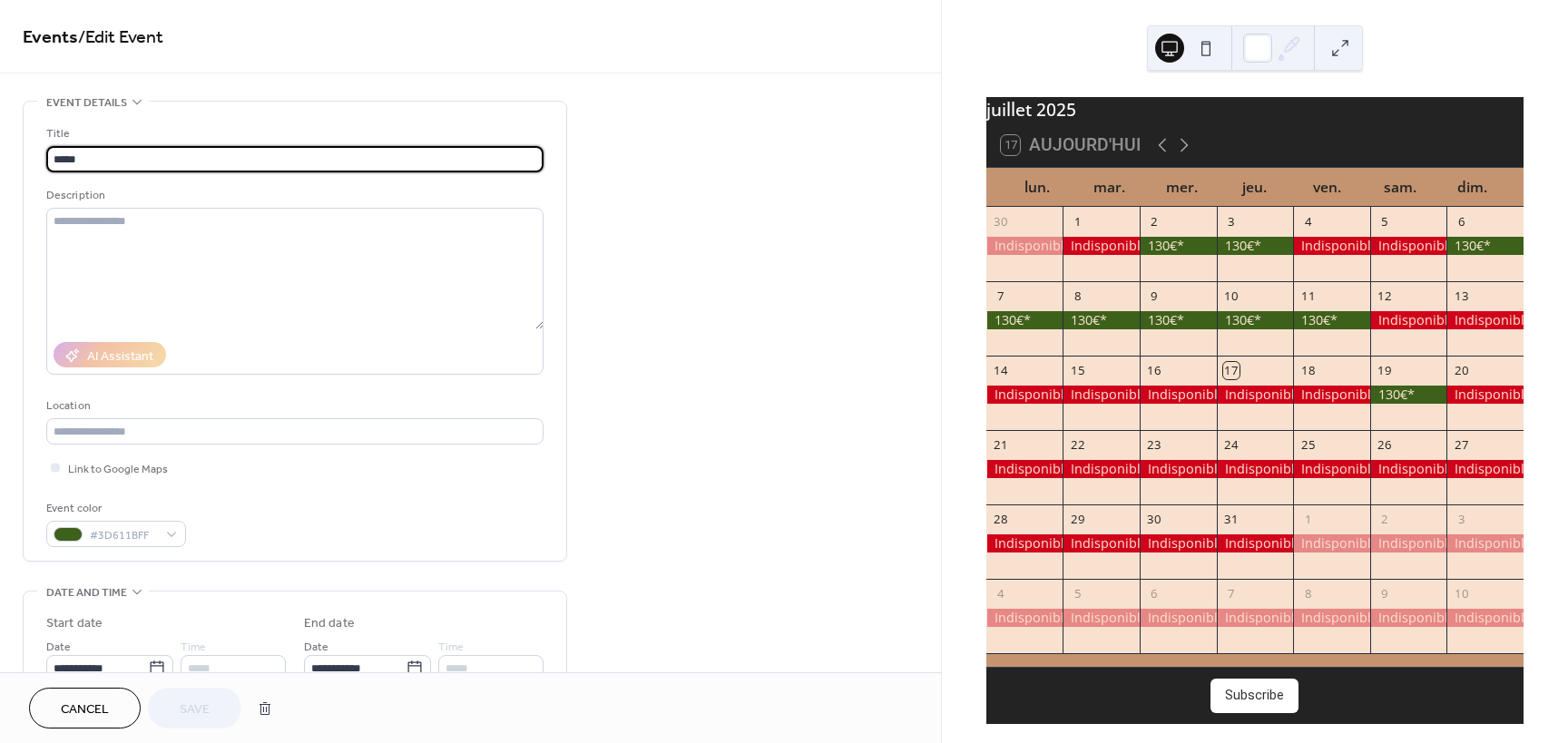 drag, startPoint x: 97, startPoint y: 158, endPoint x: 10, endPoint y: 155, distance: 87.05171 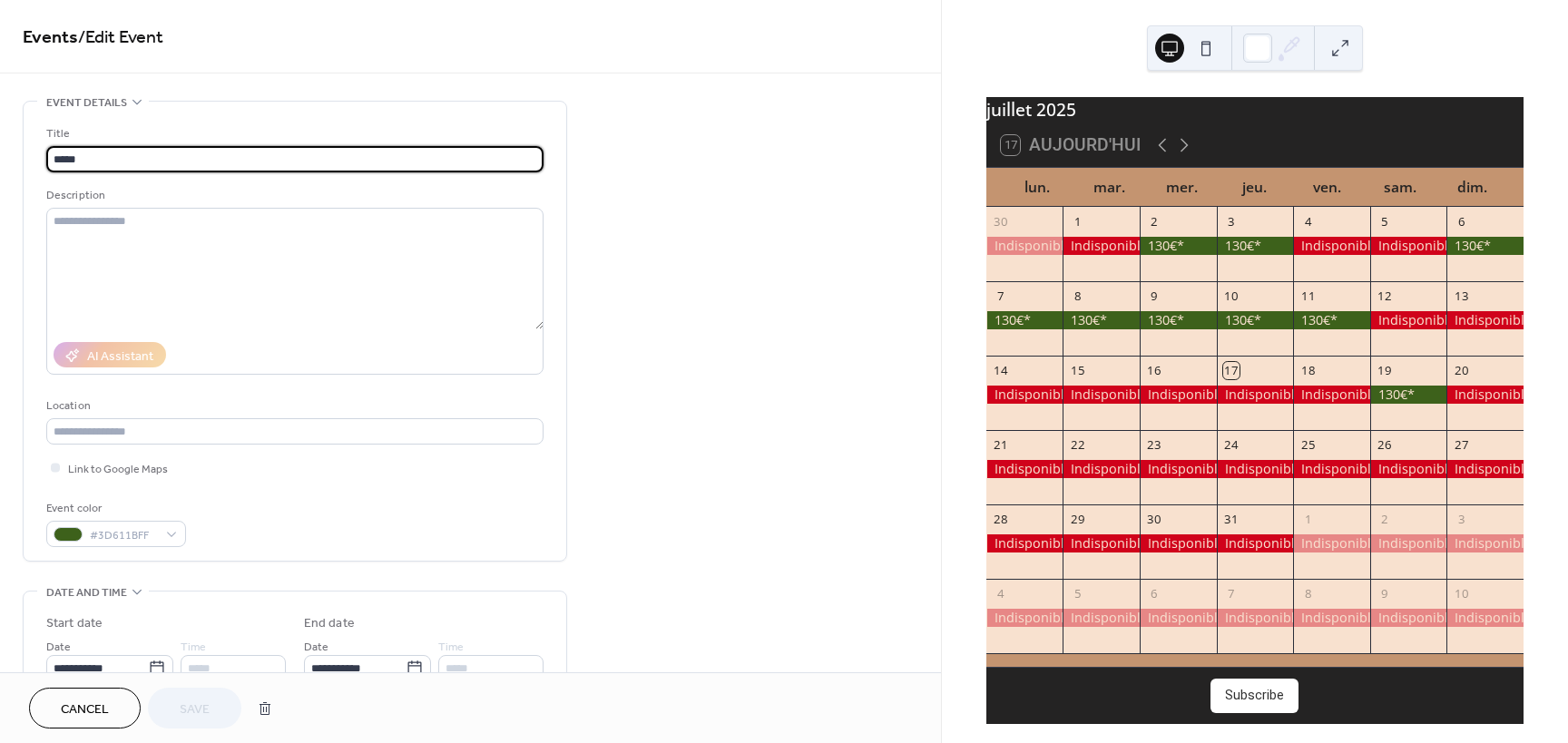 click on "**********" at bounding box center [470, 653] 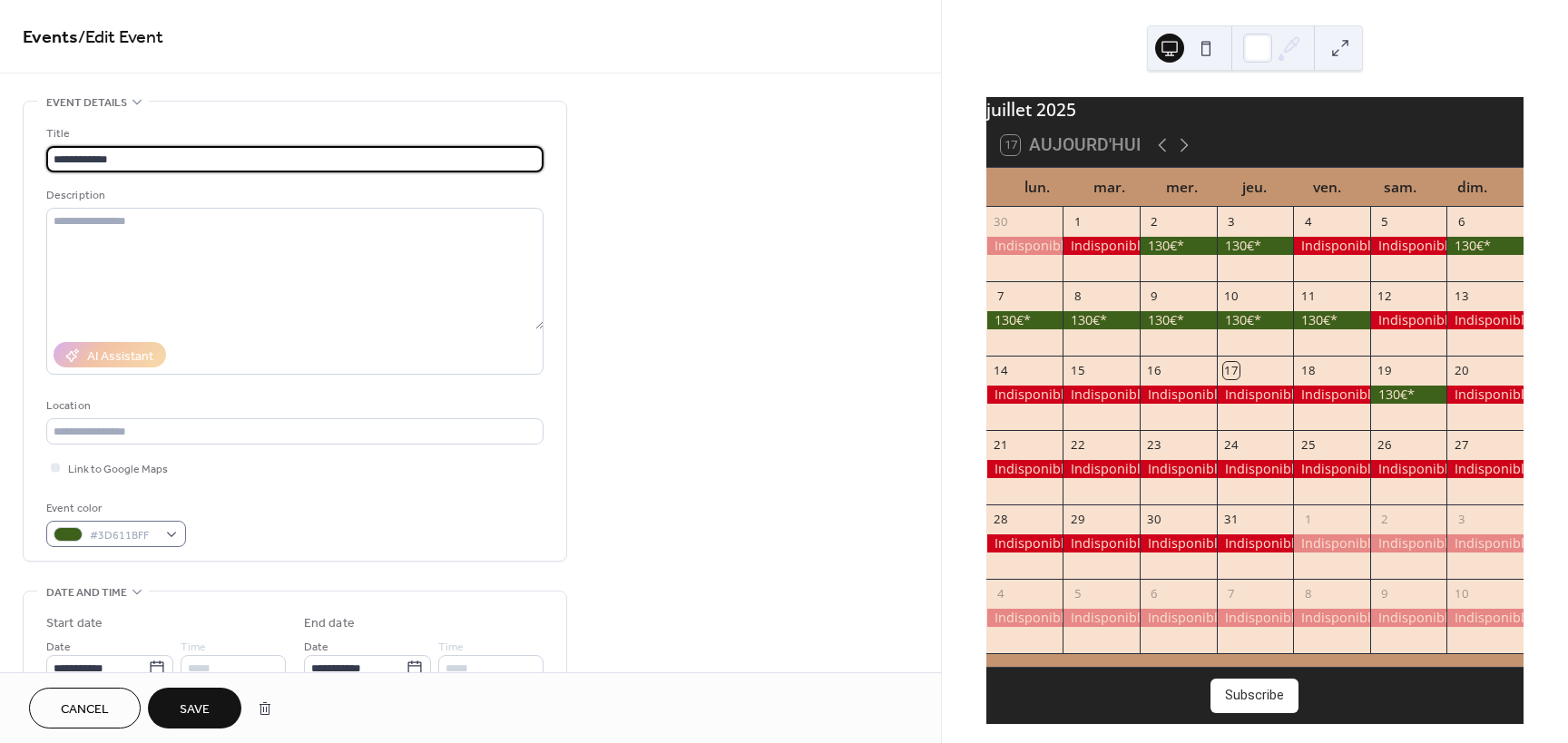 type on "**********" 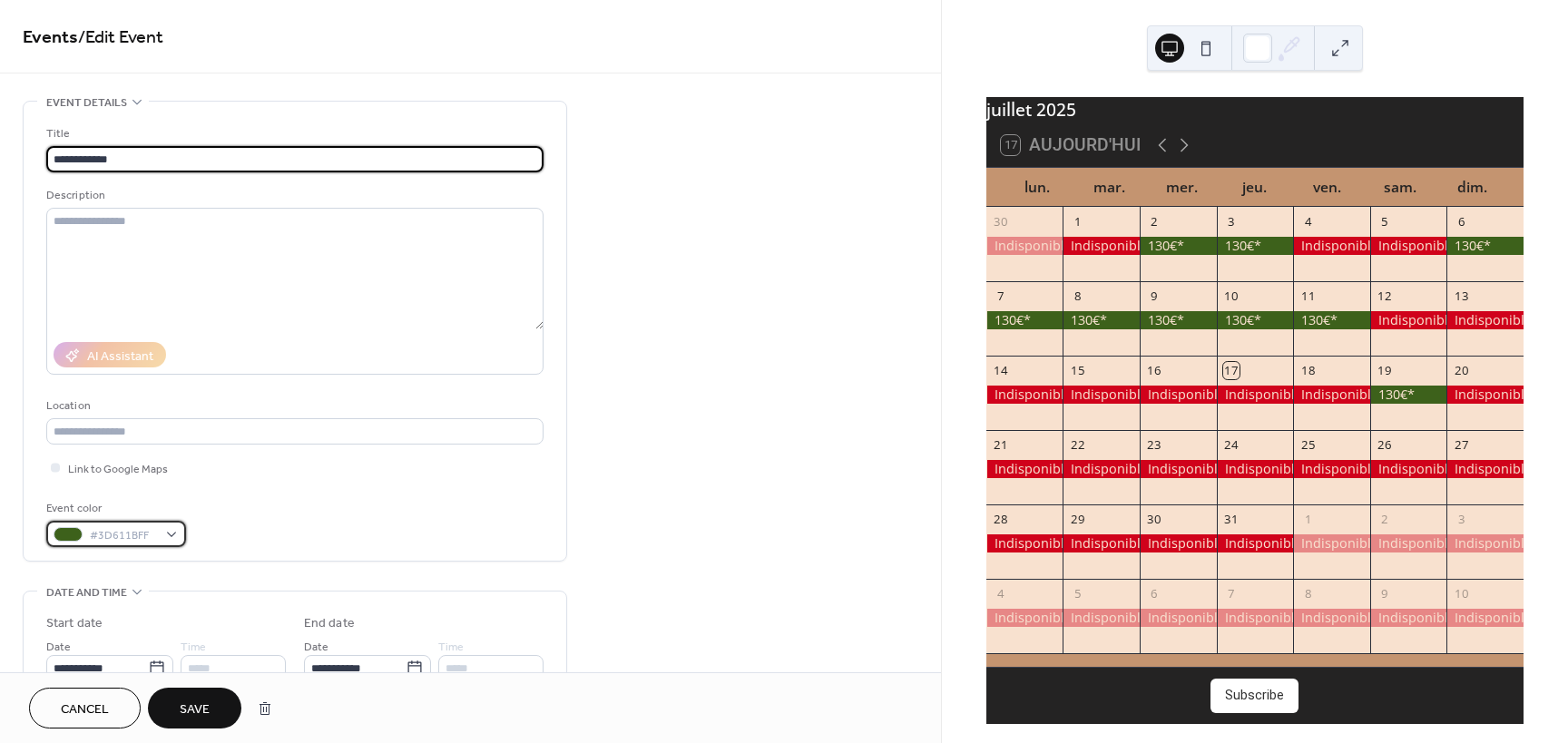 click on "#3D611BFF" at bounding box center (116, 533) 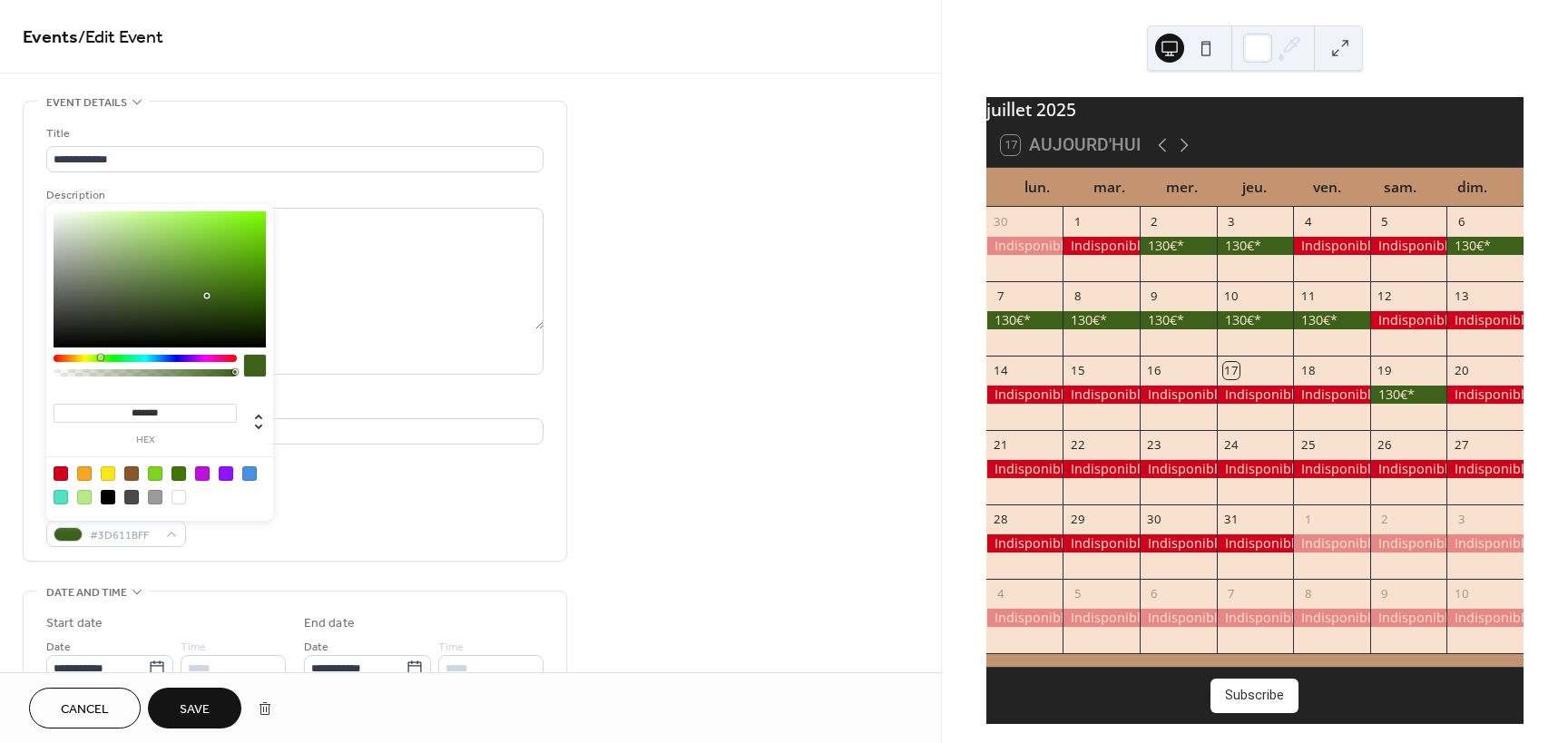 click at bounding box center [61, 474] 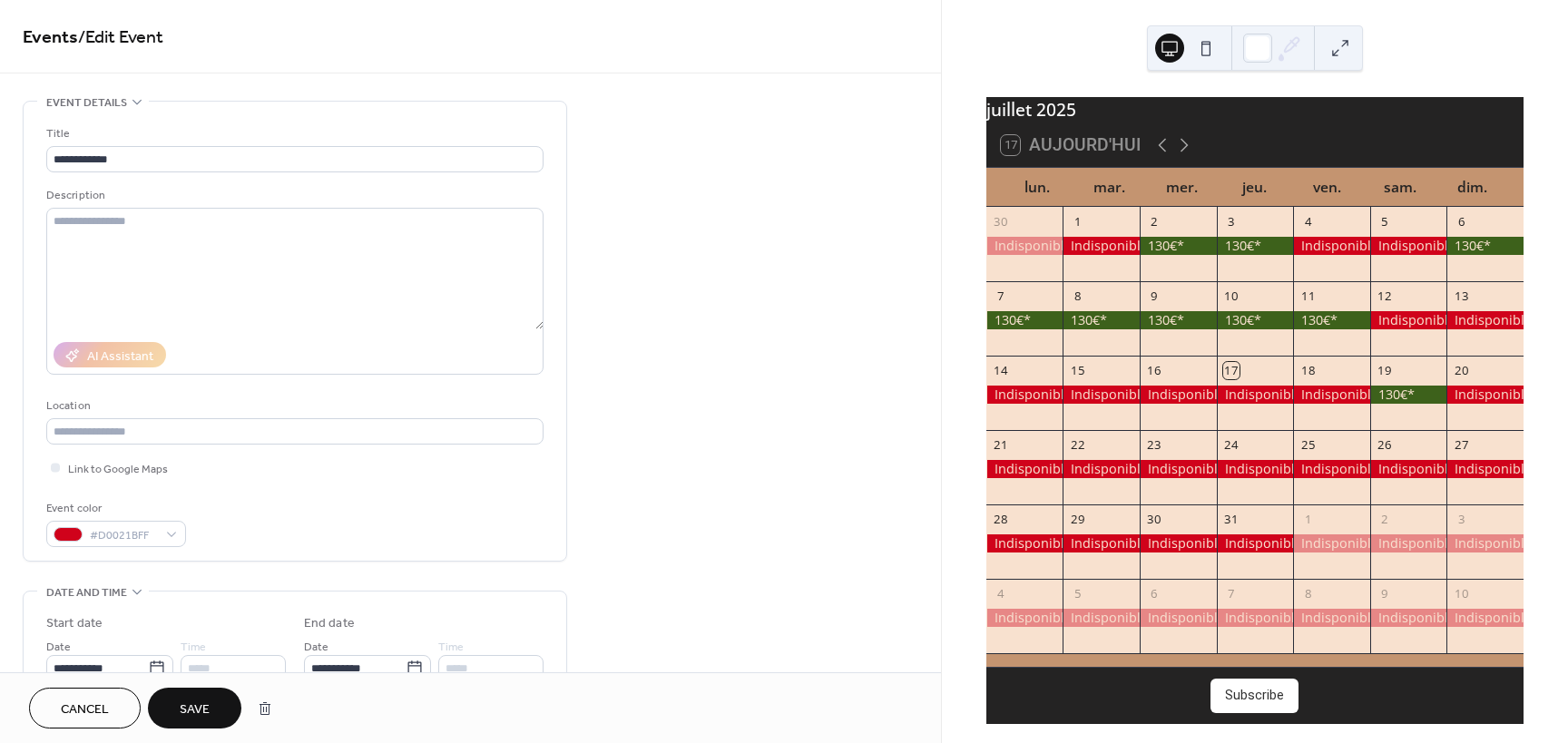drag, startPoint x: 81, startPoint y: 502, endPoint x: 201, endPoint y: 710, distance: 240.1333 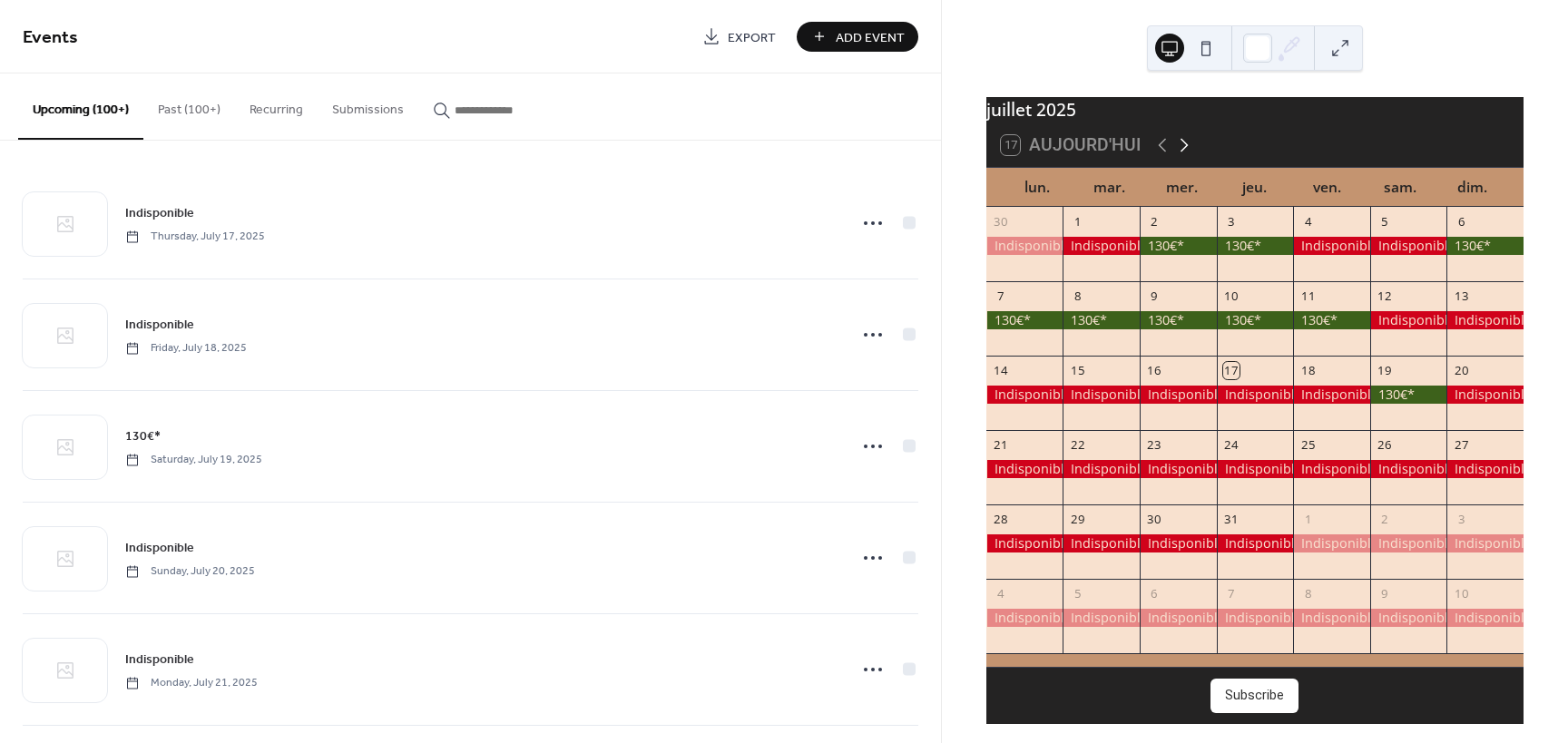 click 